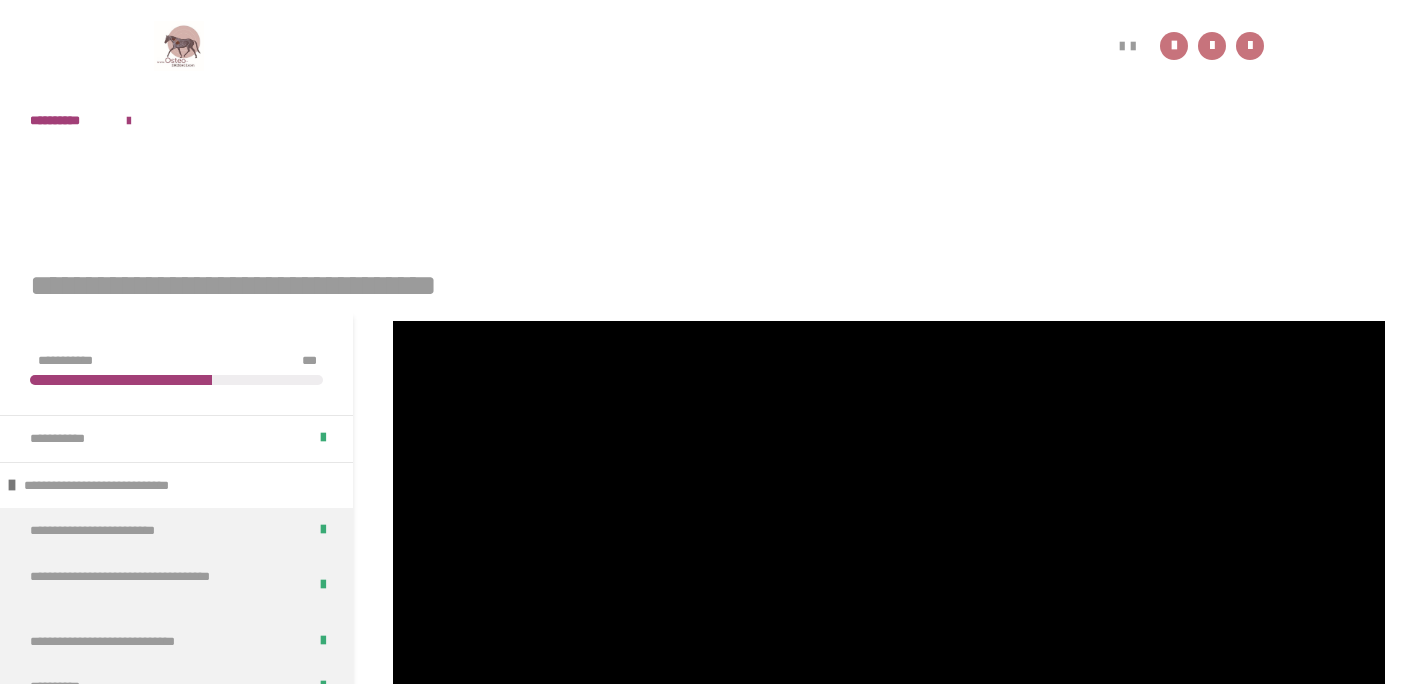 scroll, scrollTop: 210, scrollLeft: 0, axis: vertical 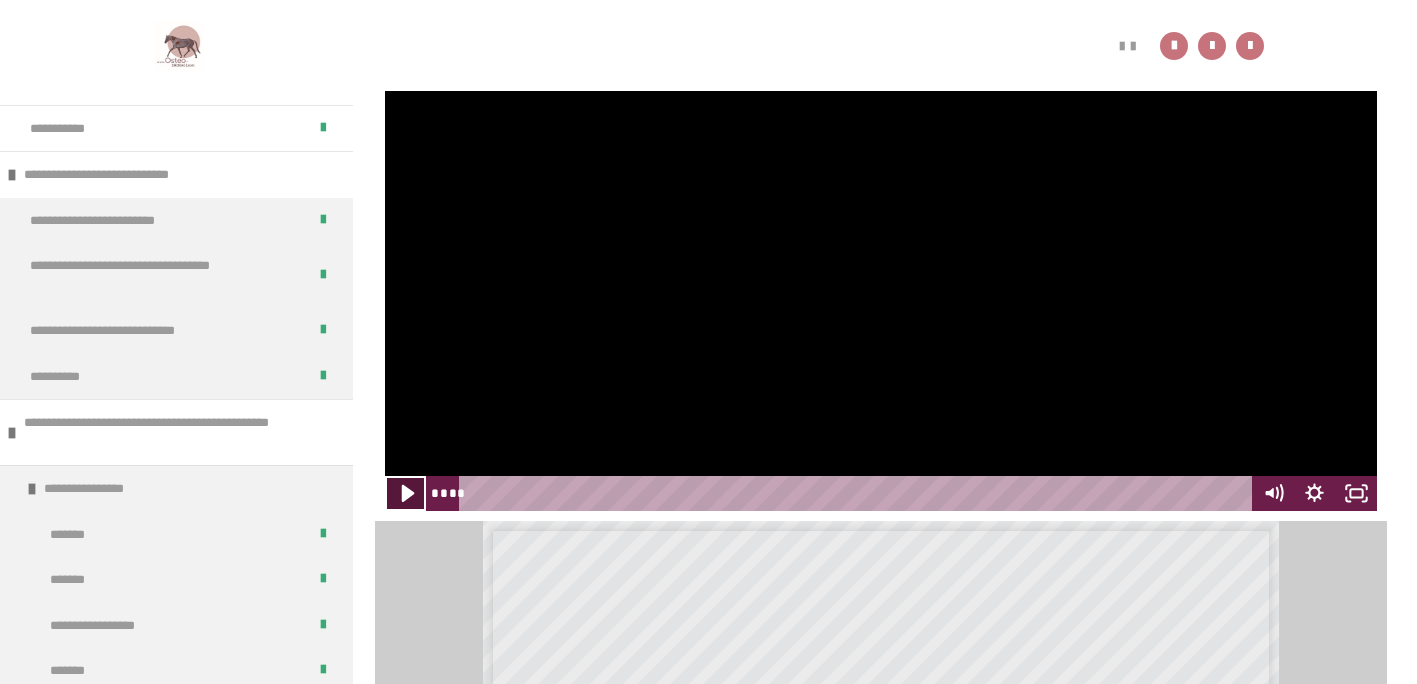 click 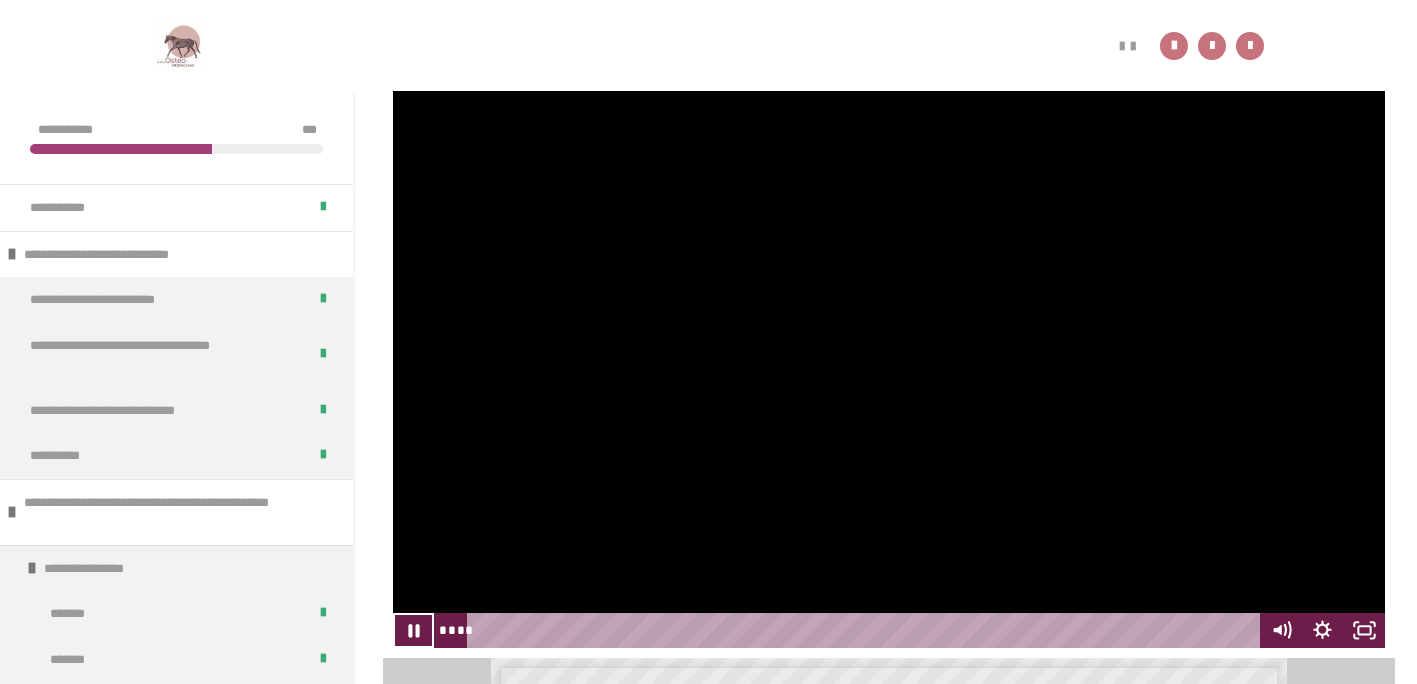 scroll, scrollTop: 234, scrollLeft: 0, axis: vertical 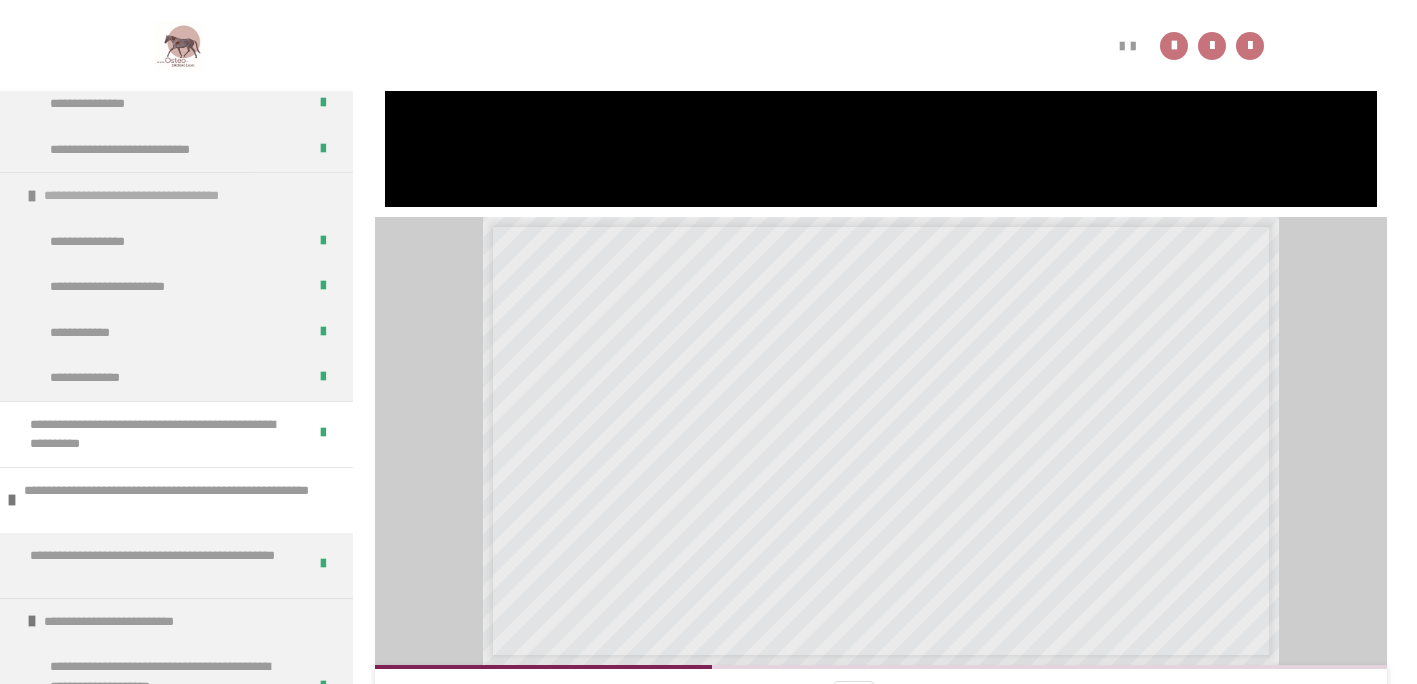 click on "**********" at bounding box center [171, 196] 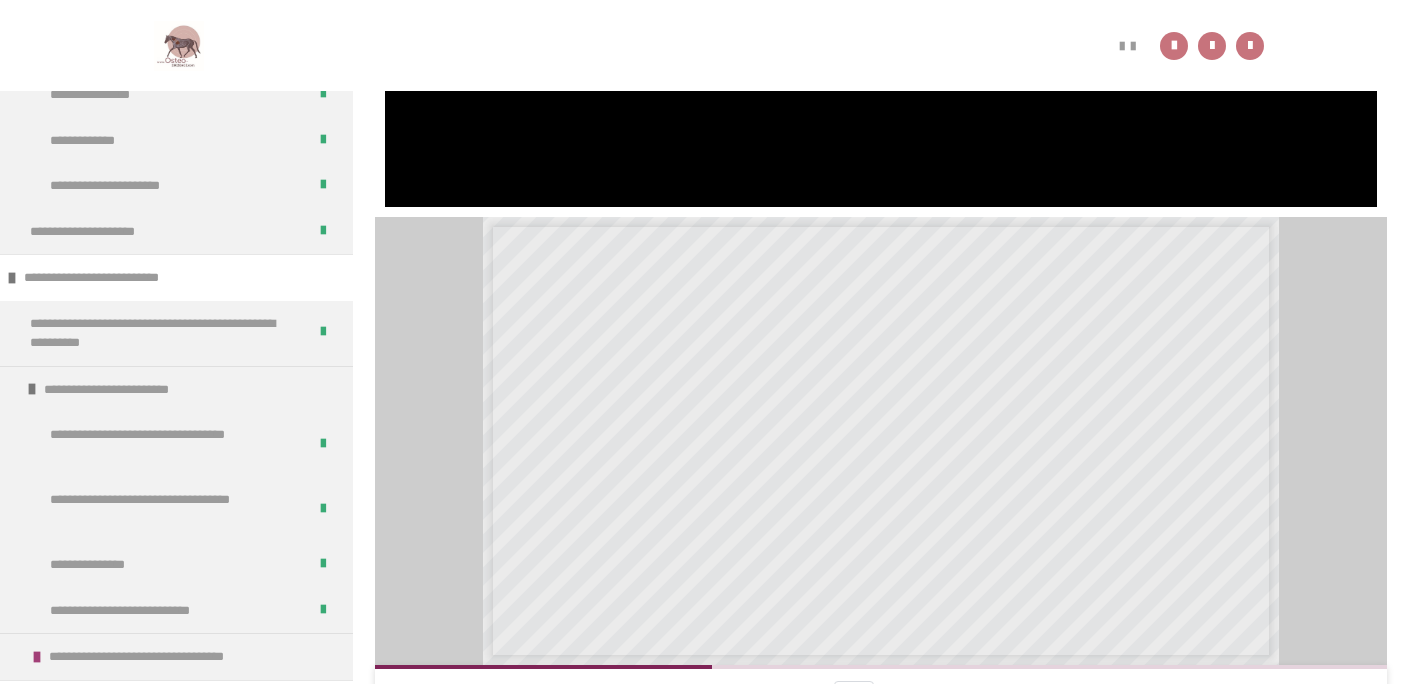 scroll, scrollTop: 1536, scrollLeft: 0, axis: vertical 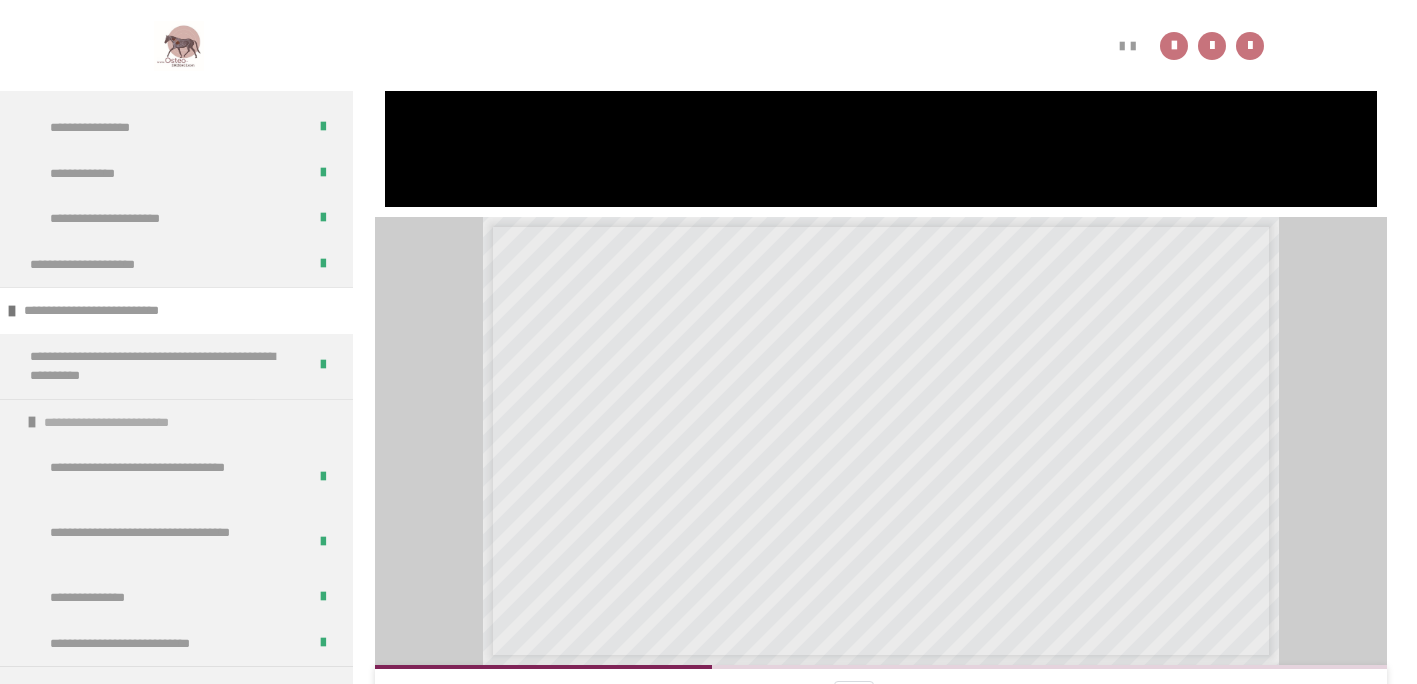 click on "**********" at bounding box center [137, 423] 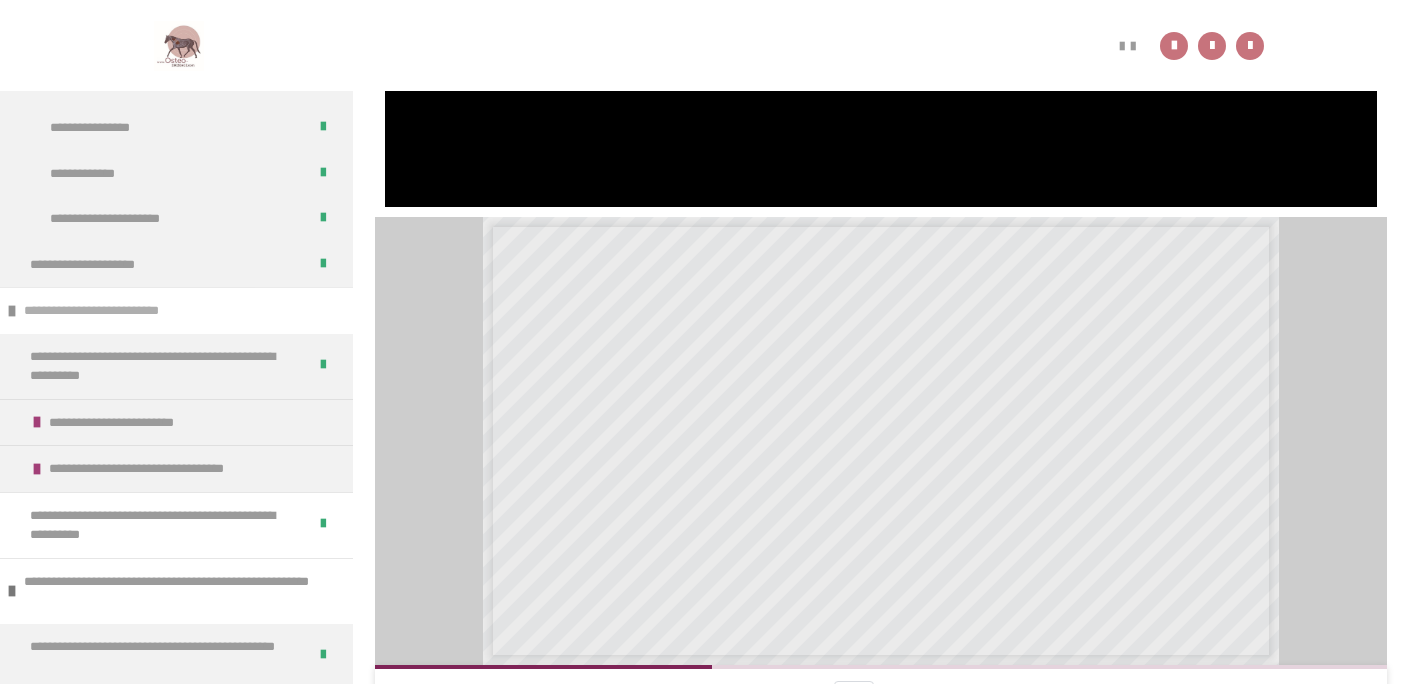 click on "**********" at bounding box center (131, 311) 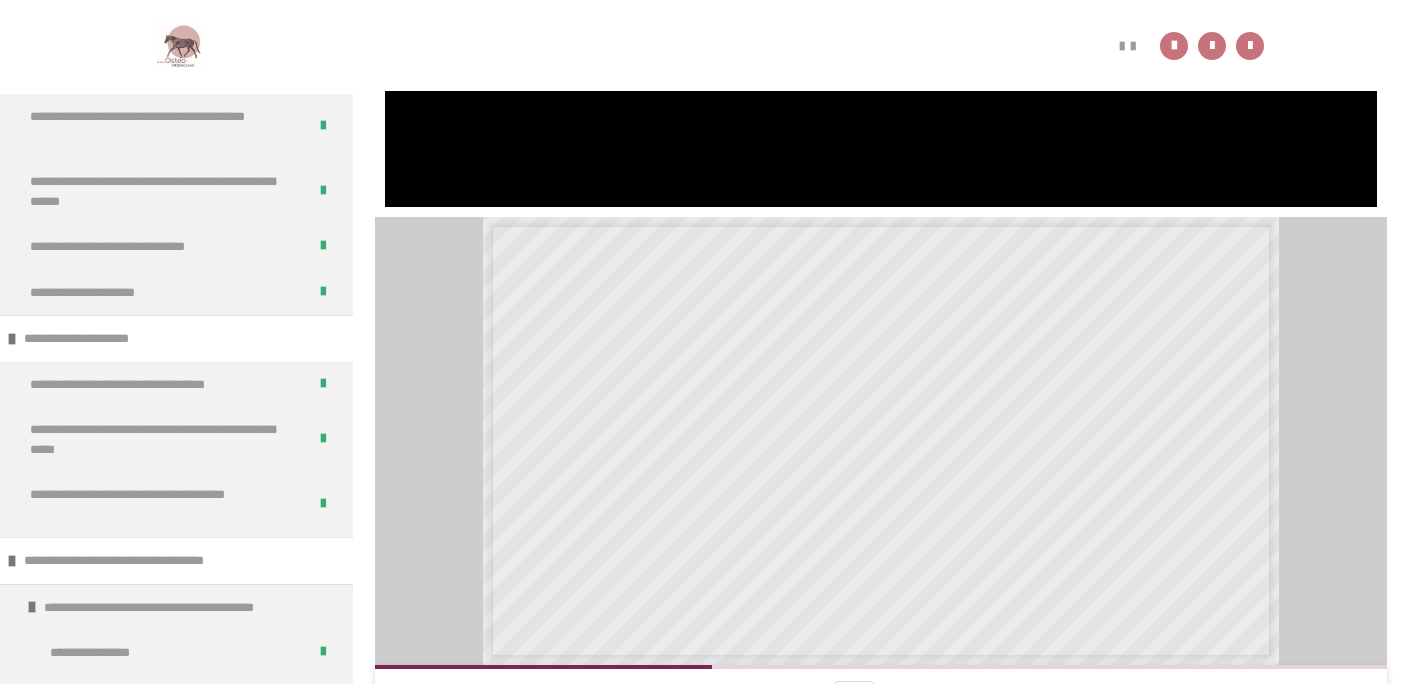scroll, scrollTop: 996, scrollLeft: 0, axis: vertical 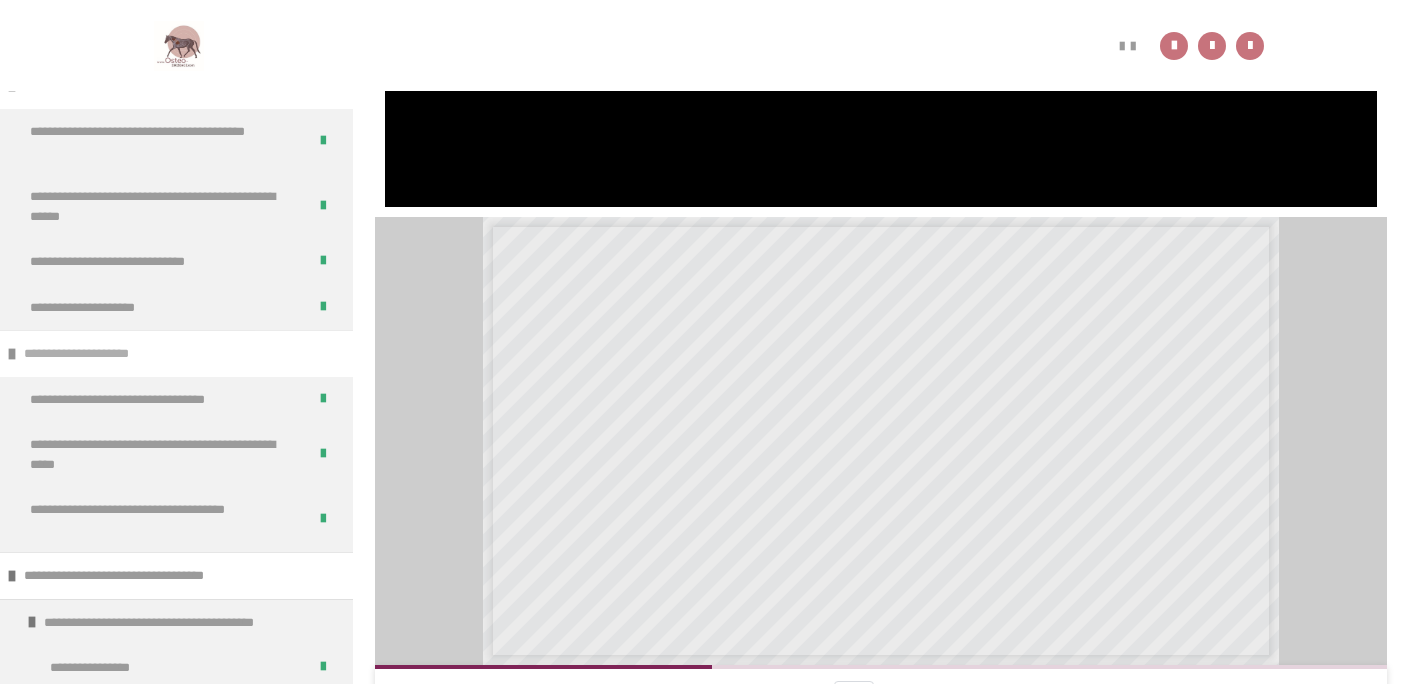 click on "**********" at bounding box center (96, 354) 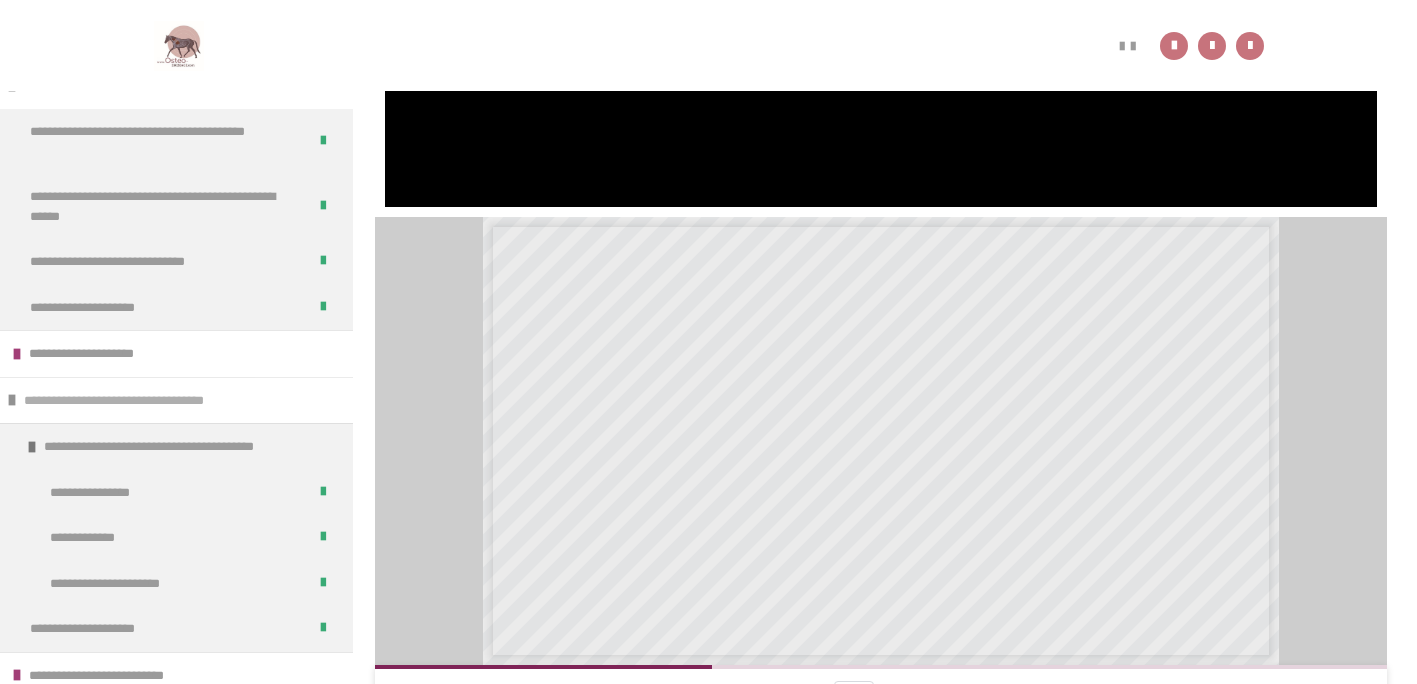 click on "**********" at bounding box center (144, 401) 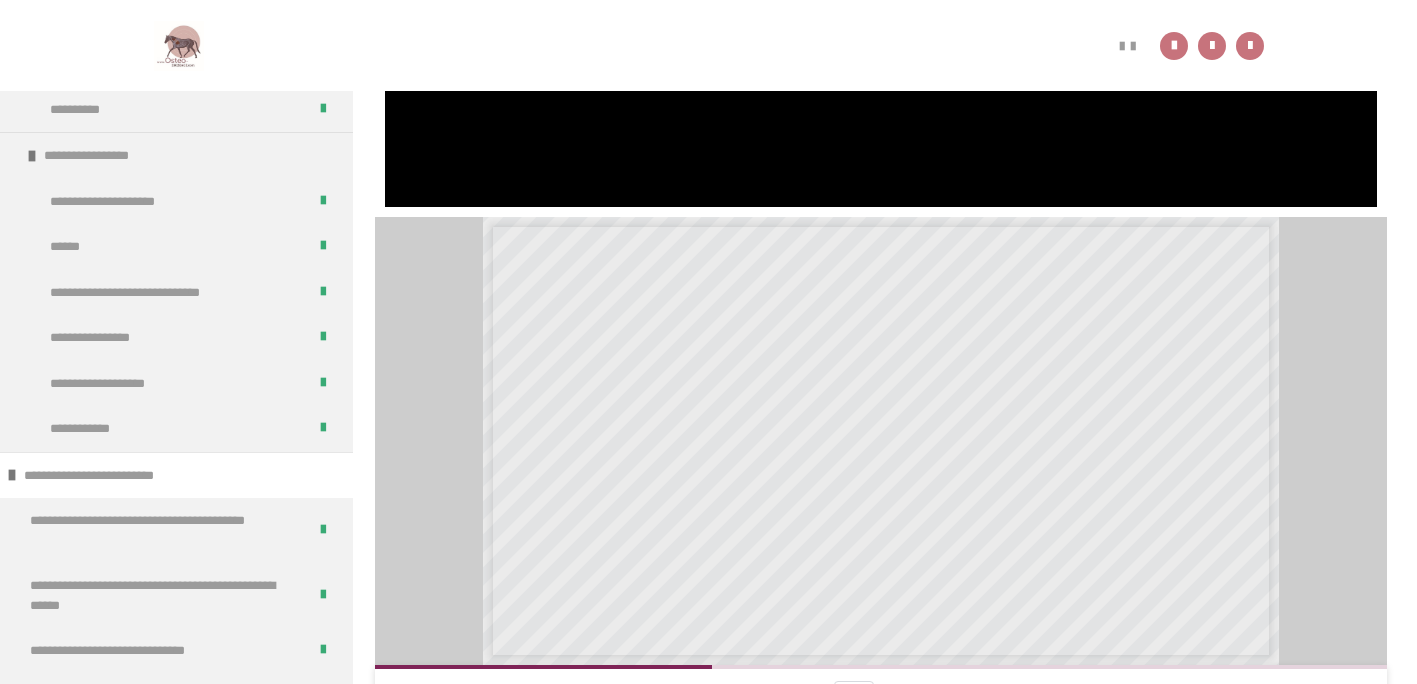 scroll, scrollTop: 601, scrollLeft: 0, axis: vertical 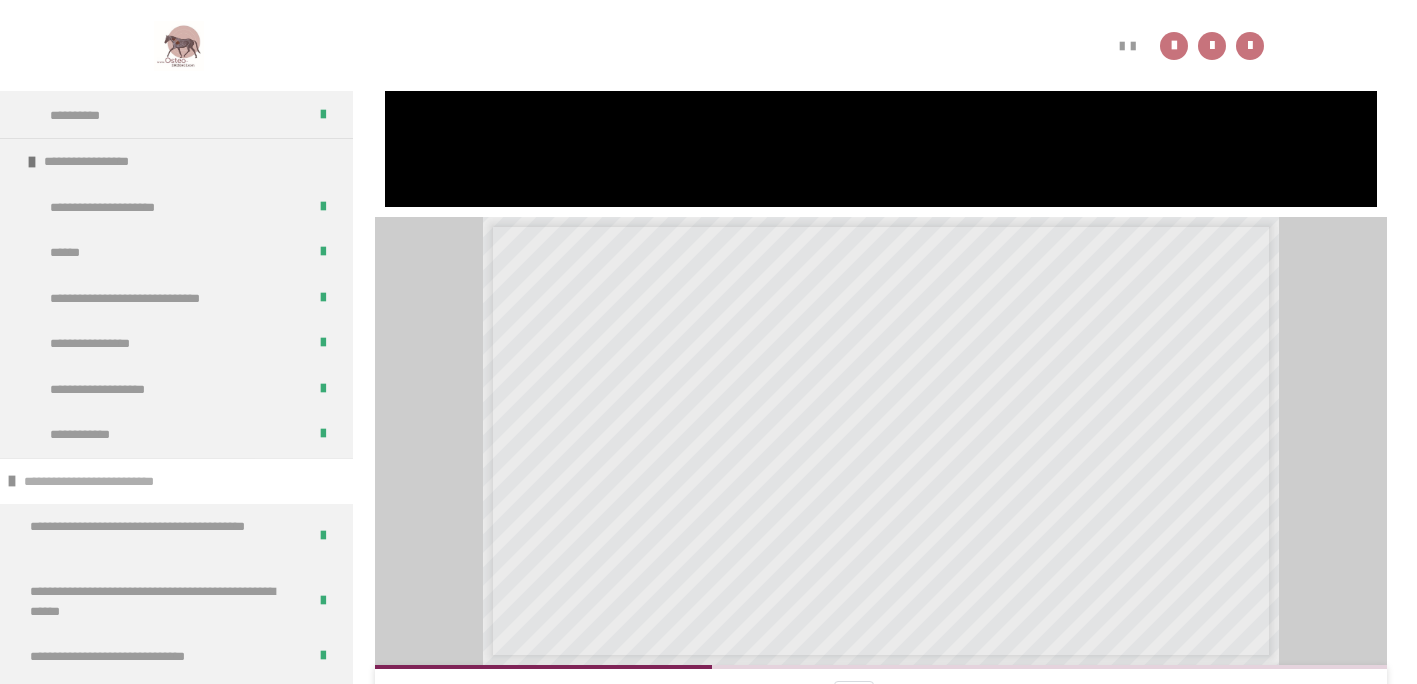click on "**********" at bounding box center (110, 482) 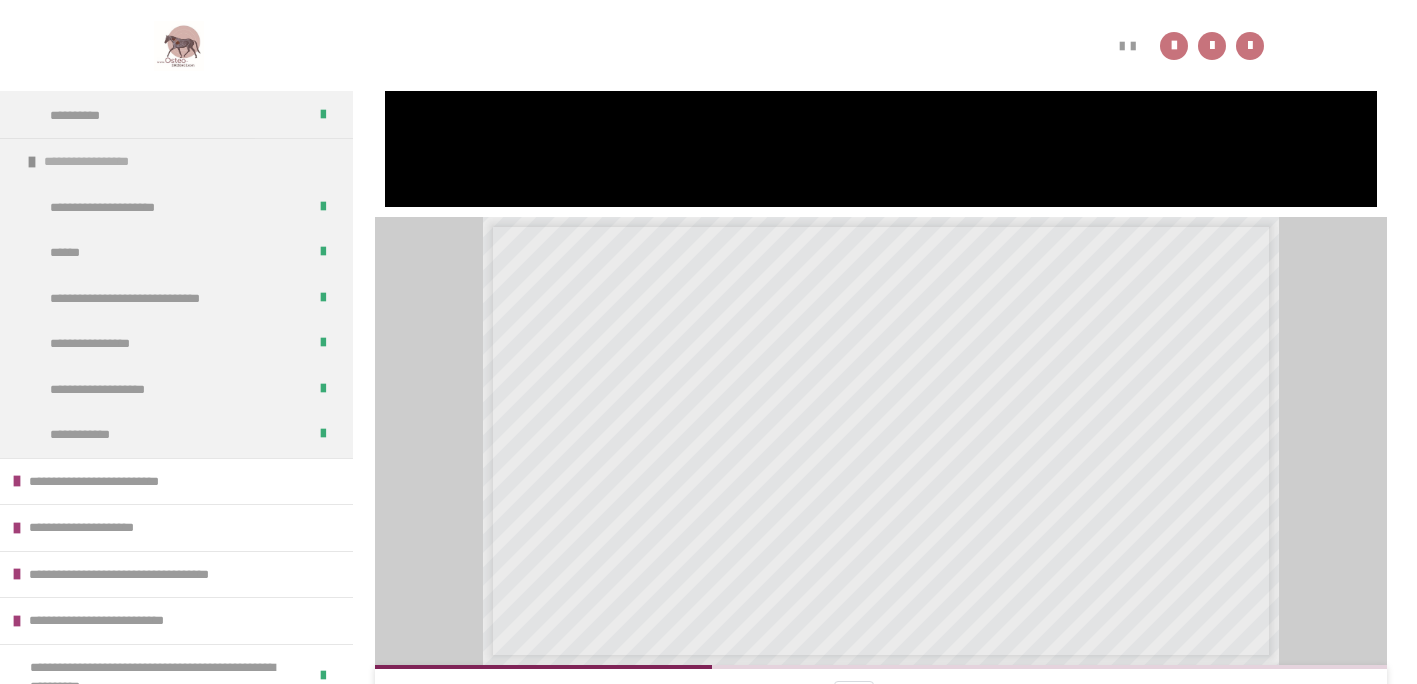 click on "**********" at bounding box center (100, 162) 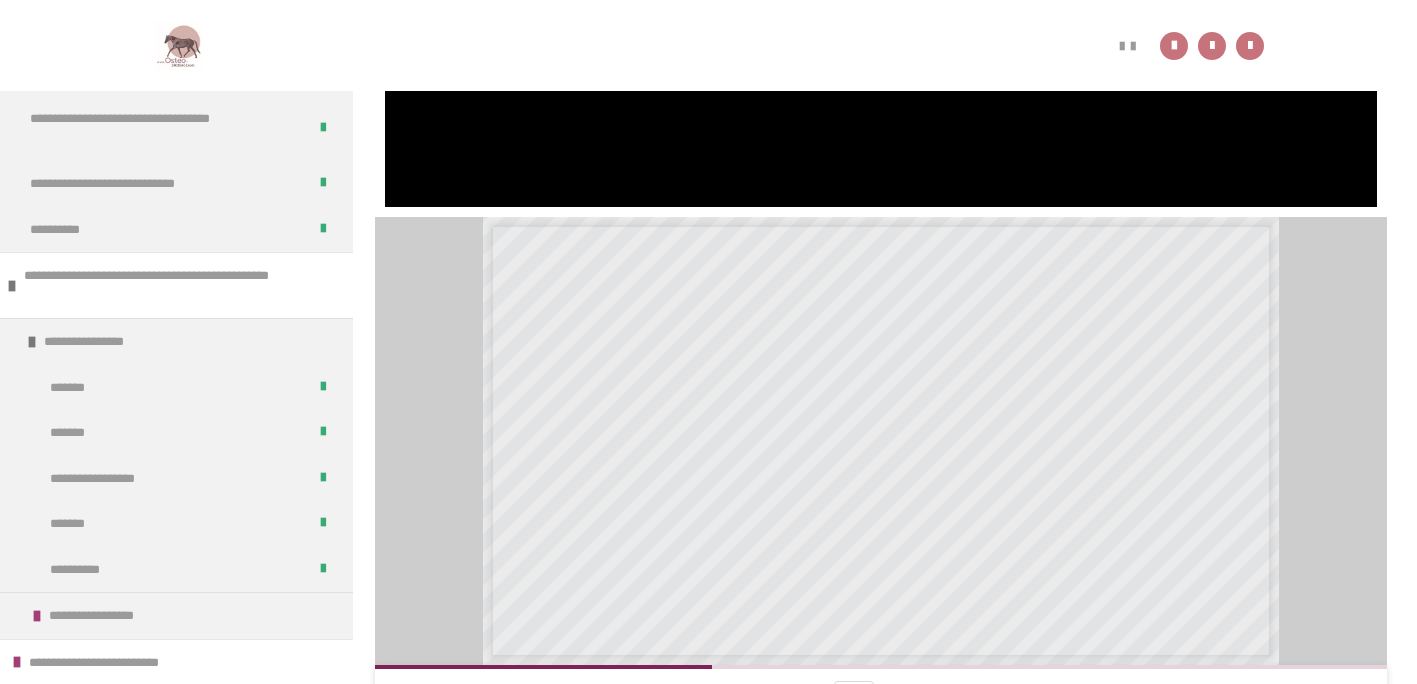 scroll, scrollTop: 145, scrollLeft: 0, axis: vertical 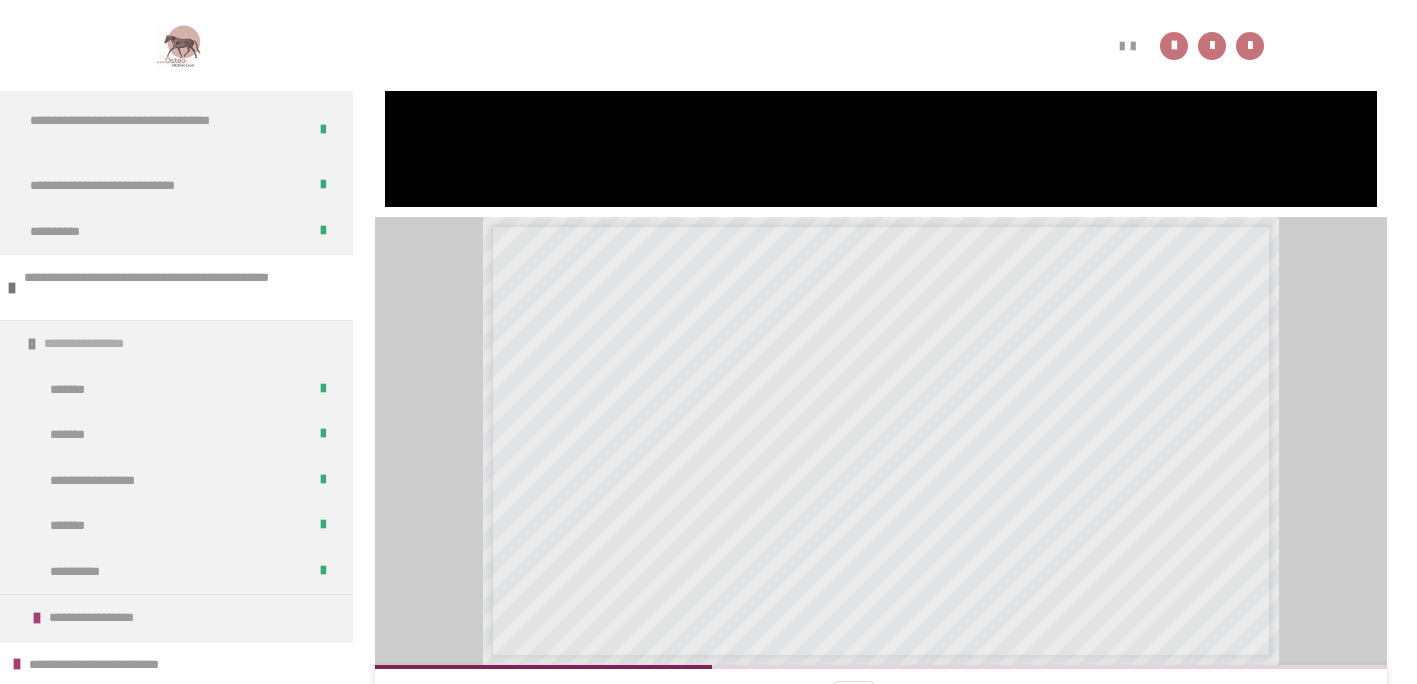 click on "**********" at bounding box center (110, 344) 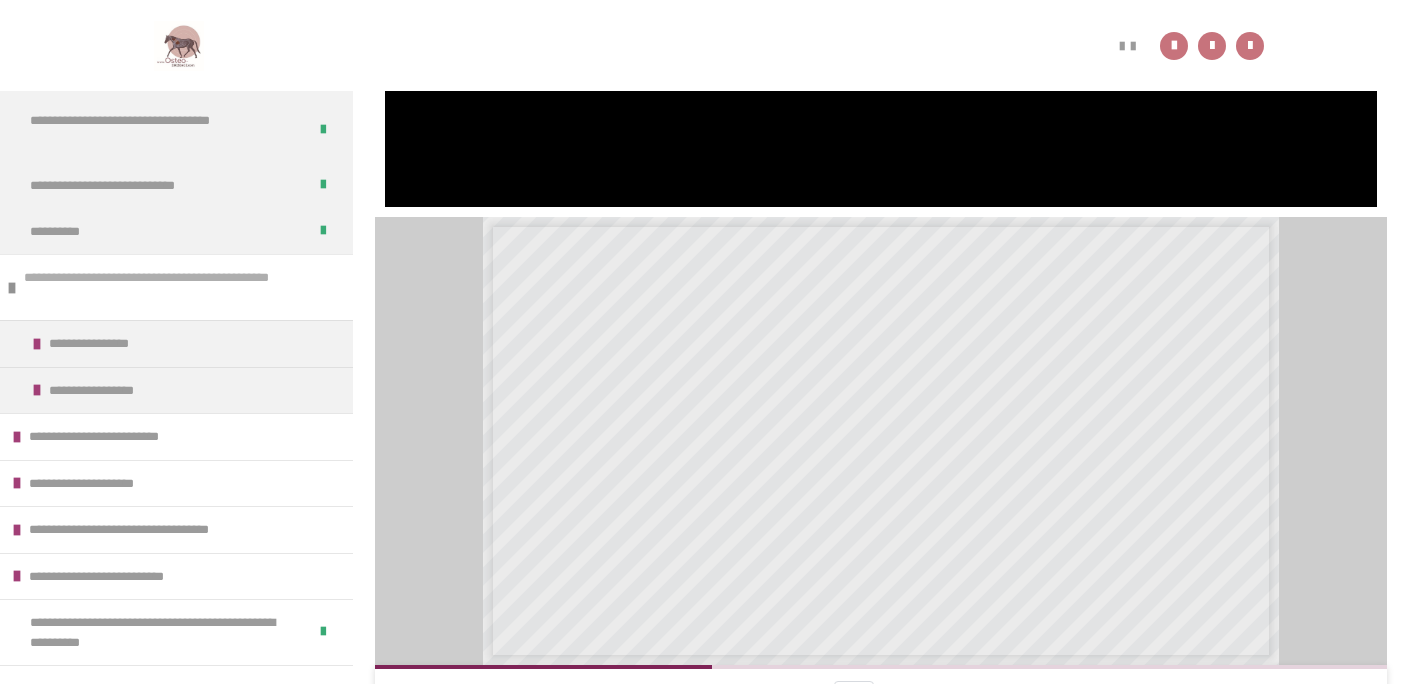 click on "**********" at bounding box center (173, 287) 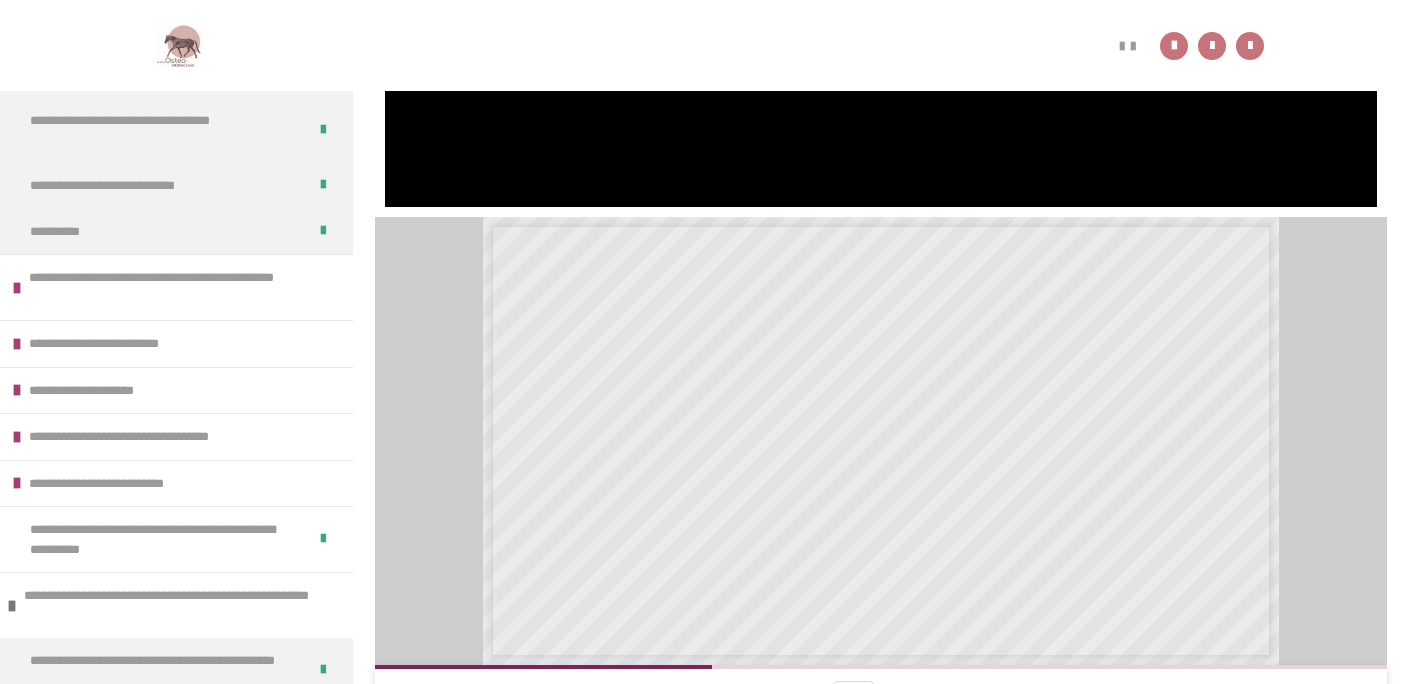 scroll, scrollTop: 0, scrollLeft: 0, axis: both 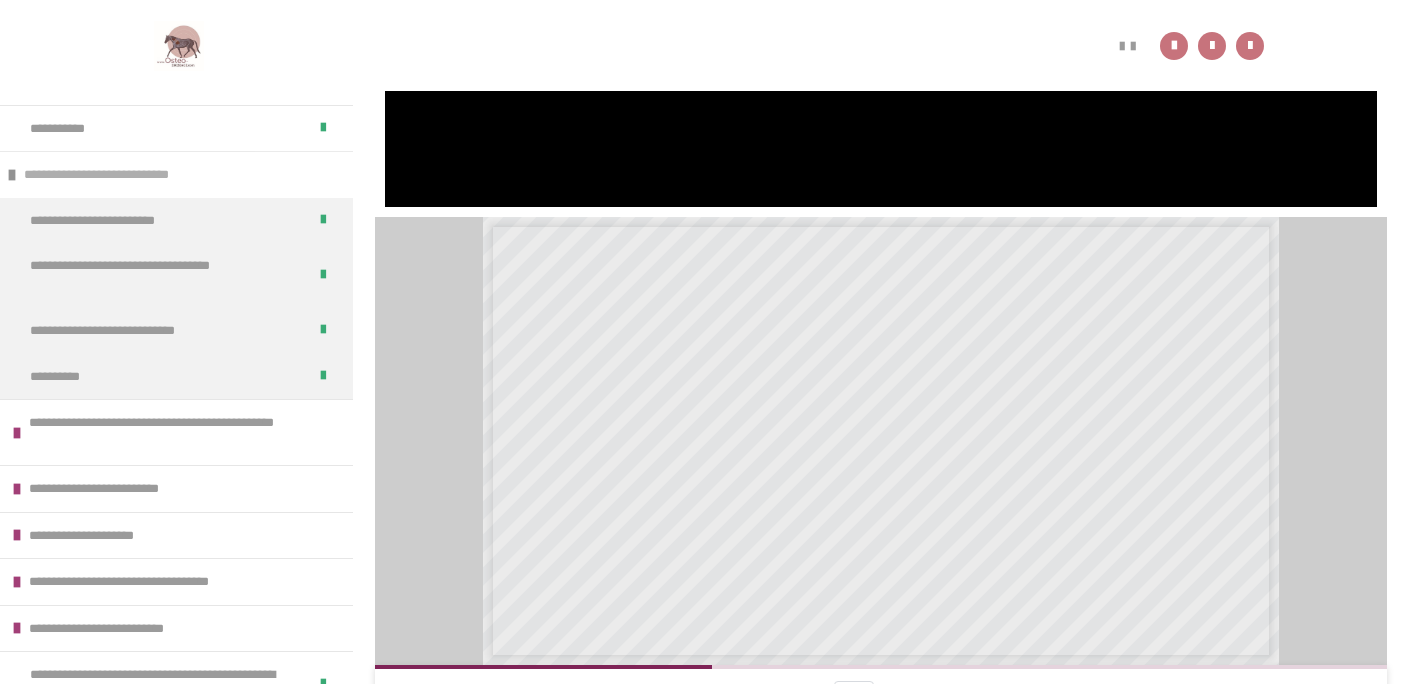 click on "**********" at bounding box center [130, 175] 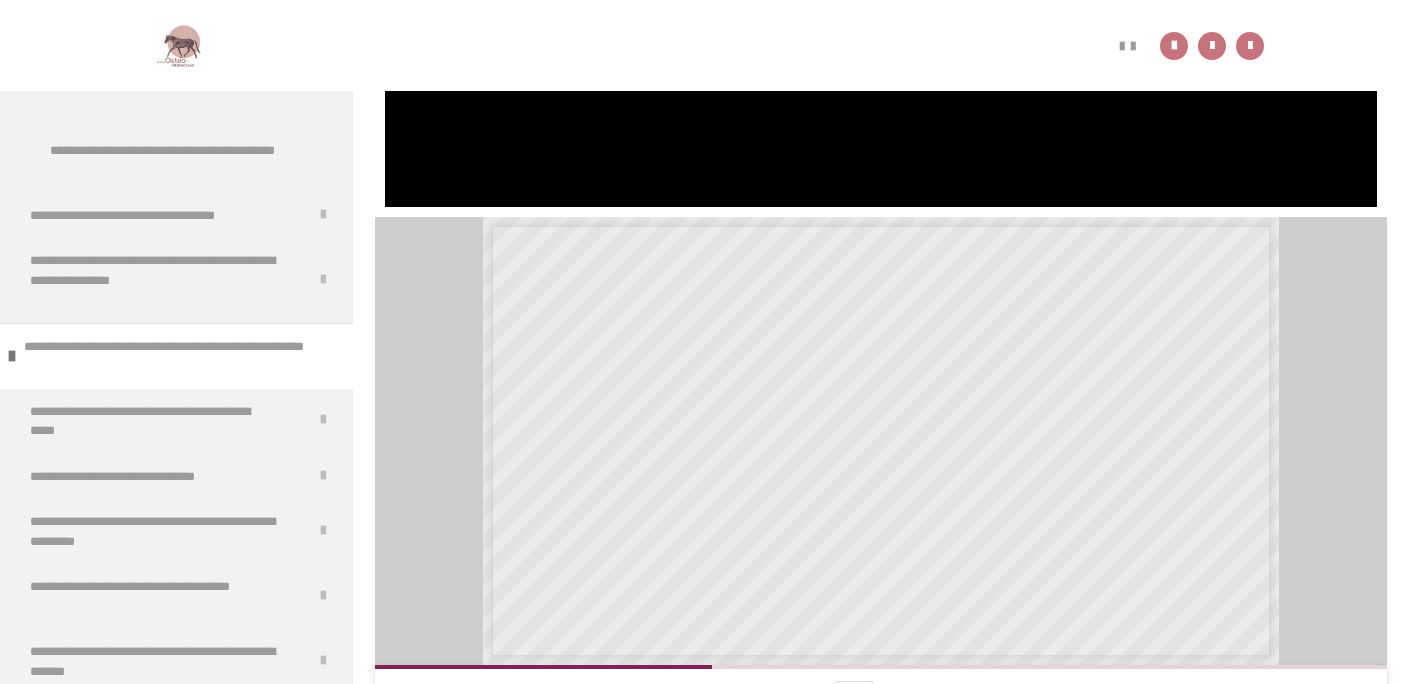 scroll, scrollTop: 872, scrollLeft: 0, axis: vertical 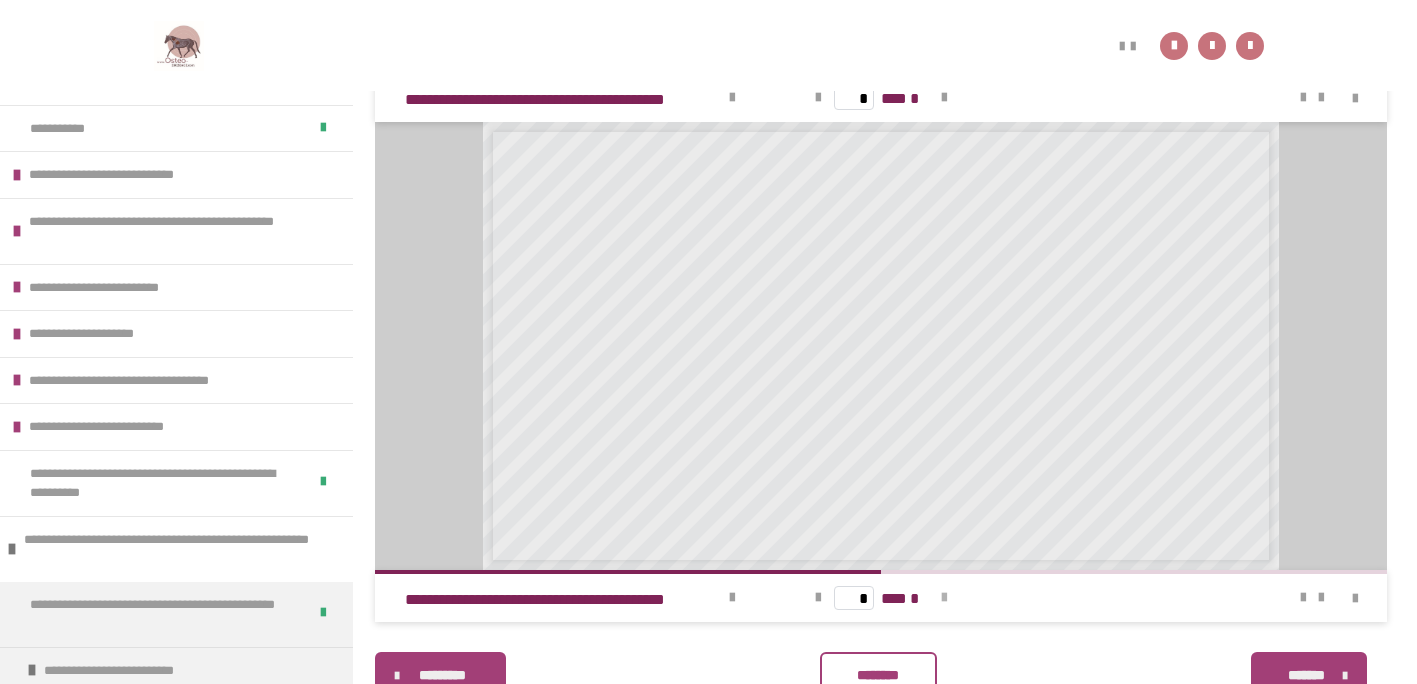 click at bounding box center [944, 598] 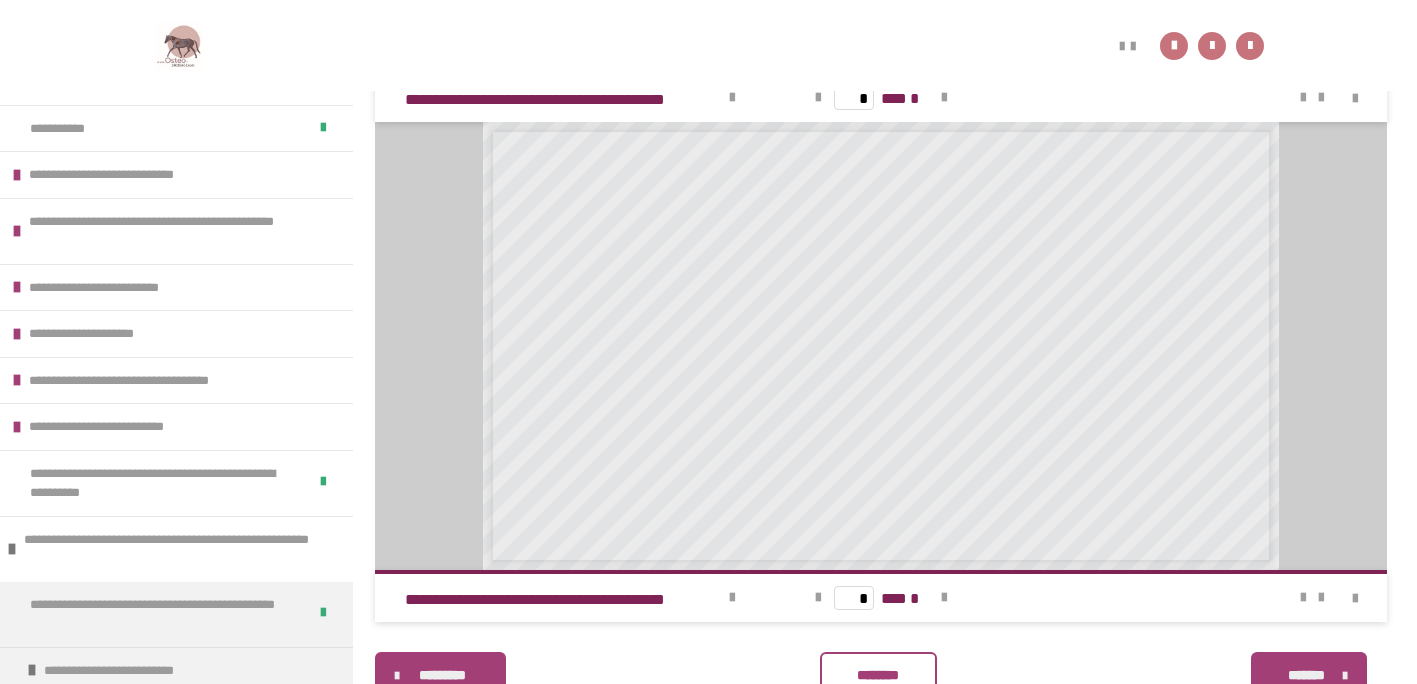 scroll, scrollTop: 1342, scrollLeft: 0, axis: vertical 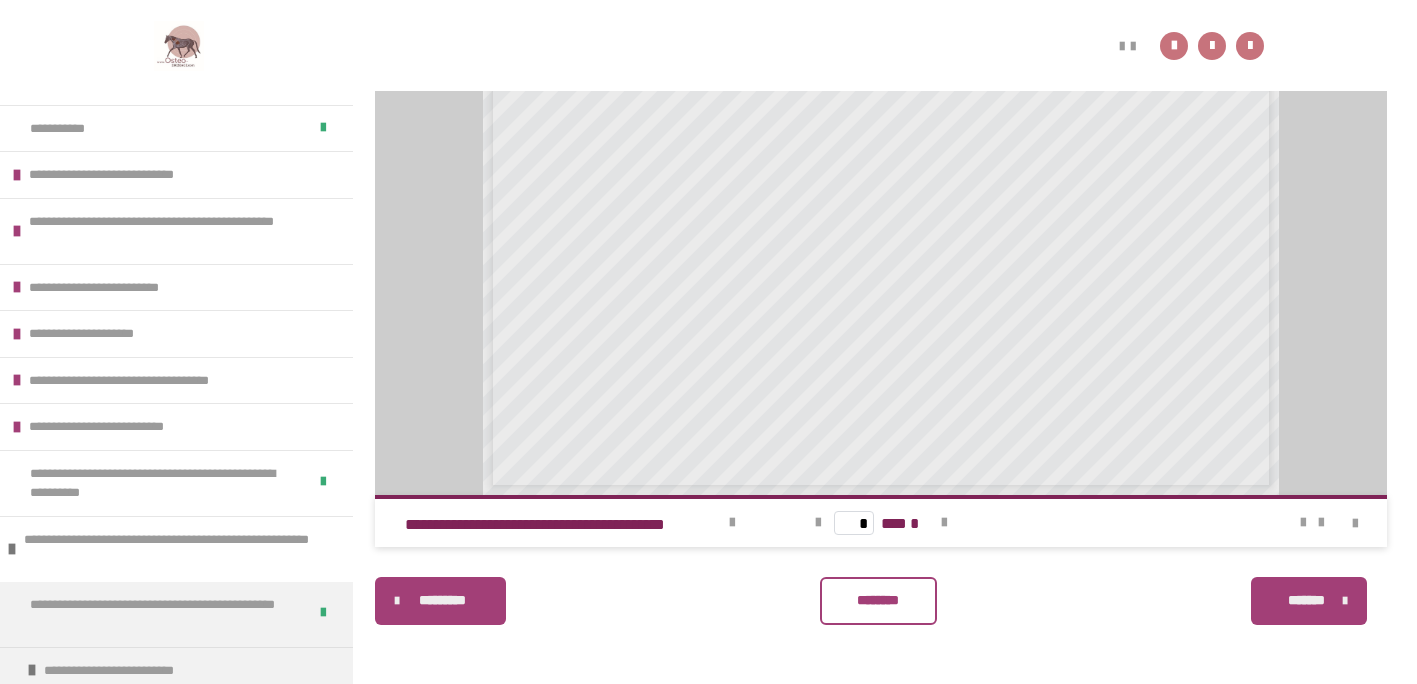 click on "********" at bounding box center (878, 600) 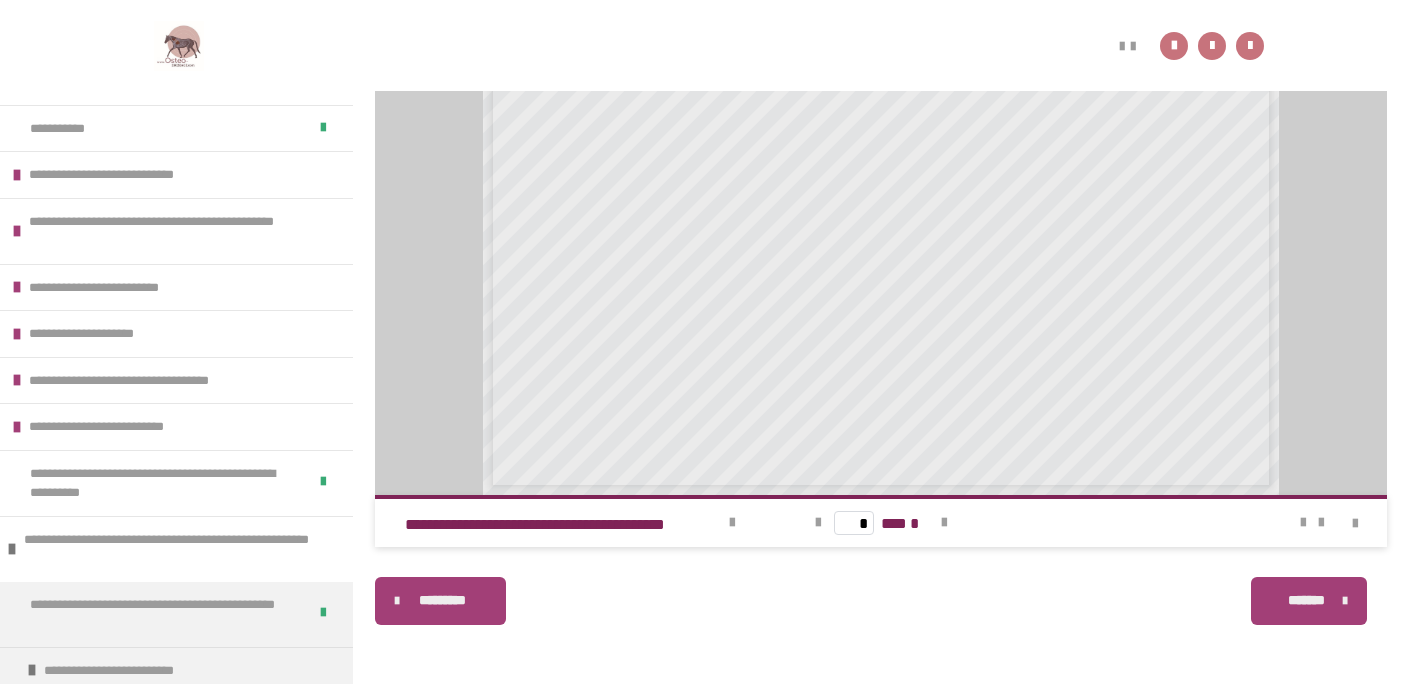 click on "*******" at bounding box center (1309, 601) 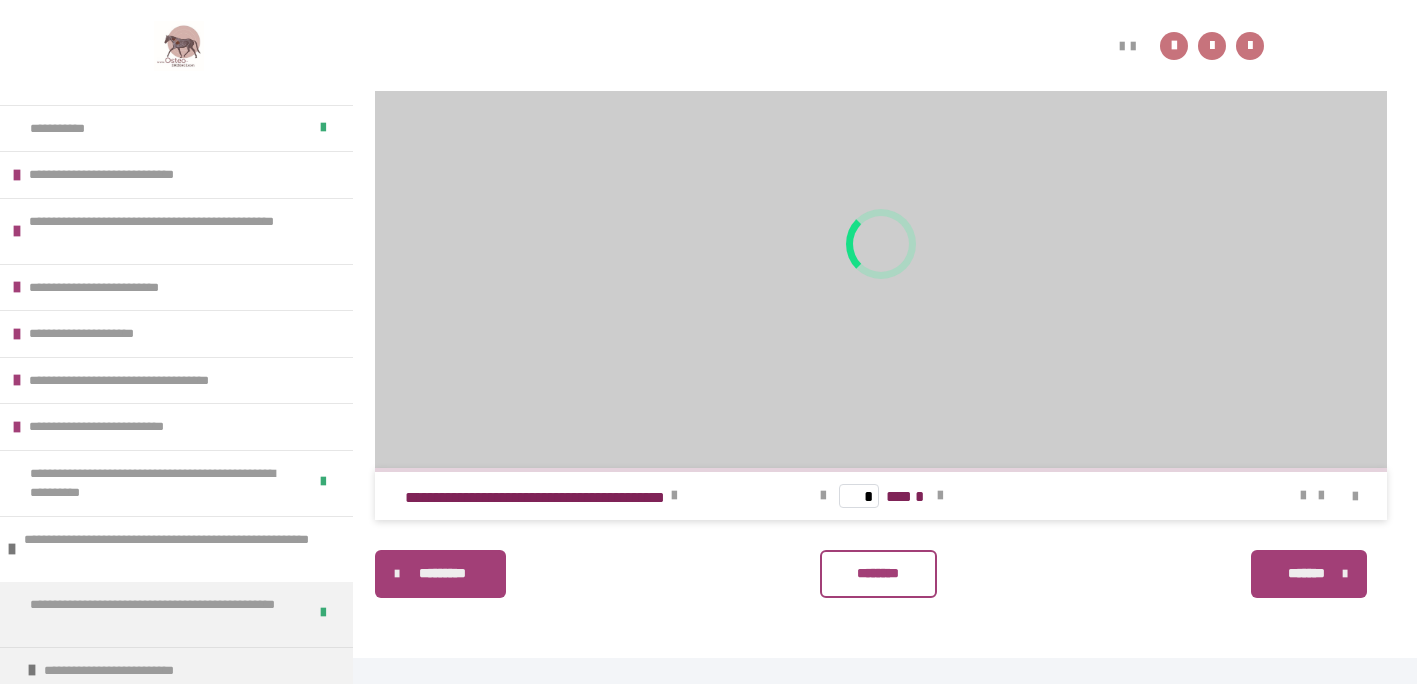 scroll, scrollTop: 1067, scrollLeft: 0, axis: vertical 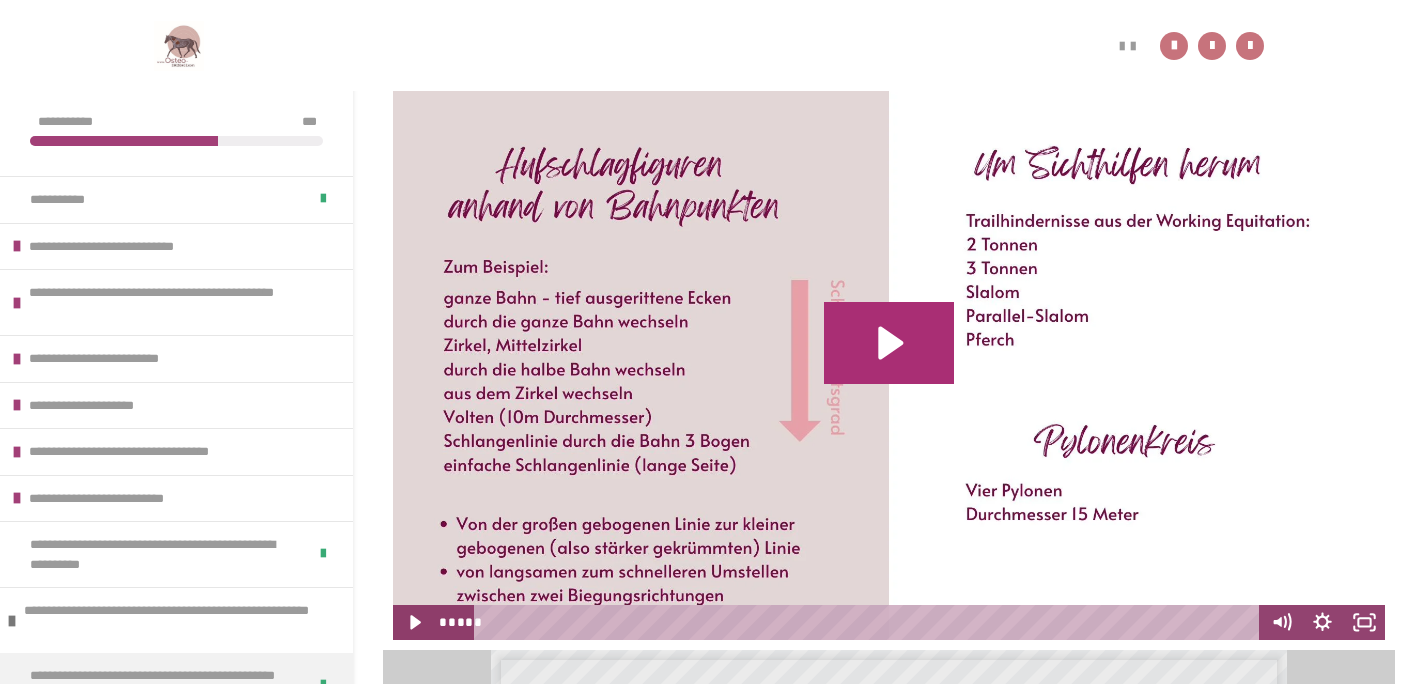 click 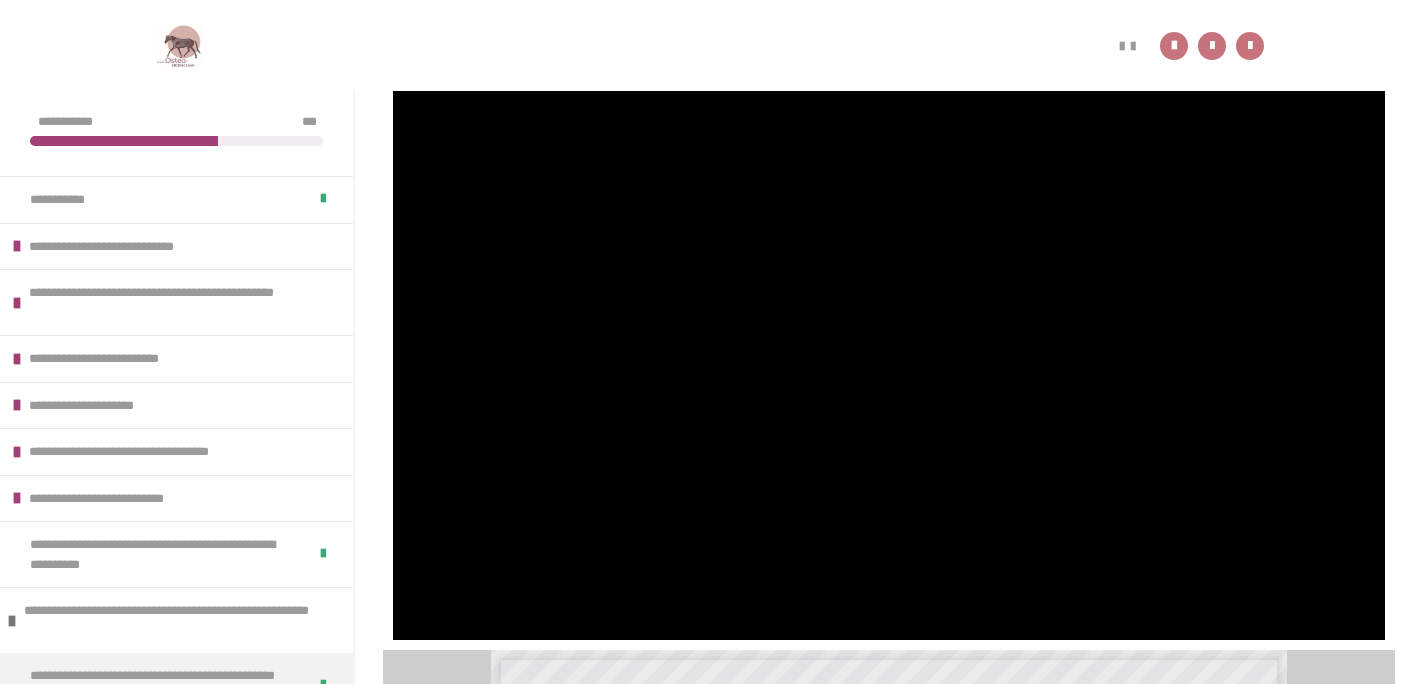 scroll, scrollTop: 0, scrollLeft: 0, axis: both 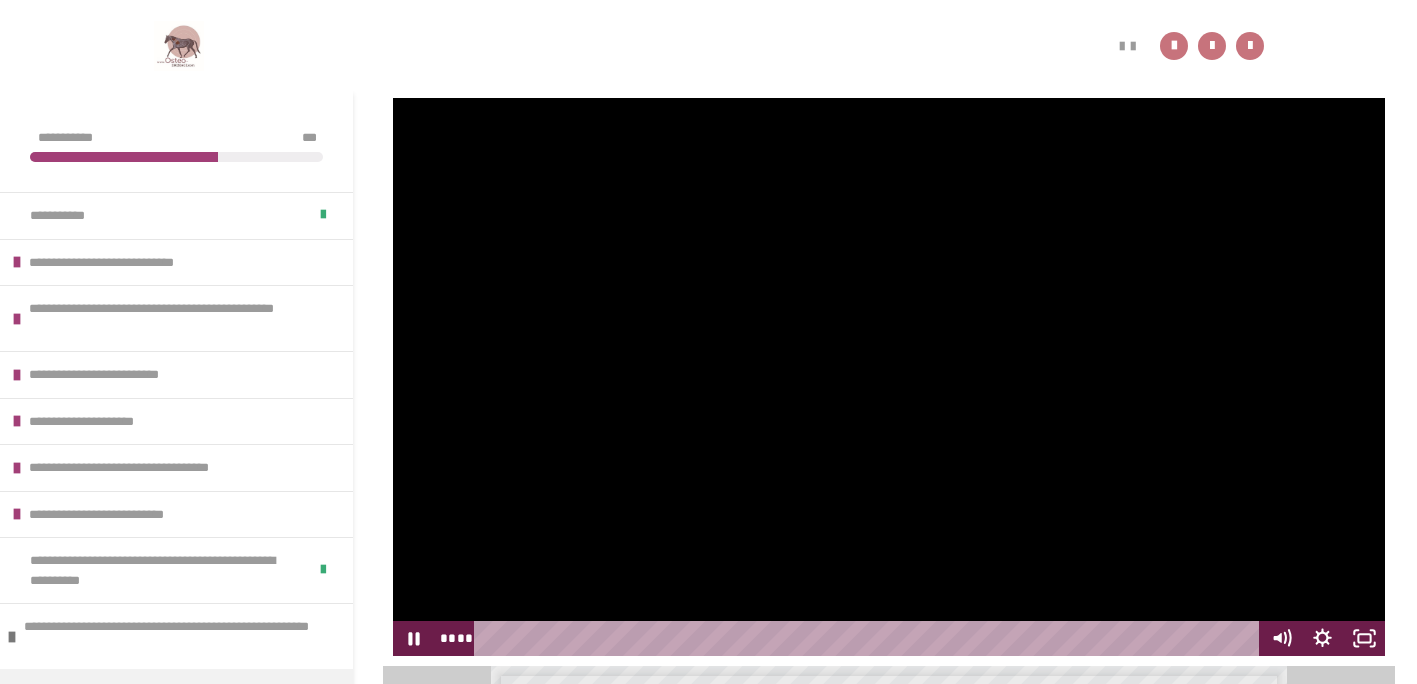 click at bounding box center [889, 377] 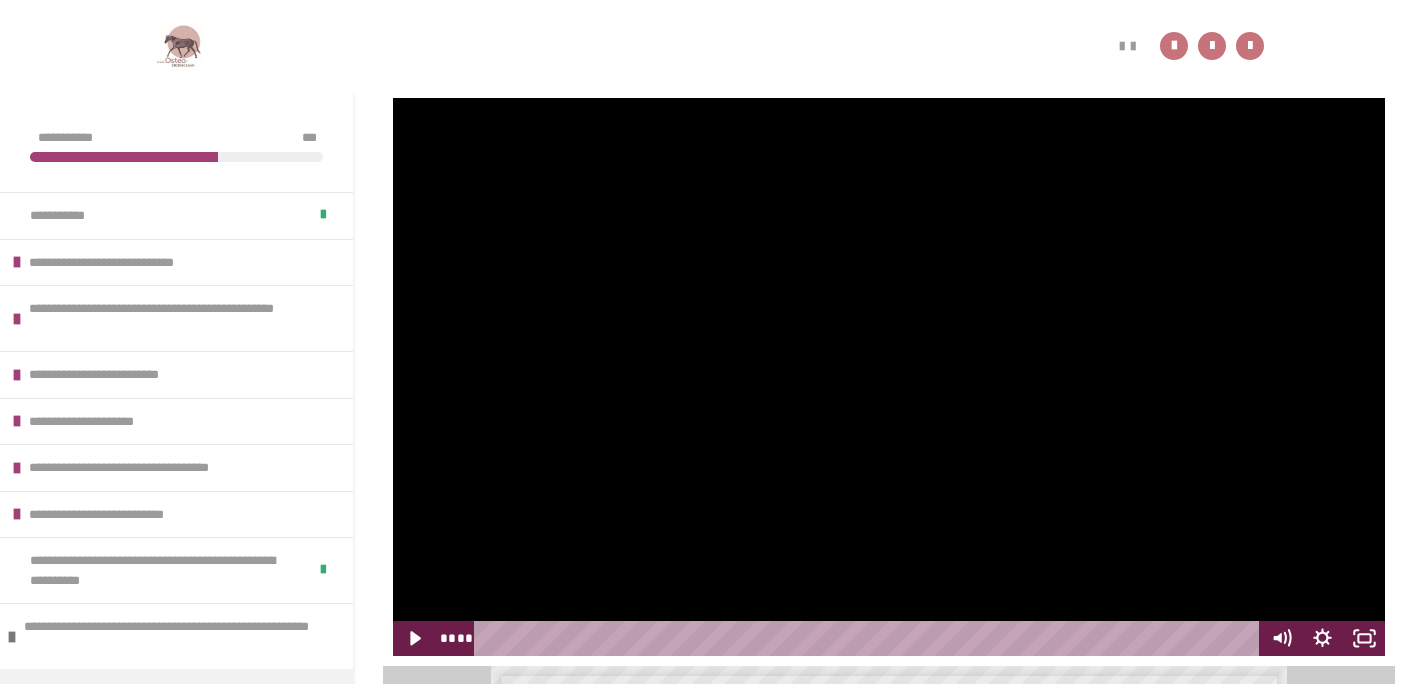 click at bounding box center [889, 377] 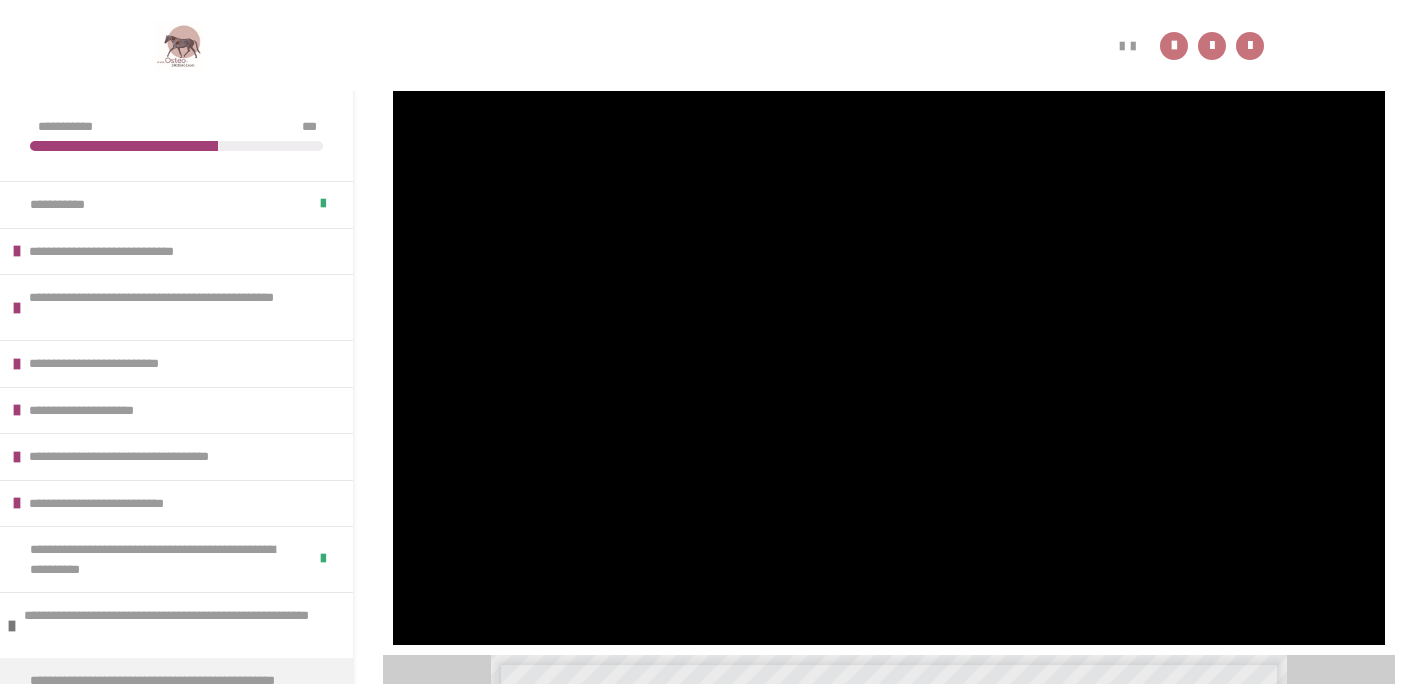 scroll, scrollTop: 230, scrollLeft: 0, axis: vertical 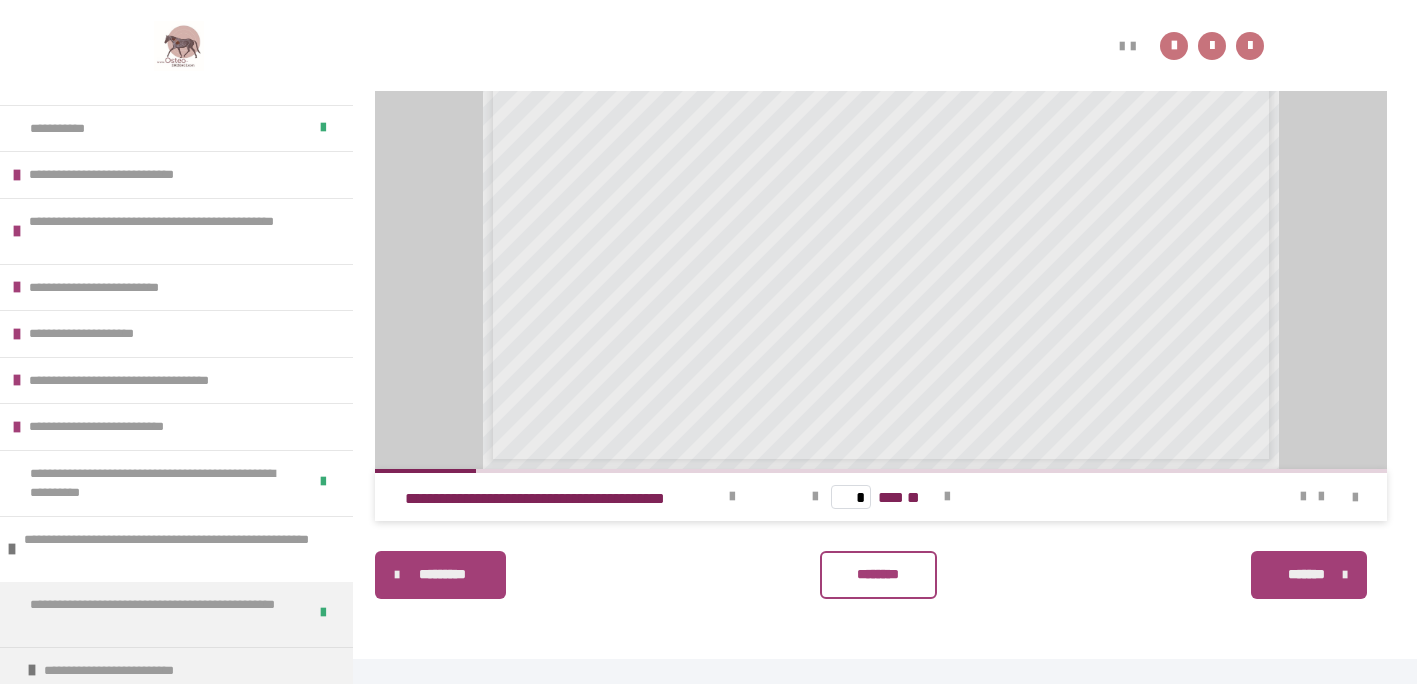 click on "********" at bounding box center (878, 575) 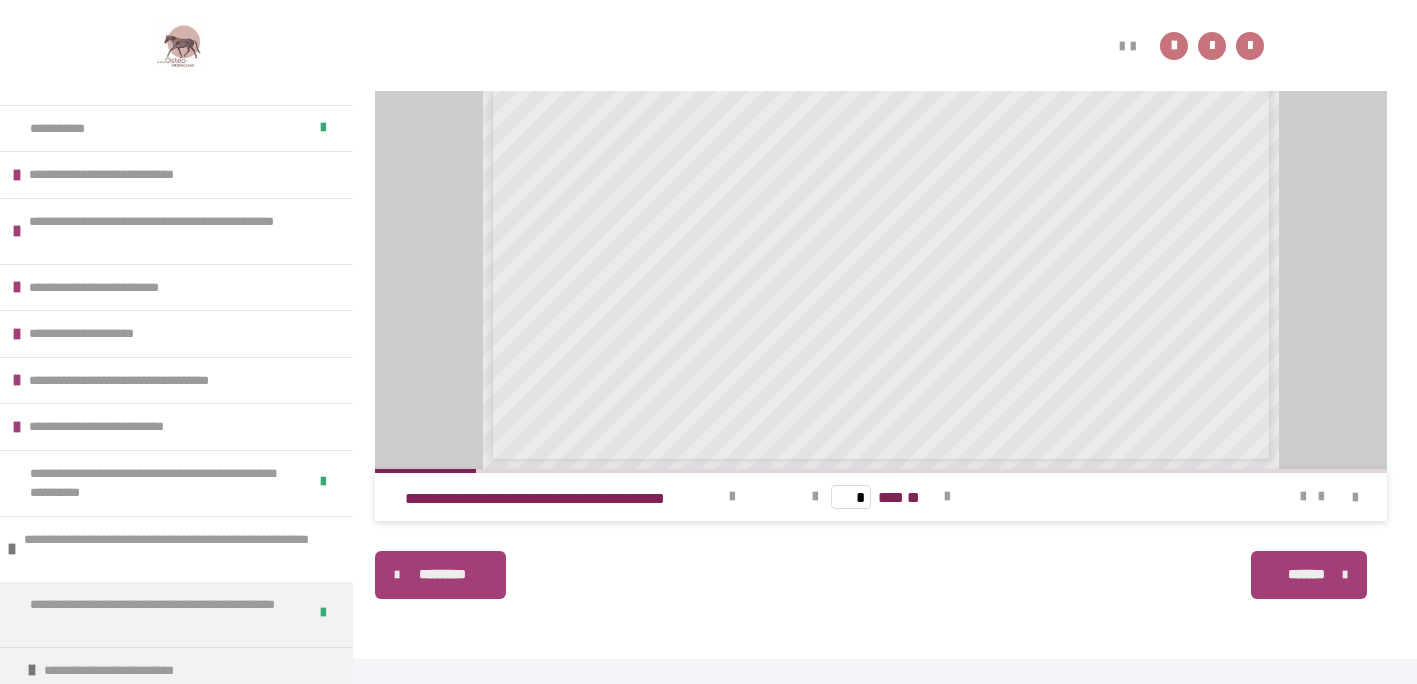 click on "*******" at bounding box center [1307, 574] 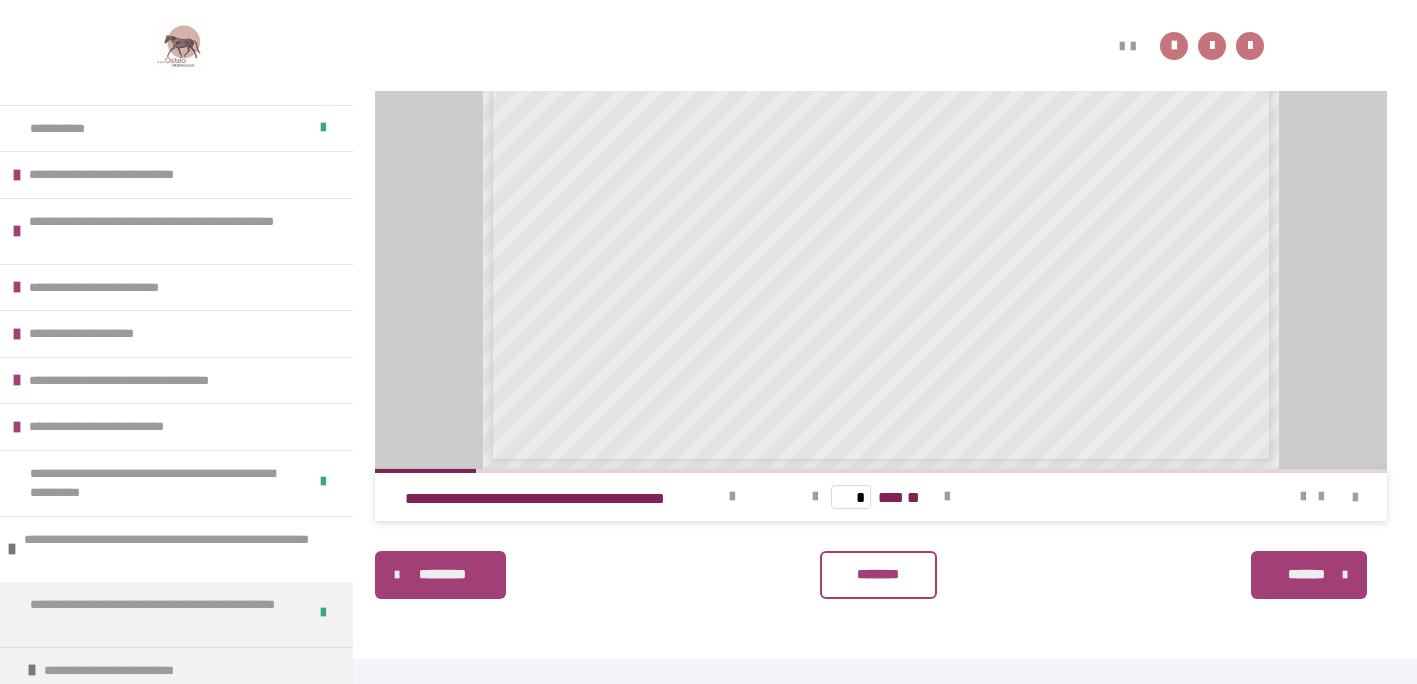 scroll, scrollTop: 340, scrollLeft: 0, axis: vertical 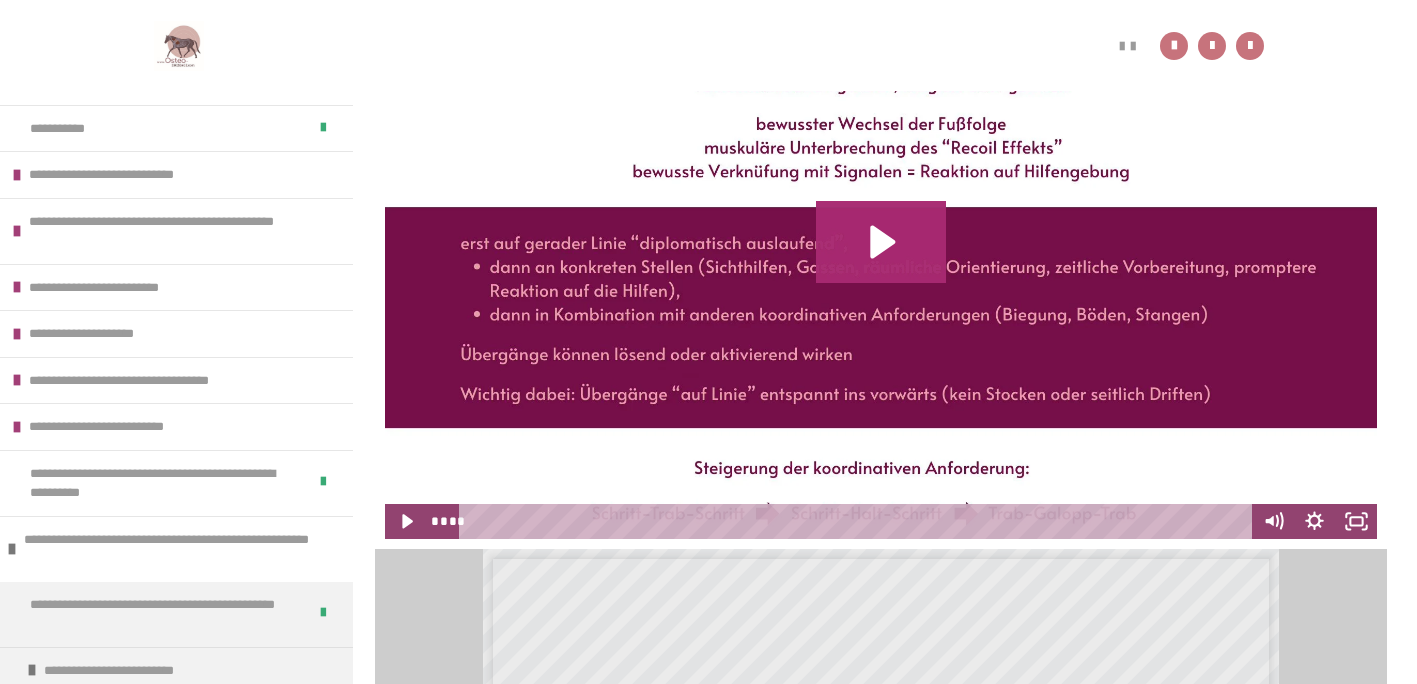 click 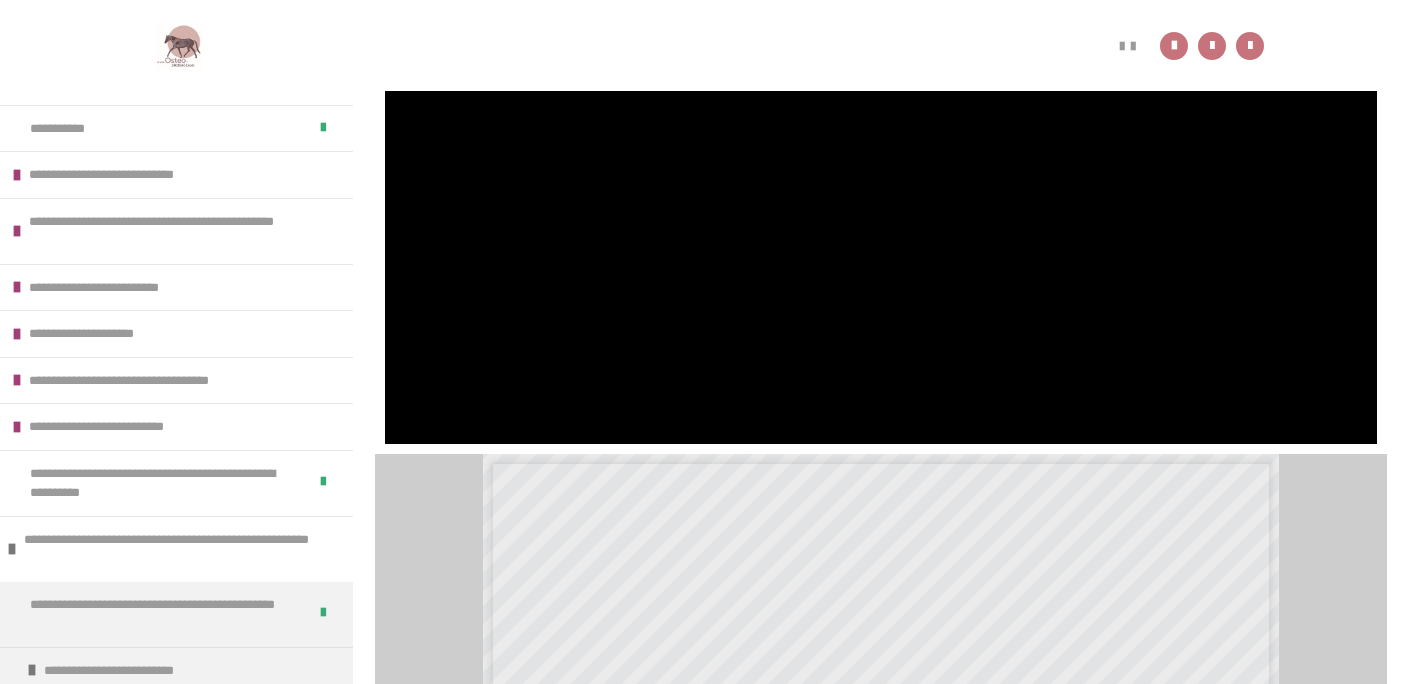 scroll, scrollTop: 425, scrollLeft: 0, axis: vertical 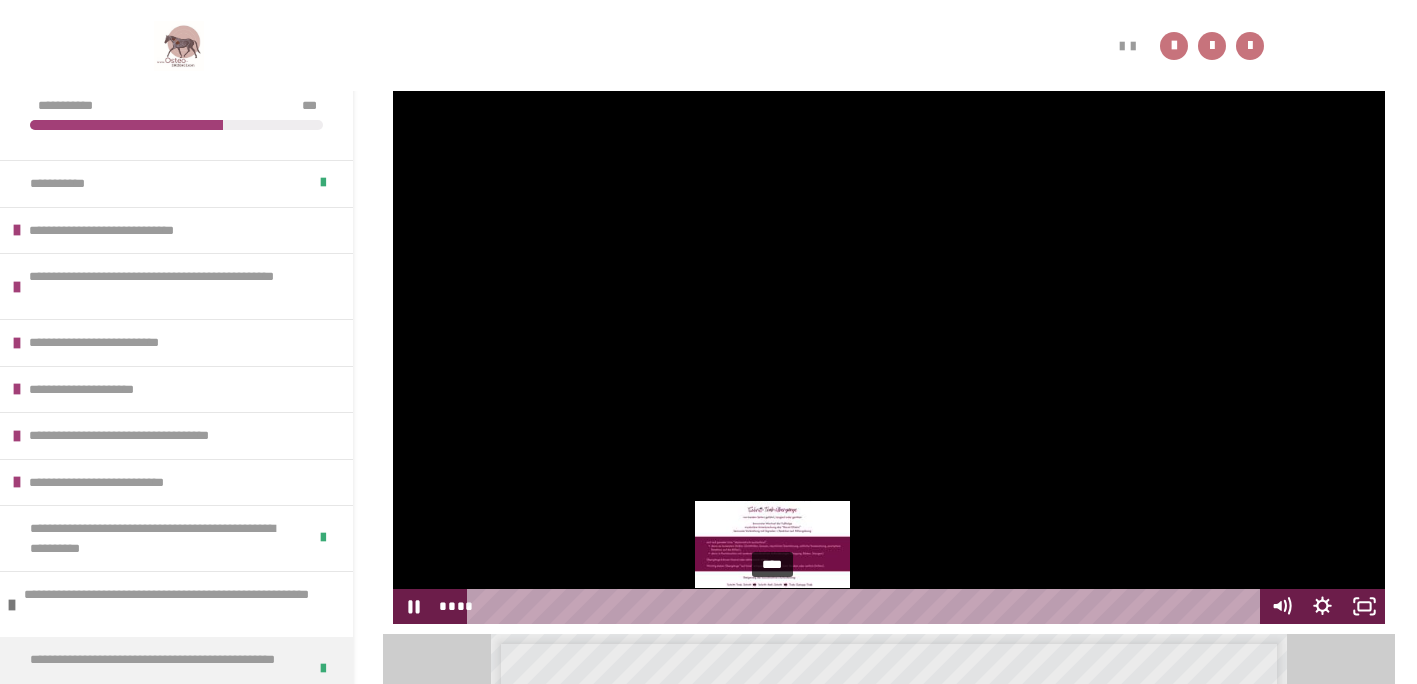 type 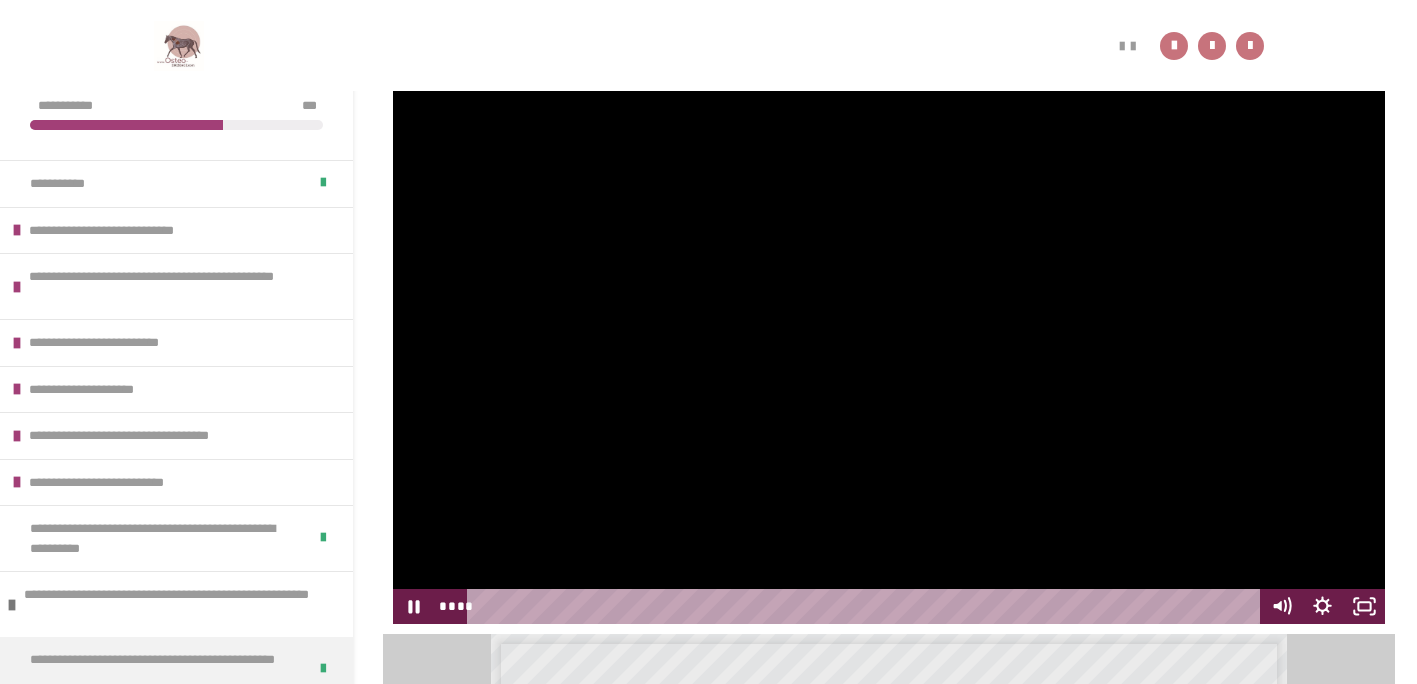 click at bounding box center [889, 345] 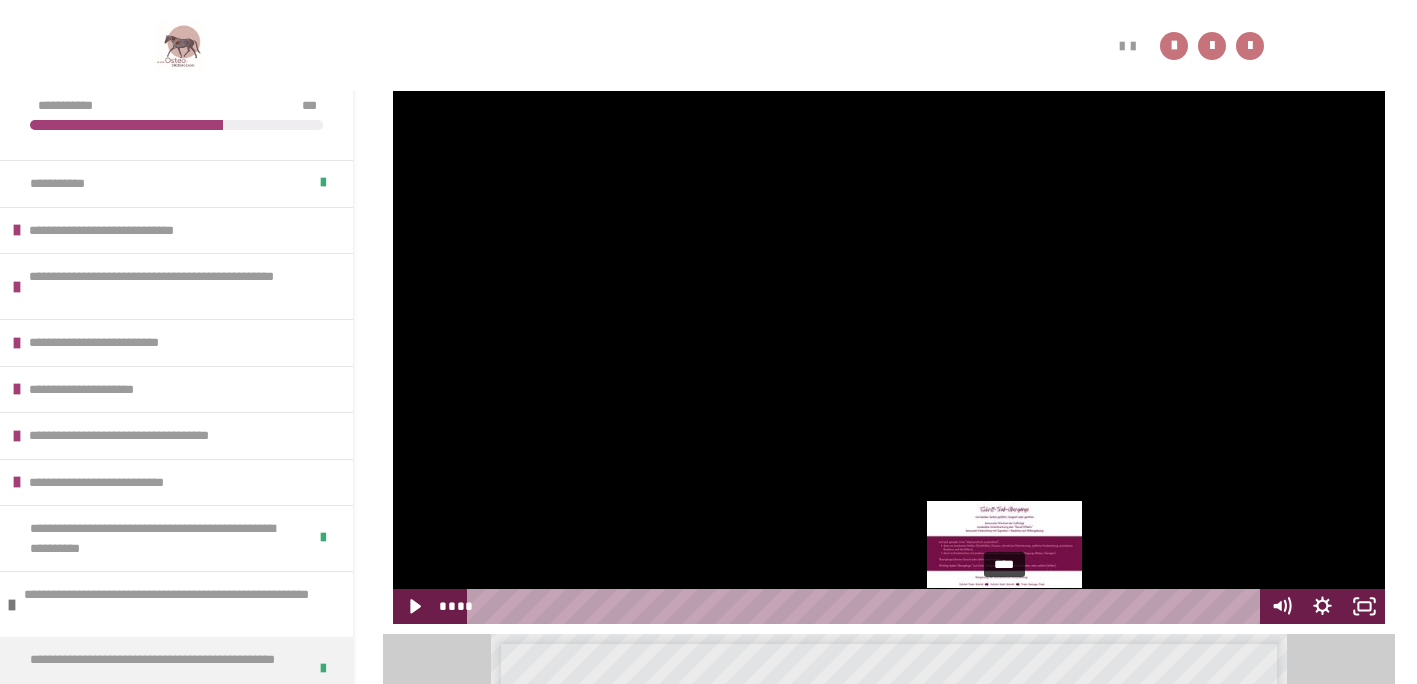 click on "****" at bounding box center (867, 606) 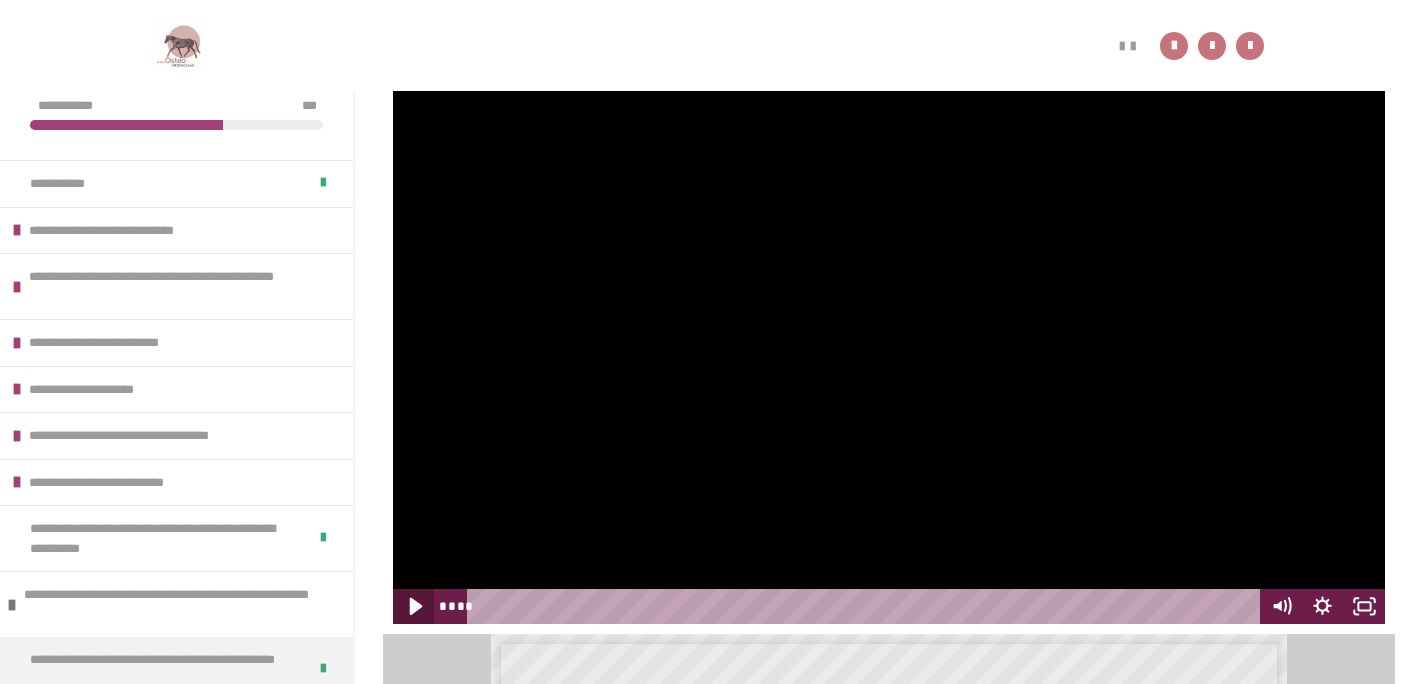 click 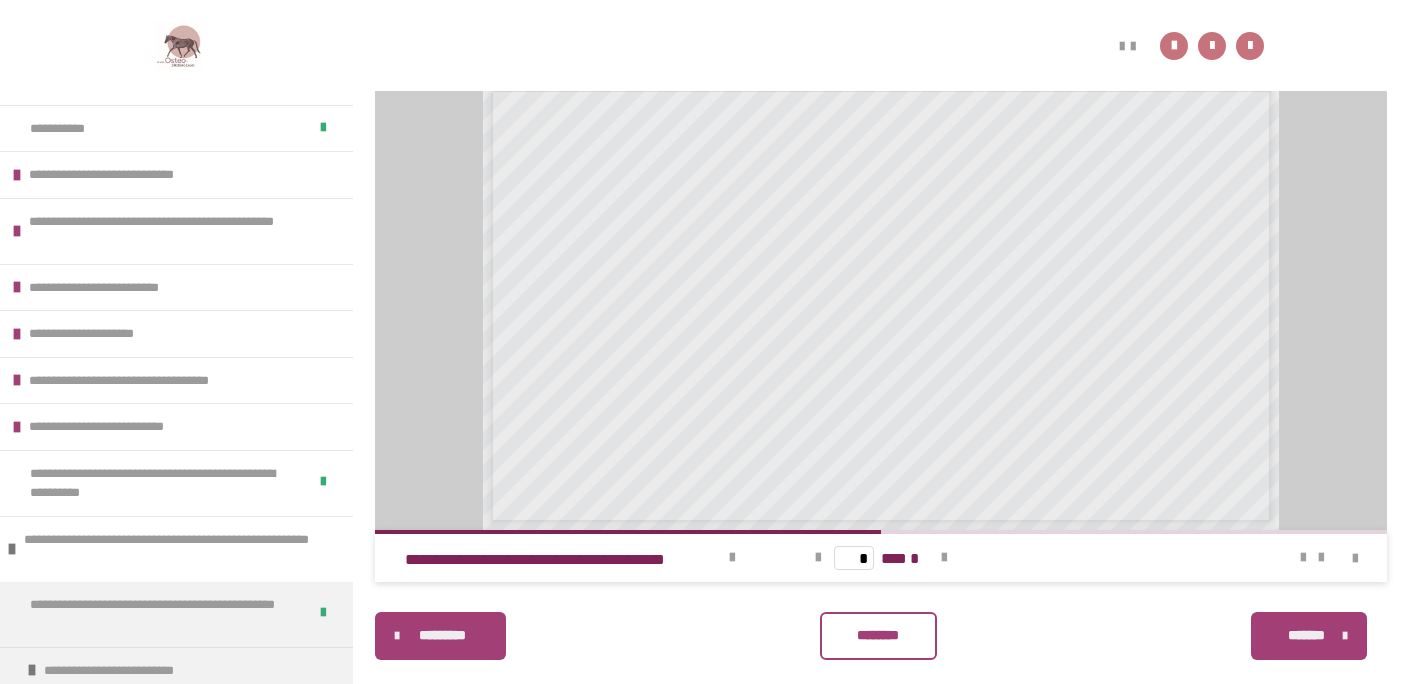 scroll, scrollTop: 842, scrollLeft: 0, axis: vertical 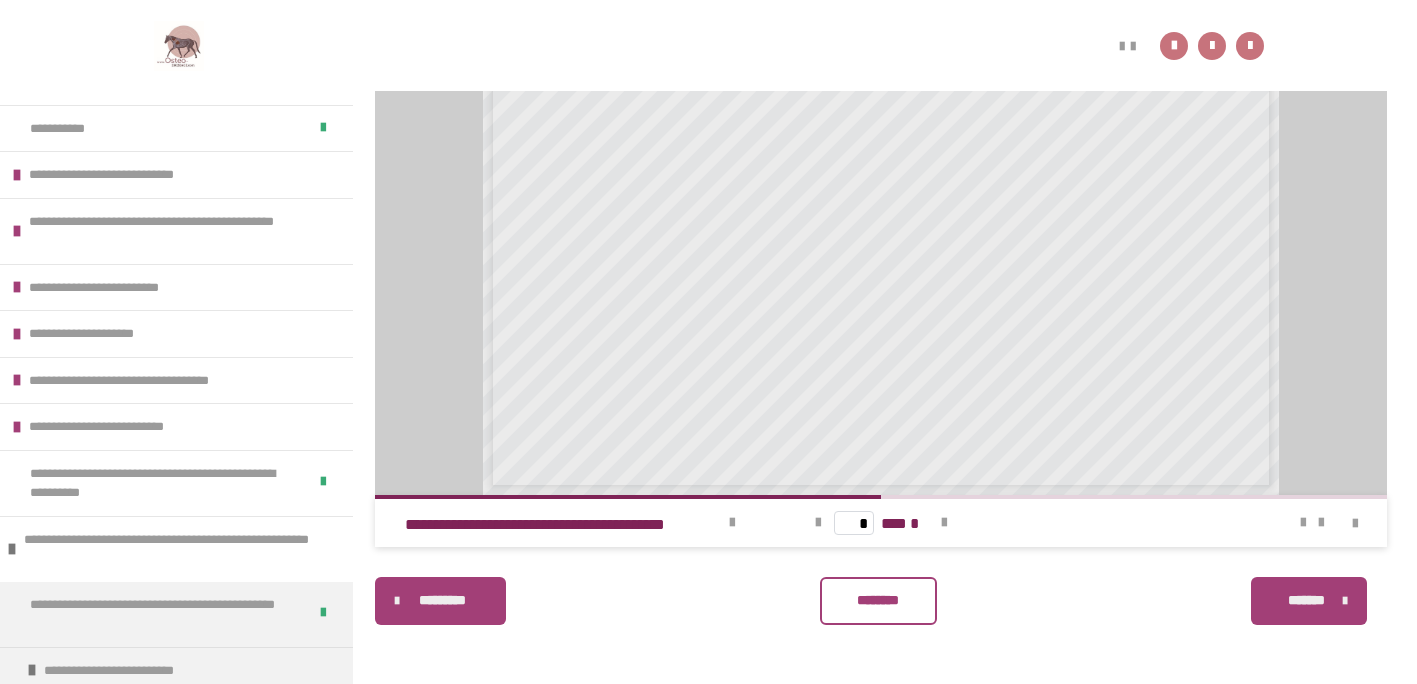 click on "********" at bounding box center (878, 600) 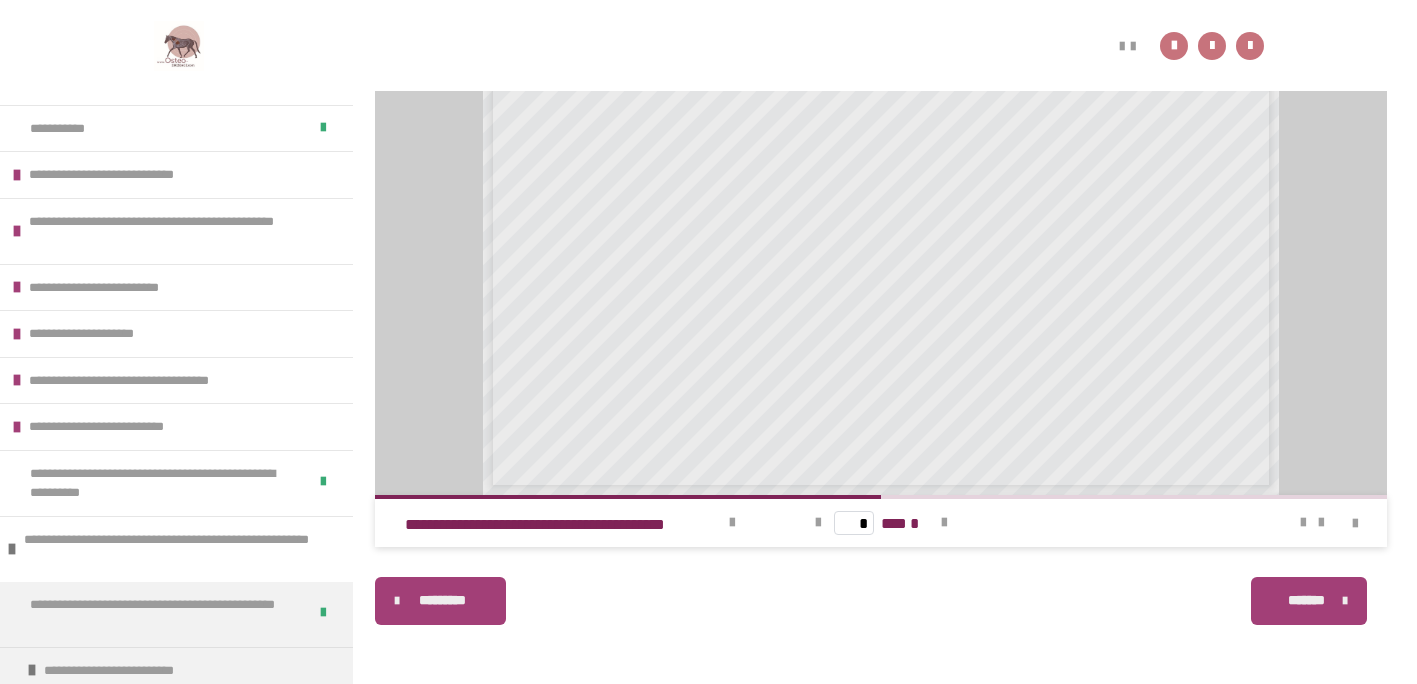 click on "*******" at bounding box center (1307, 600) 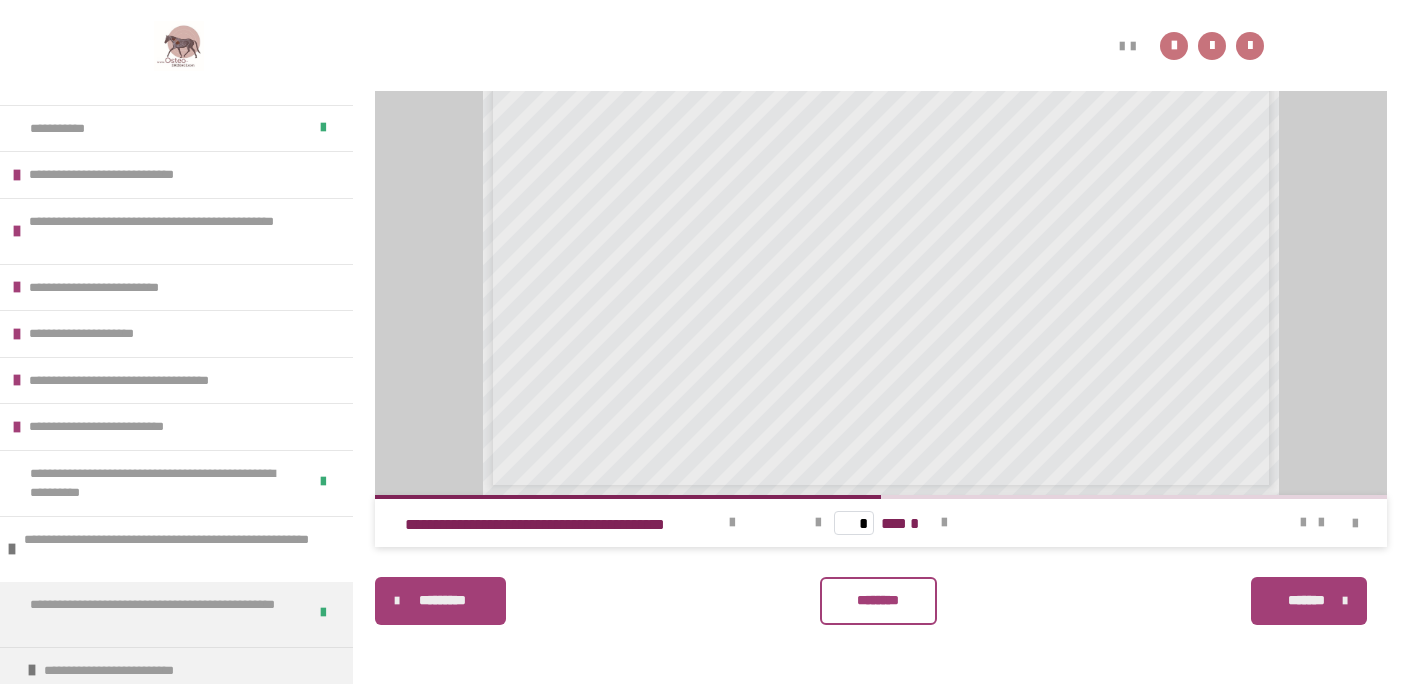 scroll, scrollTop: 340, scrollLeft: 0, axis: vertical 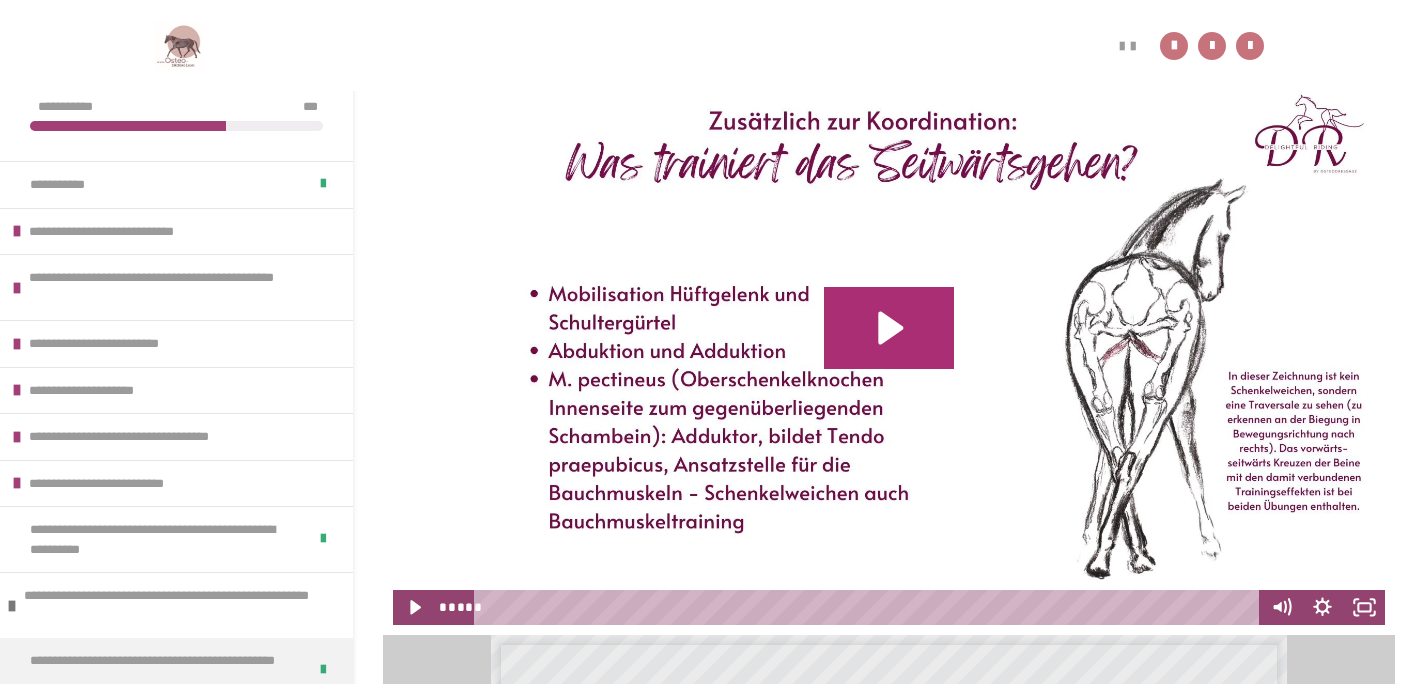 click 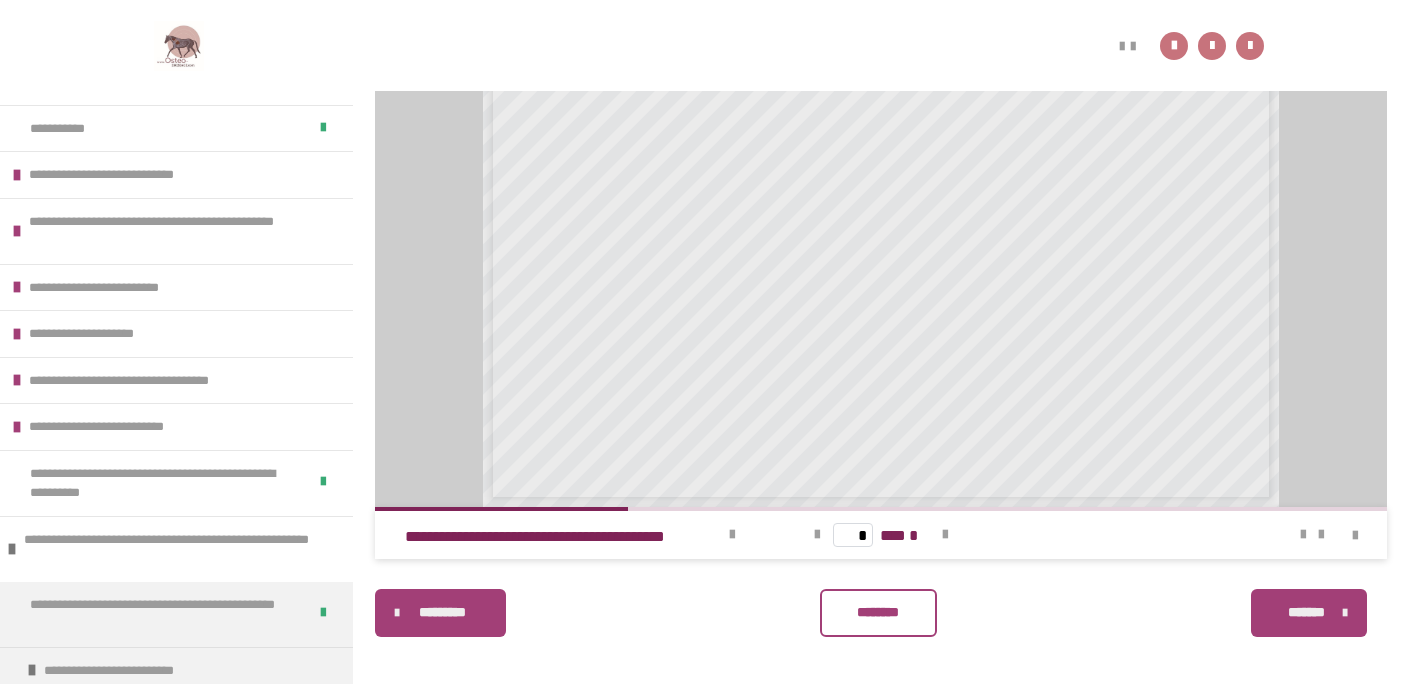 scroll, scrollTop: 842, scrollLeft: 0, axis: vertical 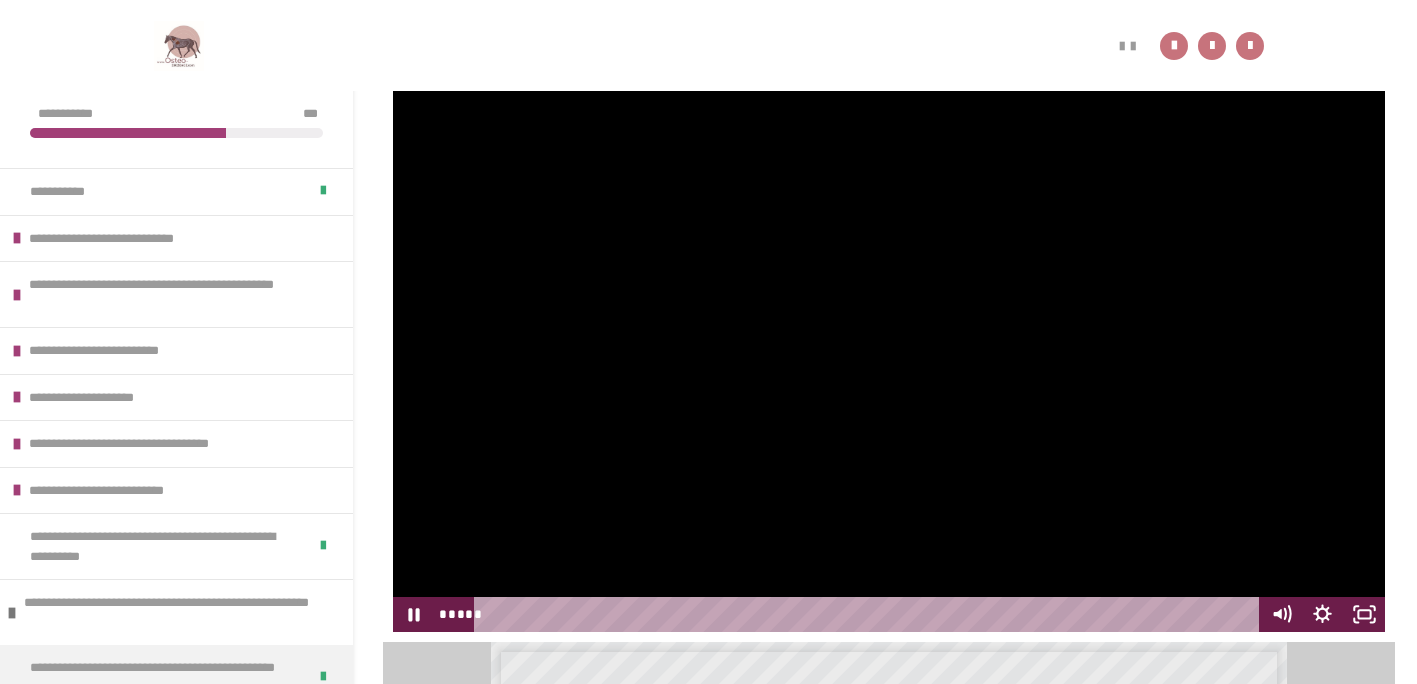 click on "**********" at bounding box center (708, 1318) 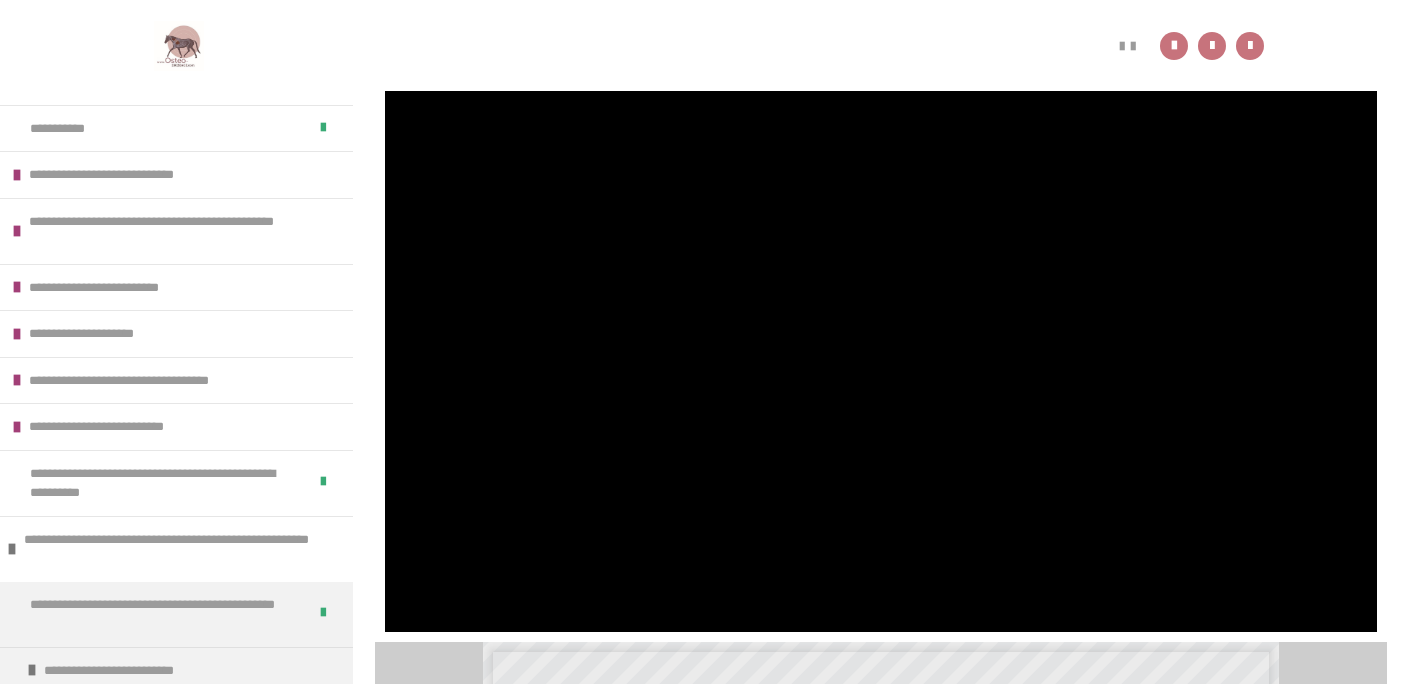scroll, scrollTop: 426, scrollLeft: 0, axis: vertical 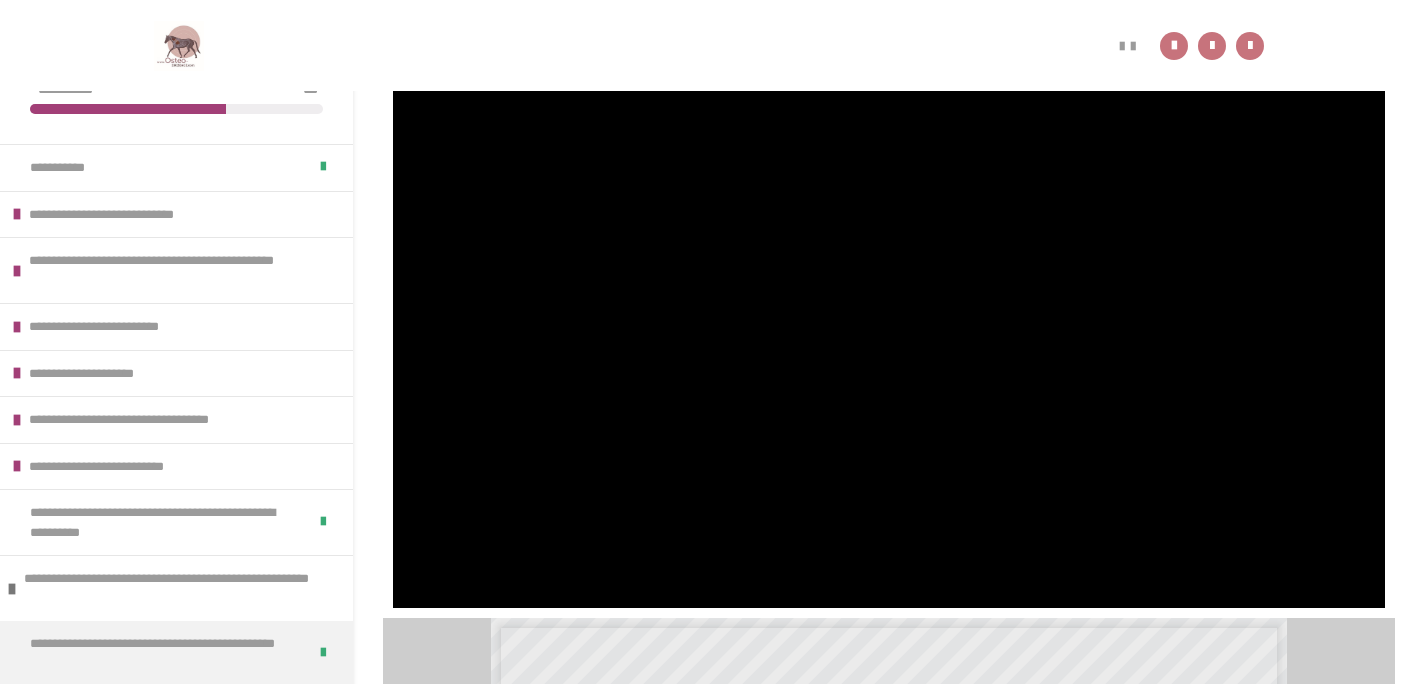 click on "**********" at bounding box center (708, 1294) 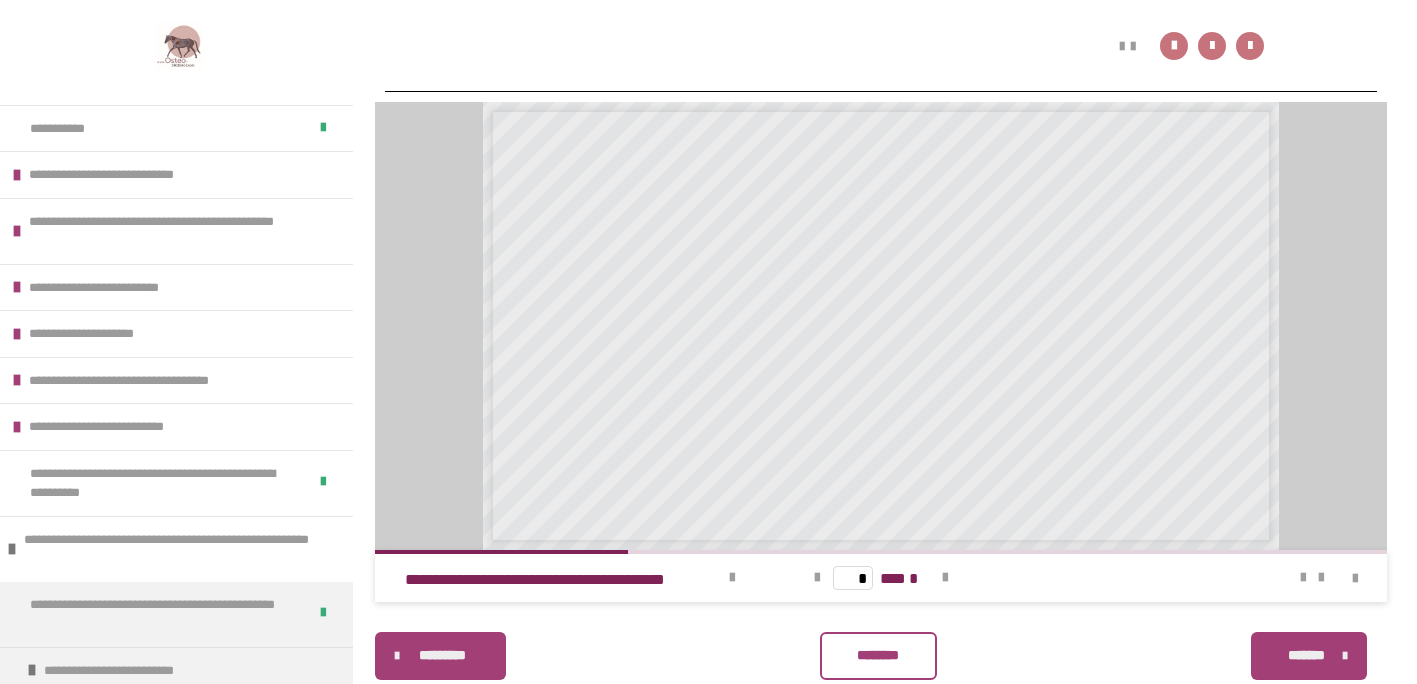 scroll, scrollTop: 842, scrollLeft: 0, axis: vertical 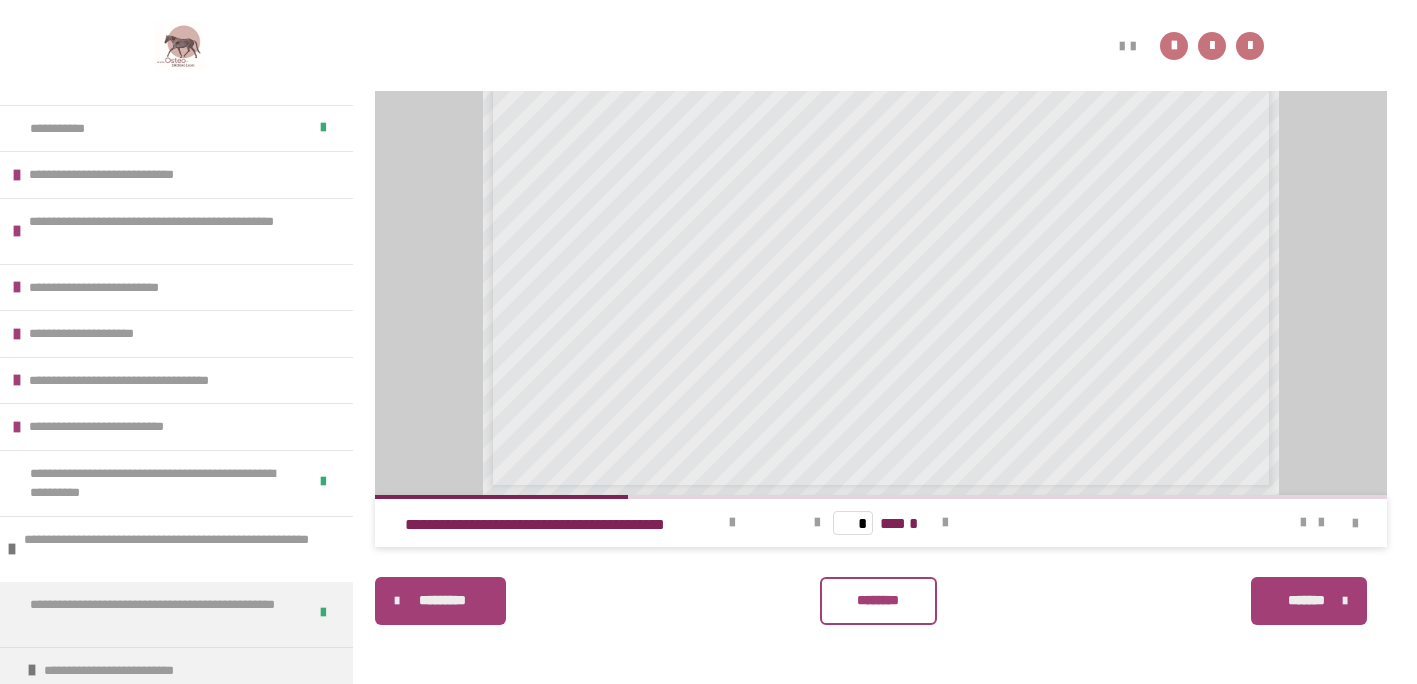 click on "********" at bounding box center [878, 600] 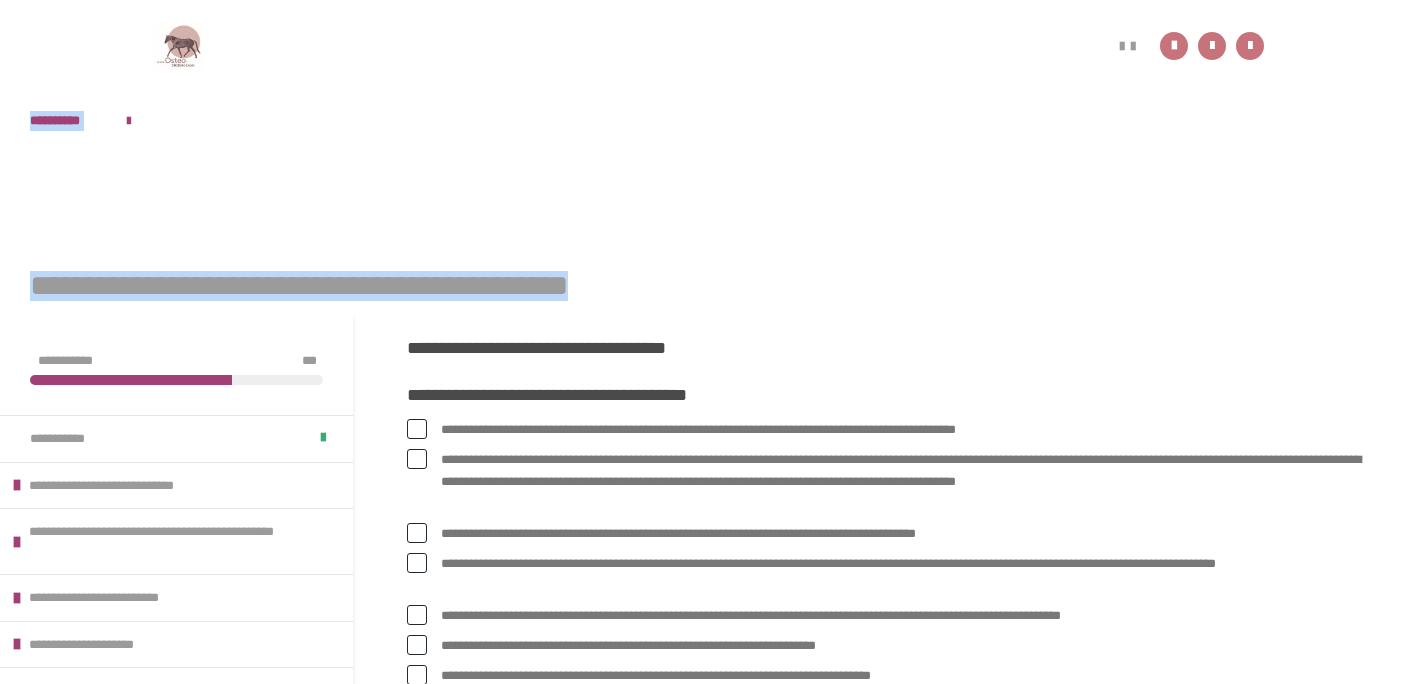drag, startPoint x: 1409, startPoint y: 177, endPoint x: 1384, endPoint y: 299, distance: 124.53513 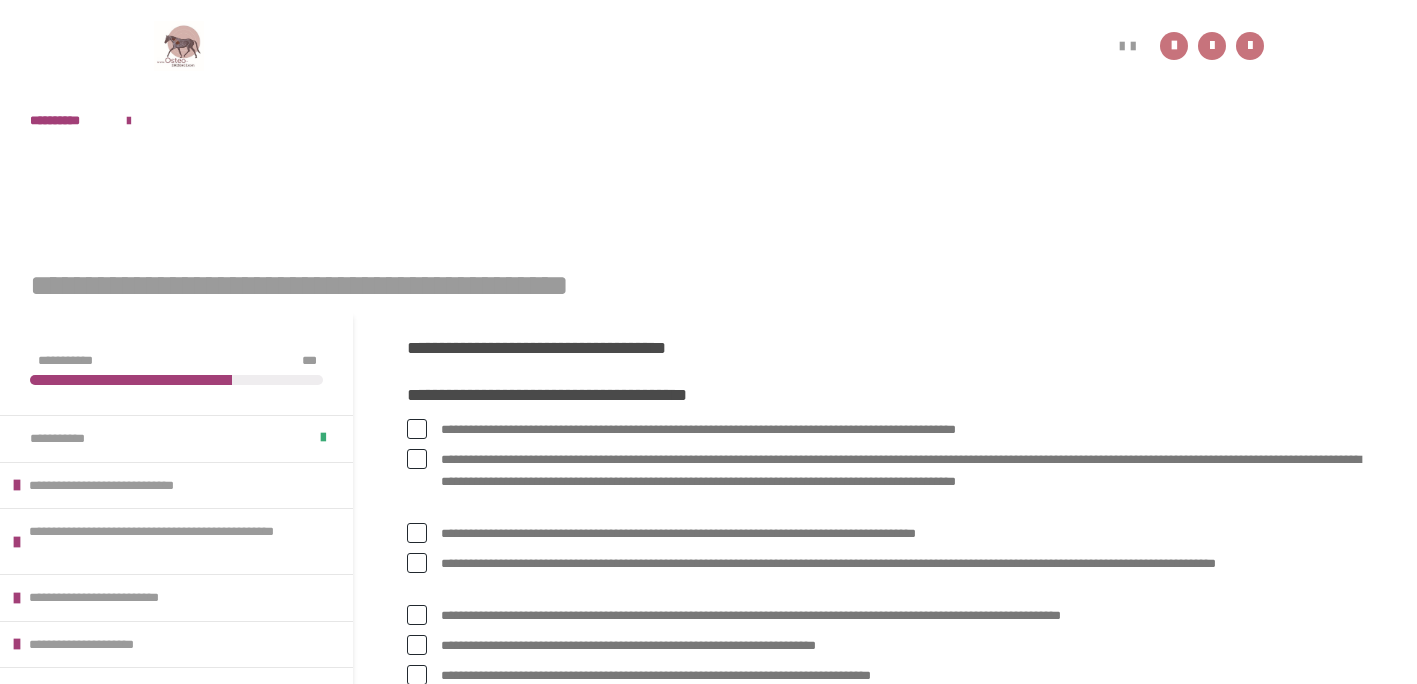 click on "**********" at bounding box center (885, 694) 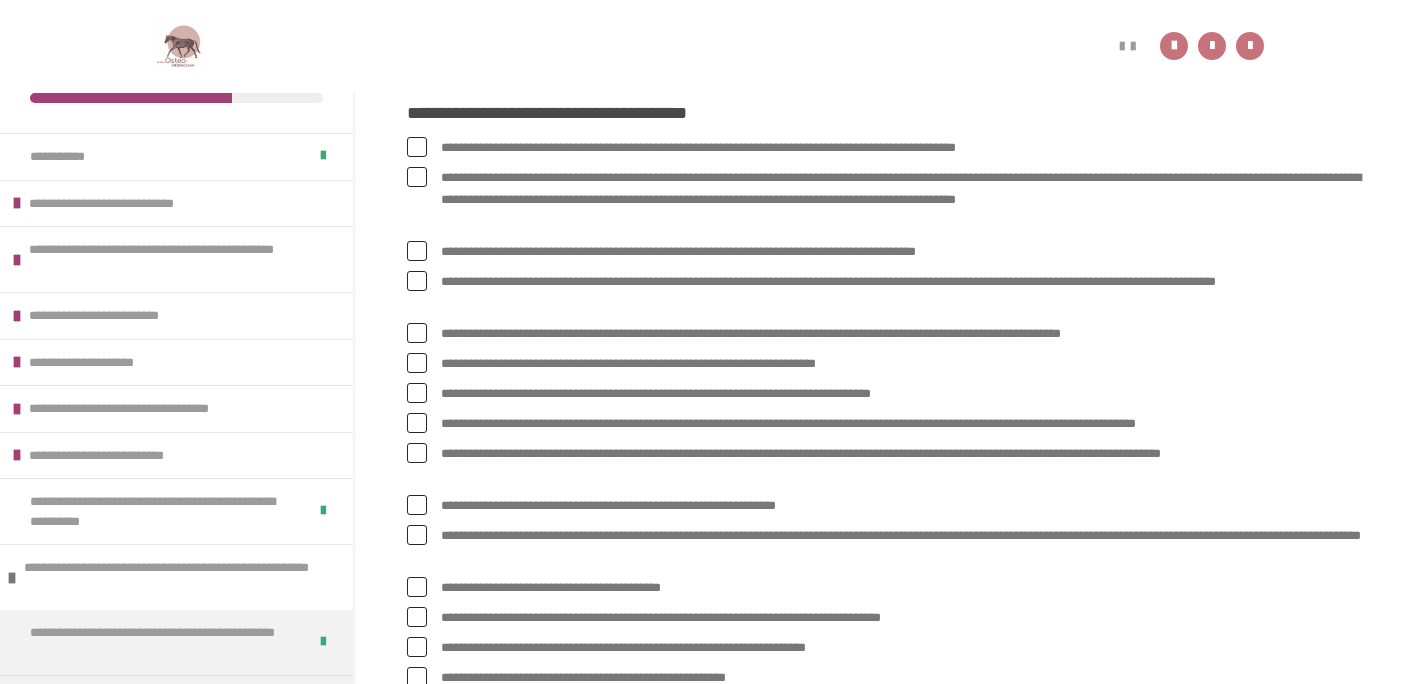 scroll, scrollTop: 307, scrollLeft: 0, axis: vertical 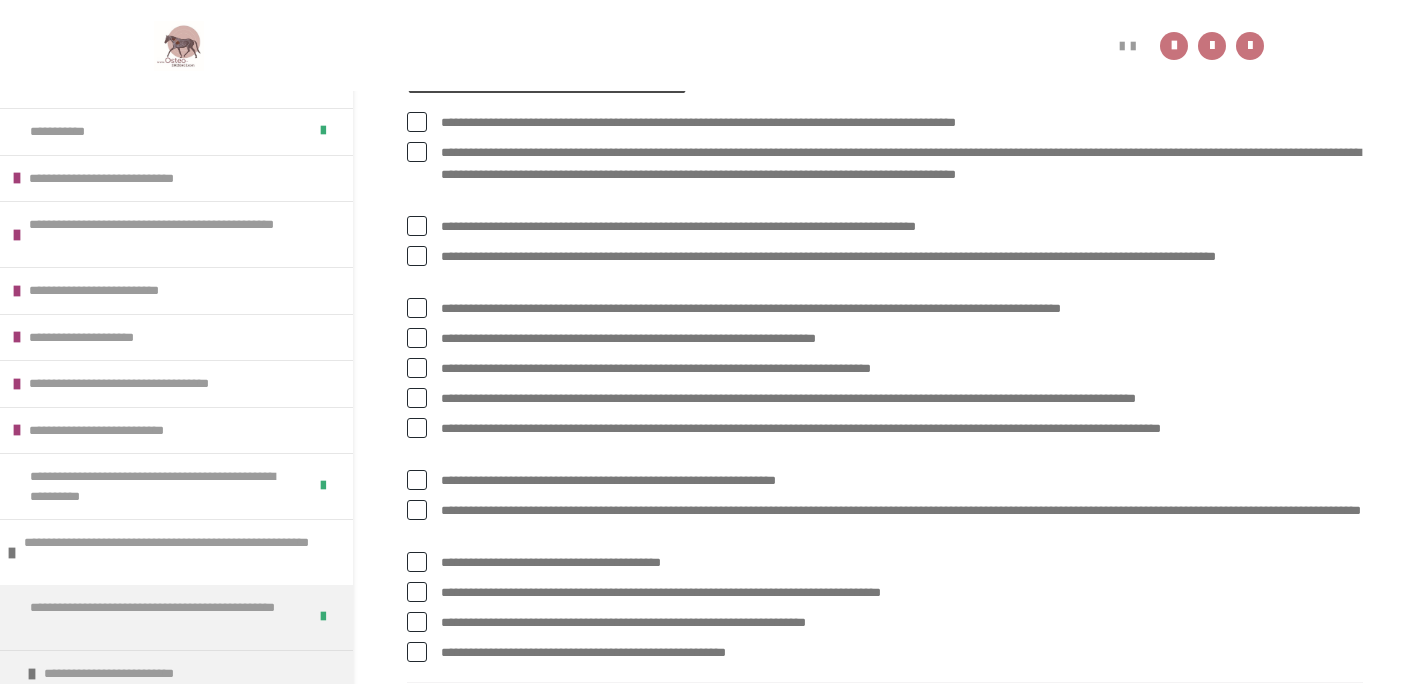 click on "**********" at bounding box center (902, 175) 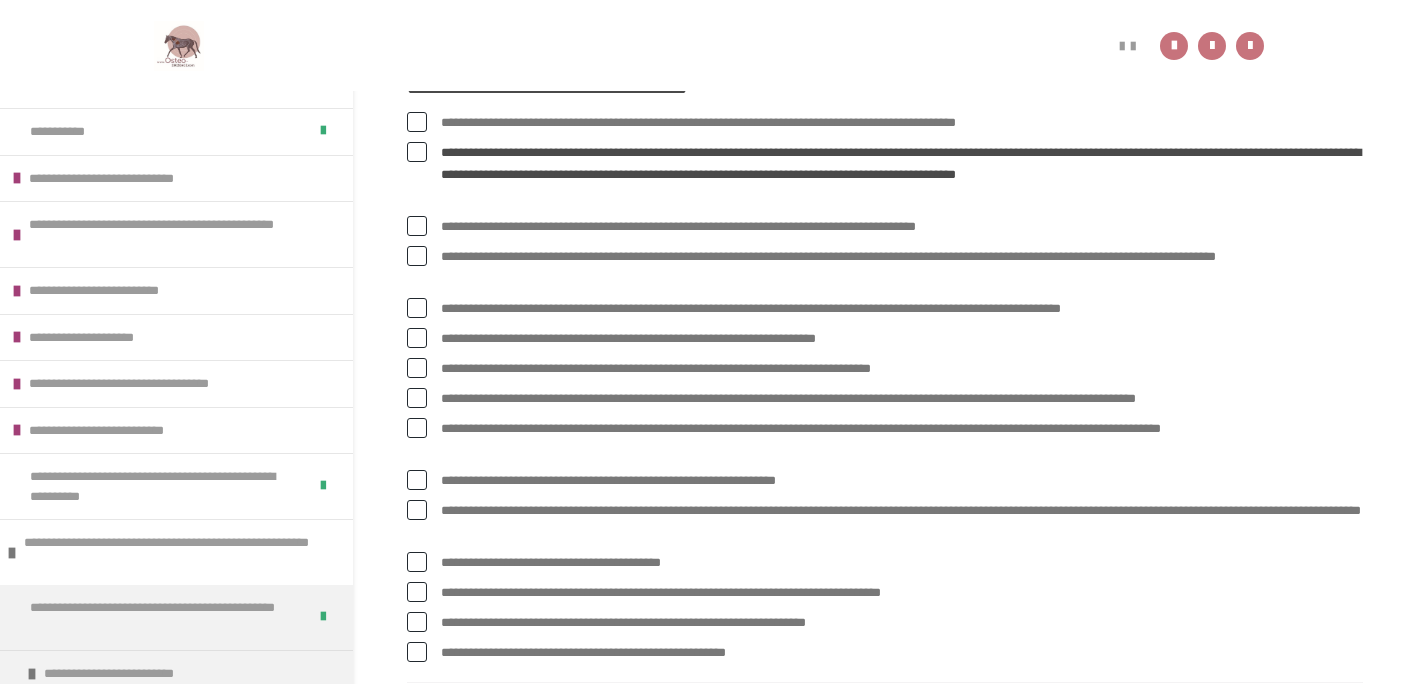 click on "**********" at bounding box center (902, 227) 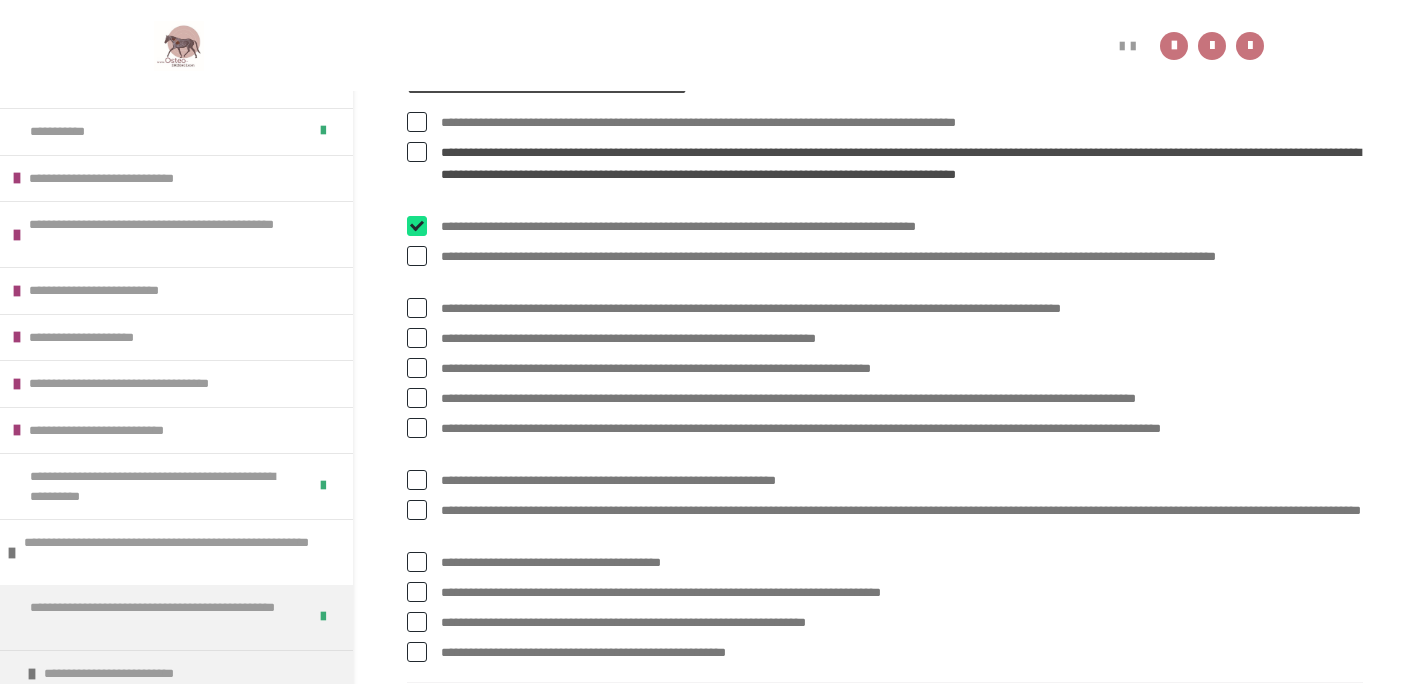 checkbox on "****" 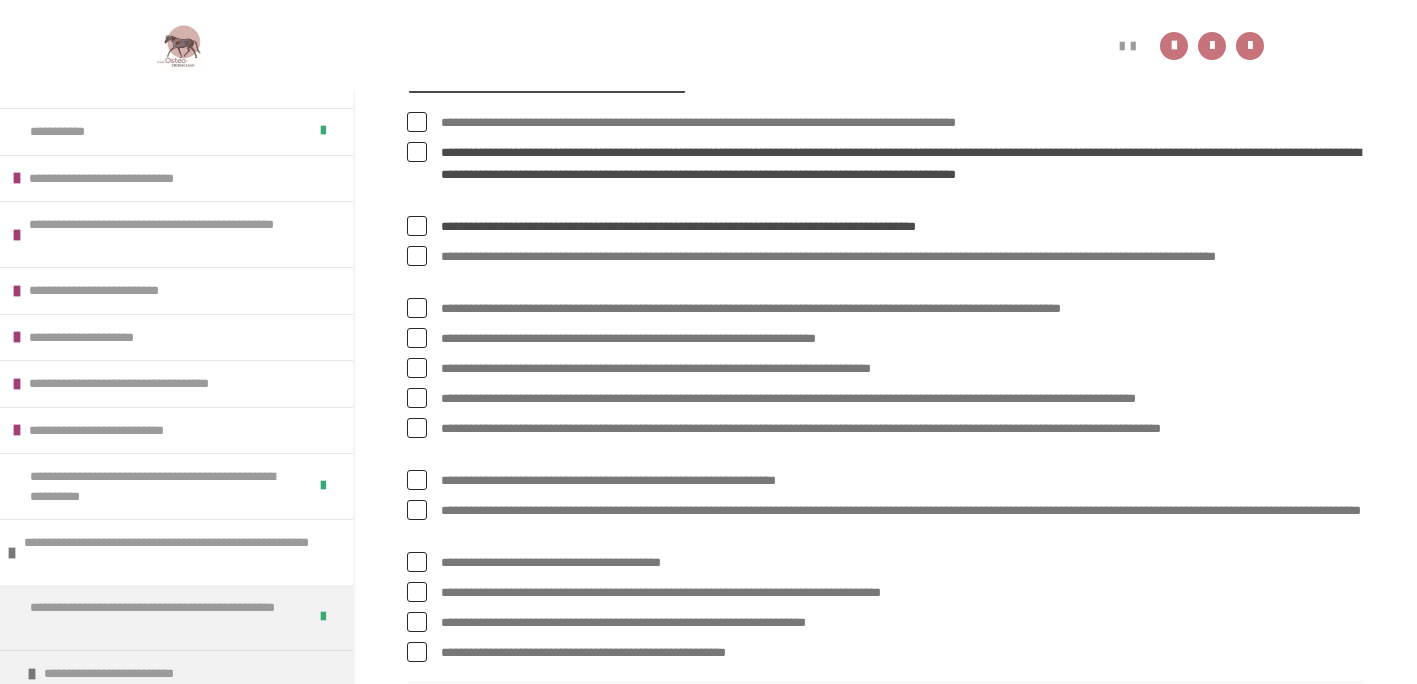 click on "**********" at bounding box center [902, 268] 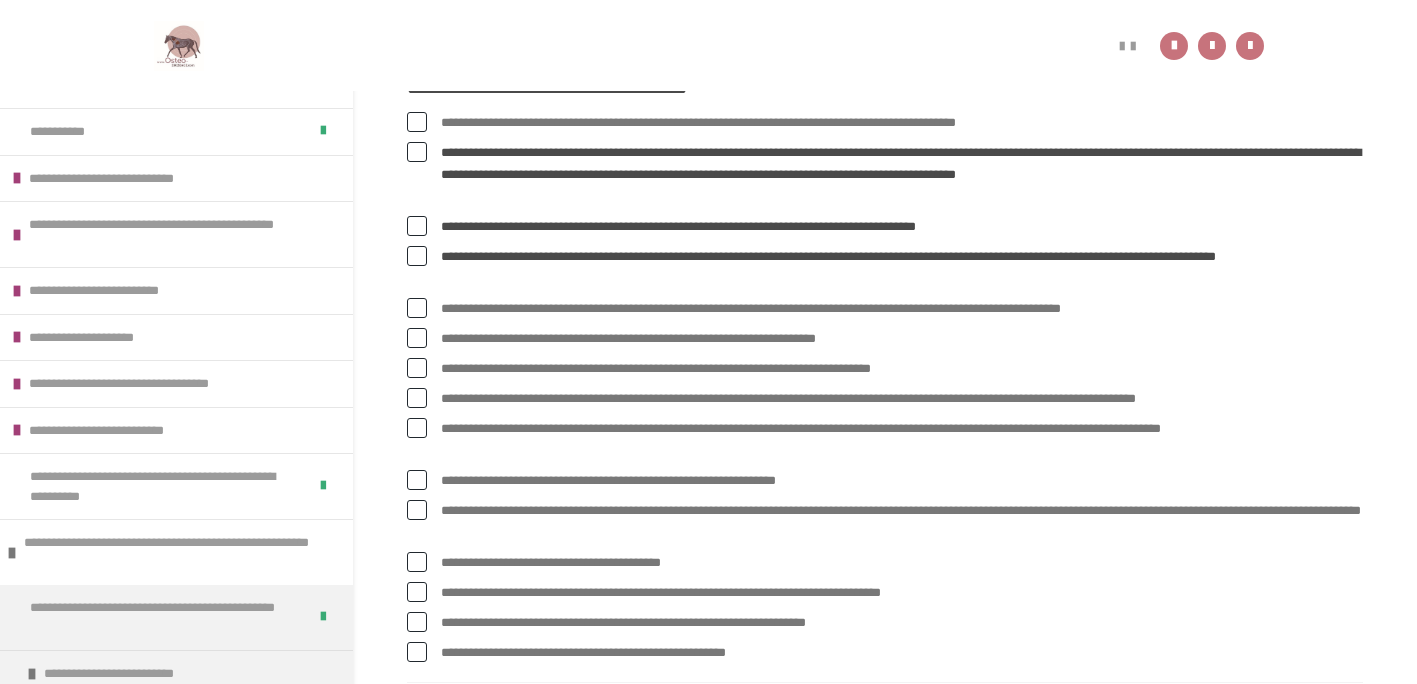click on "**********" at bounding box center [902, 339] 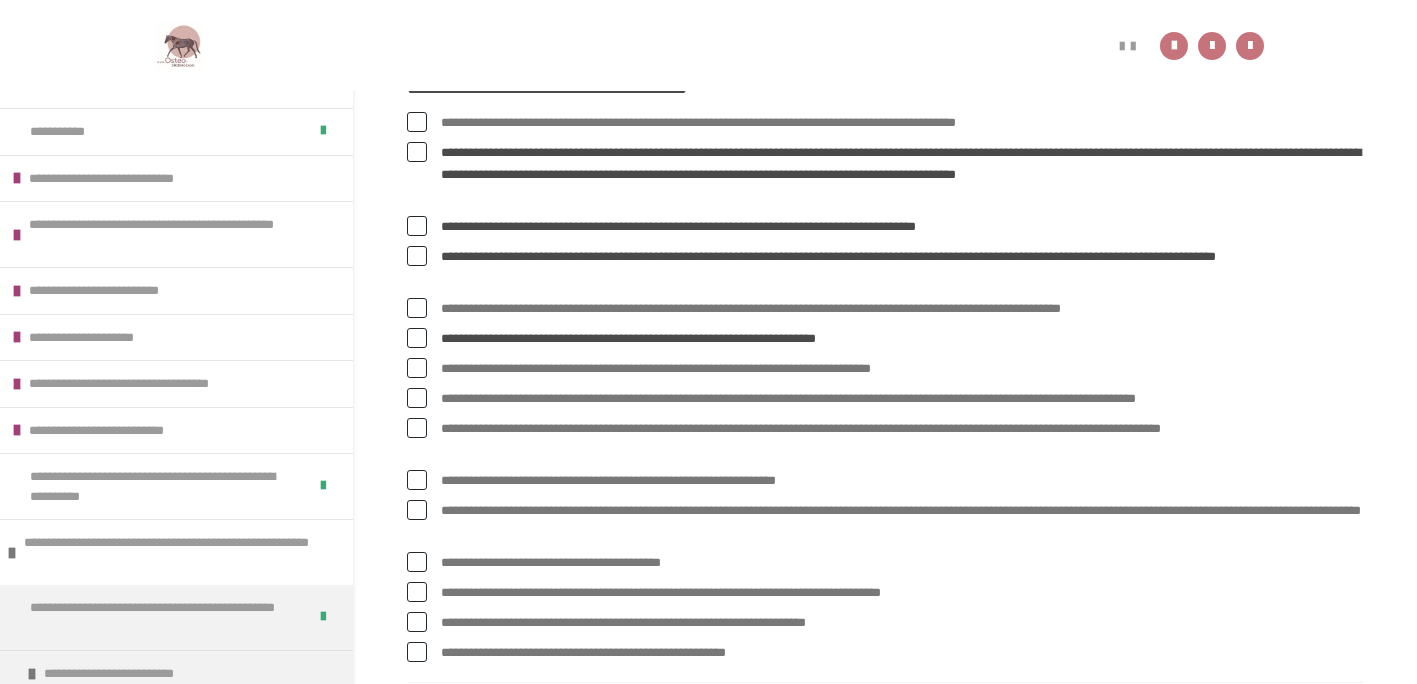 click on "**********" at bounding box center (902, 369) 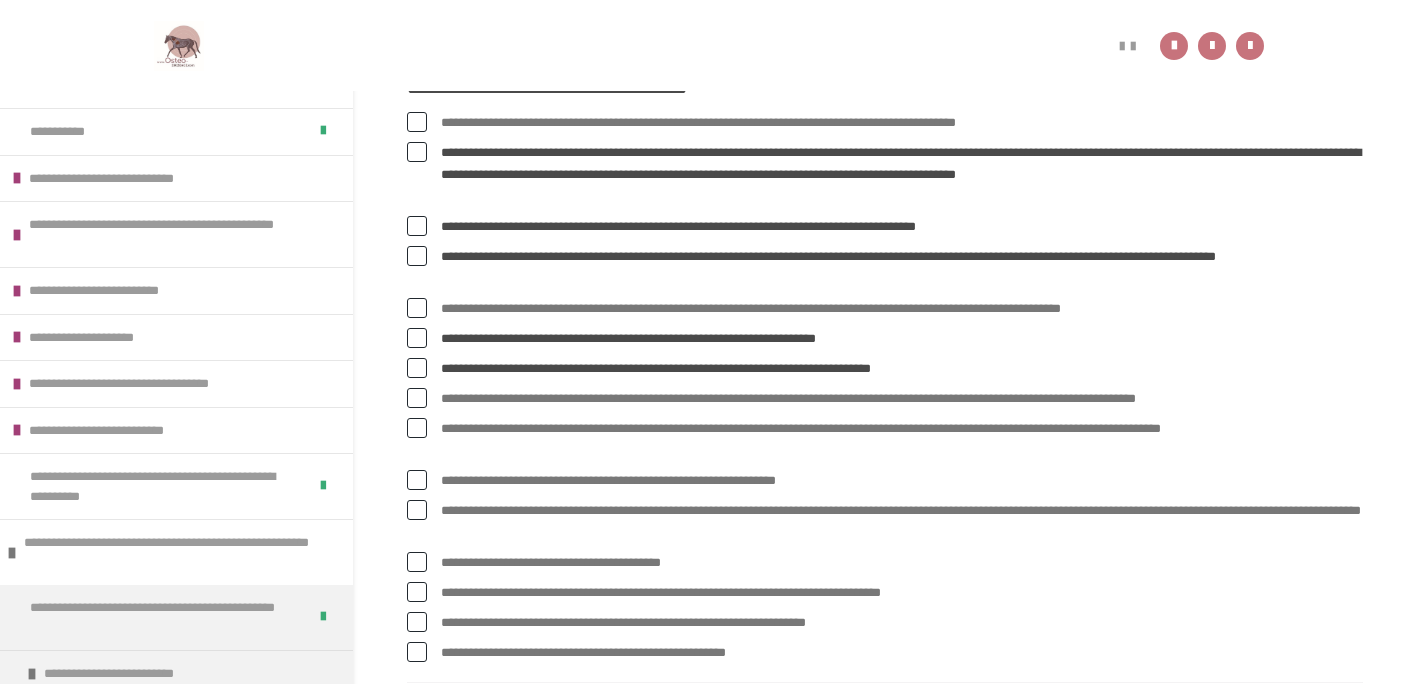 click on "**********" at bounding box center (902, 399) 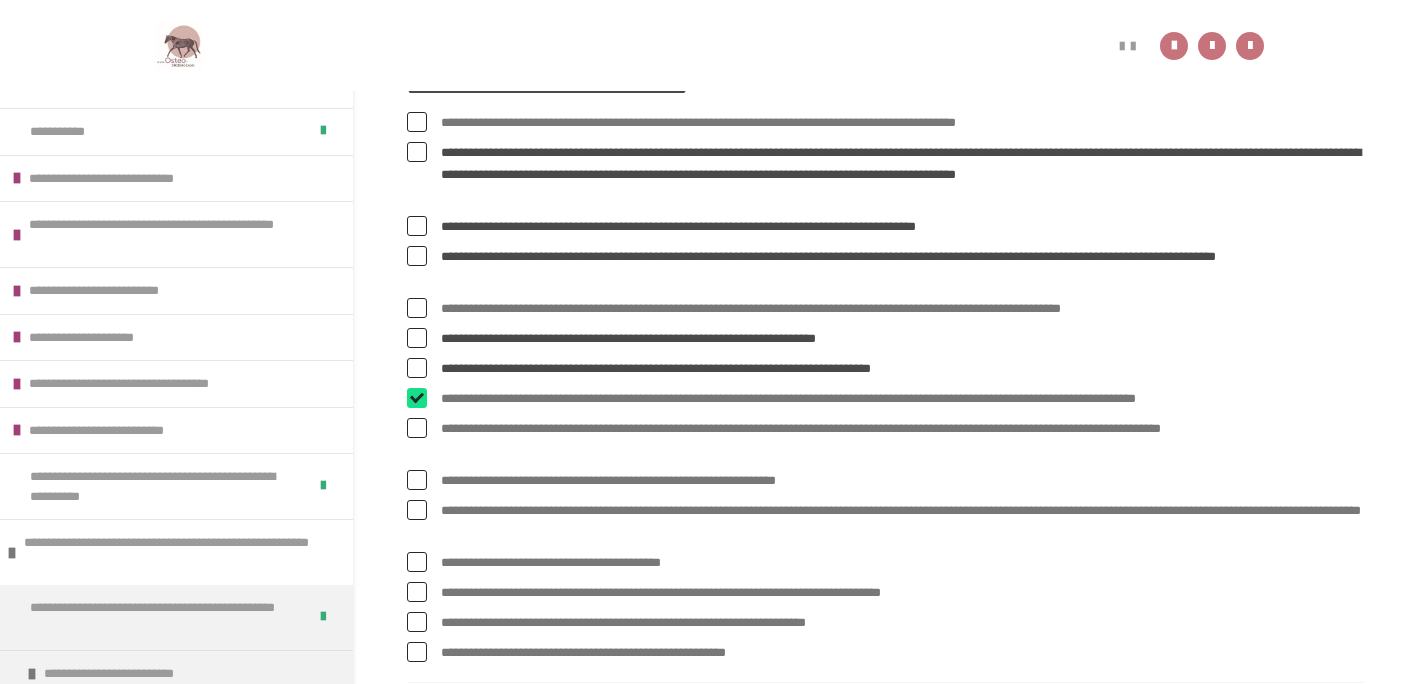 checkbox on "****" 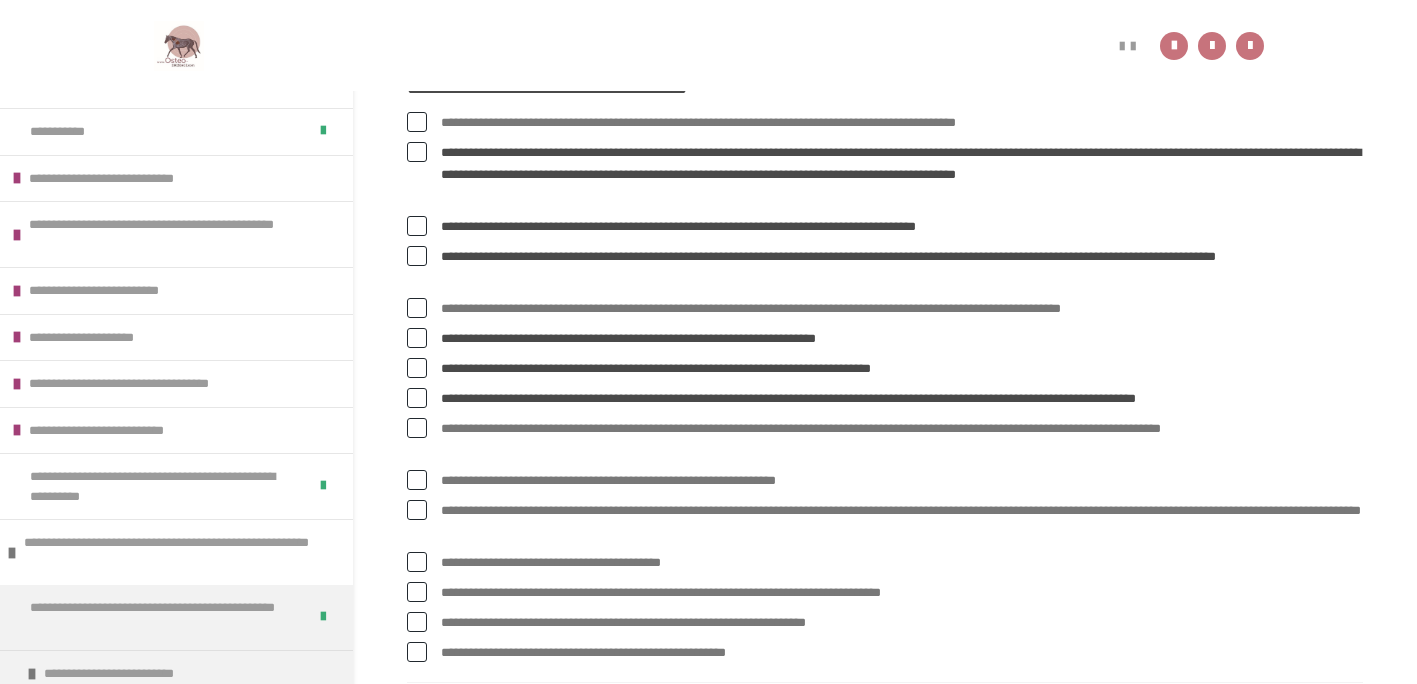 click on "**********" at bounding box center (902, 440) 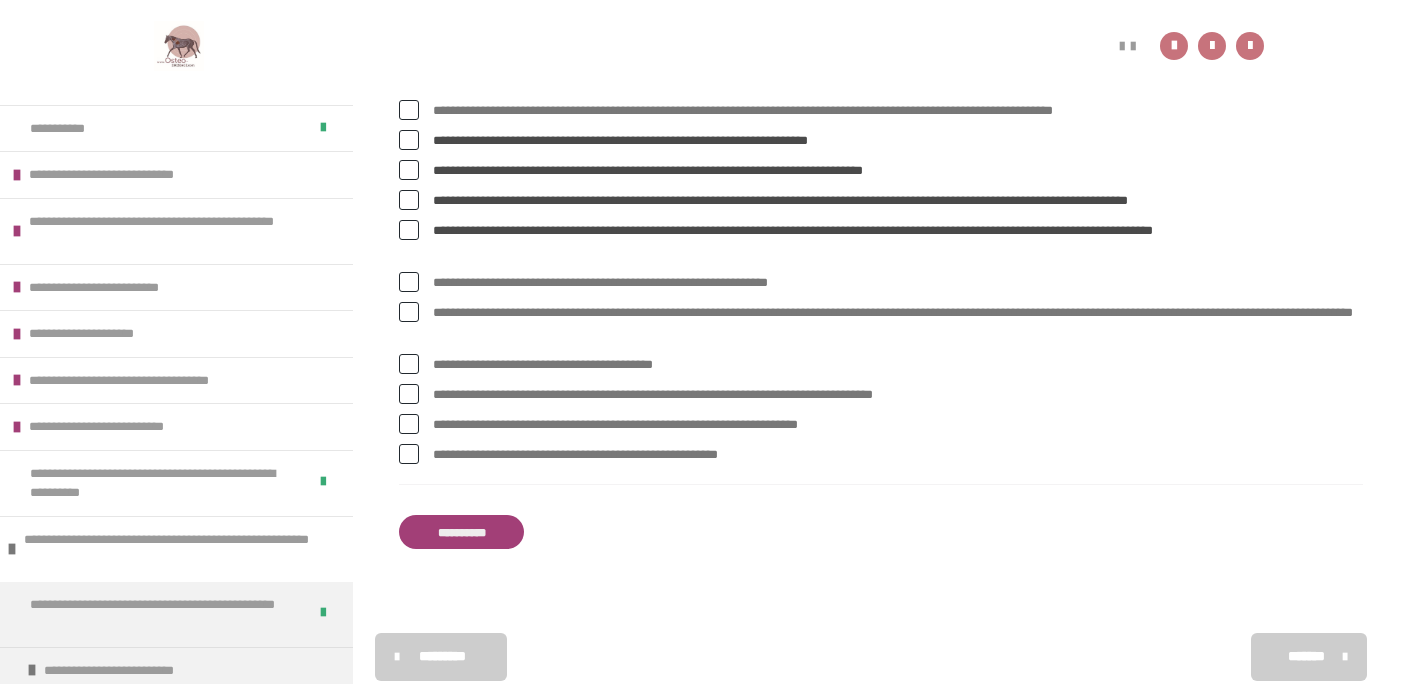 scroll, scrollTop: 511, scrollLeft: 0, axis: vertical 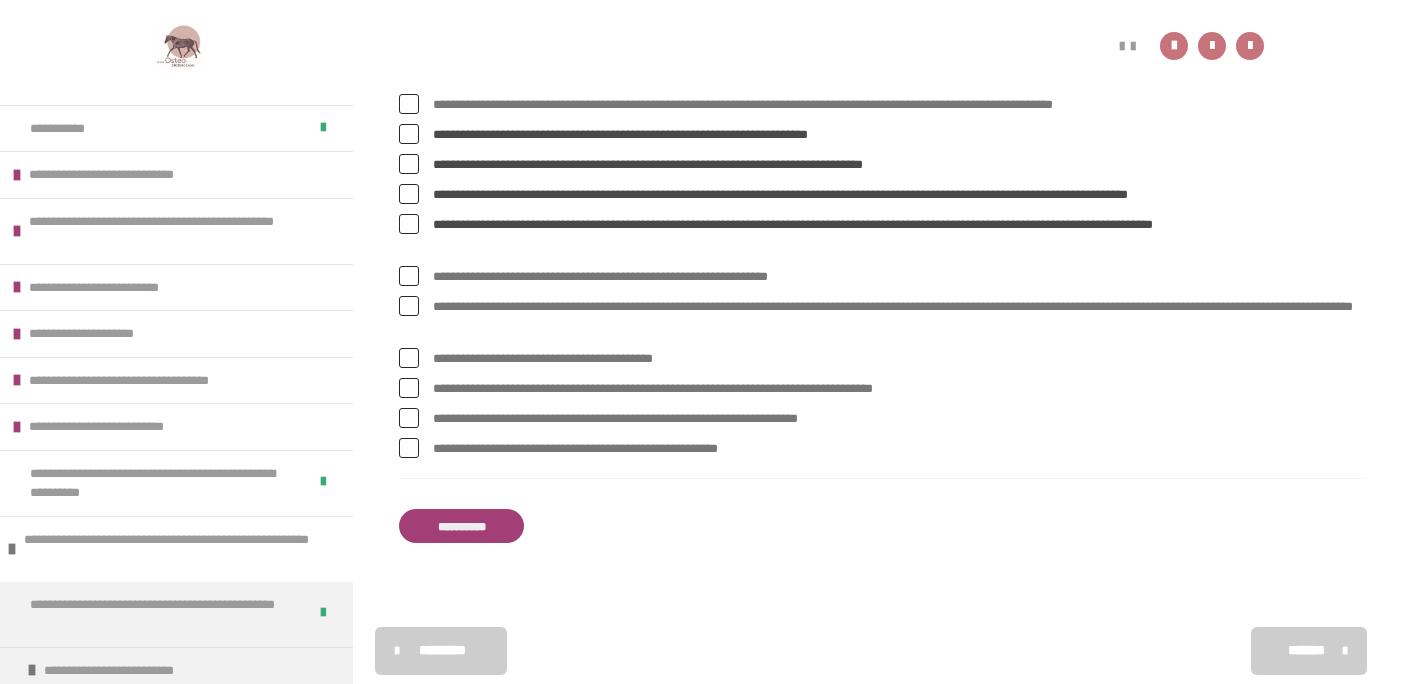 click at bounding box center [409, 306] 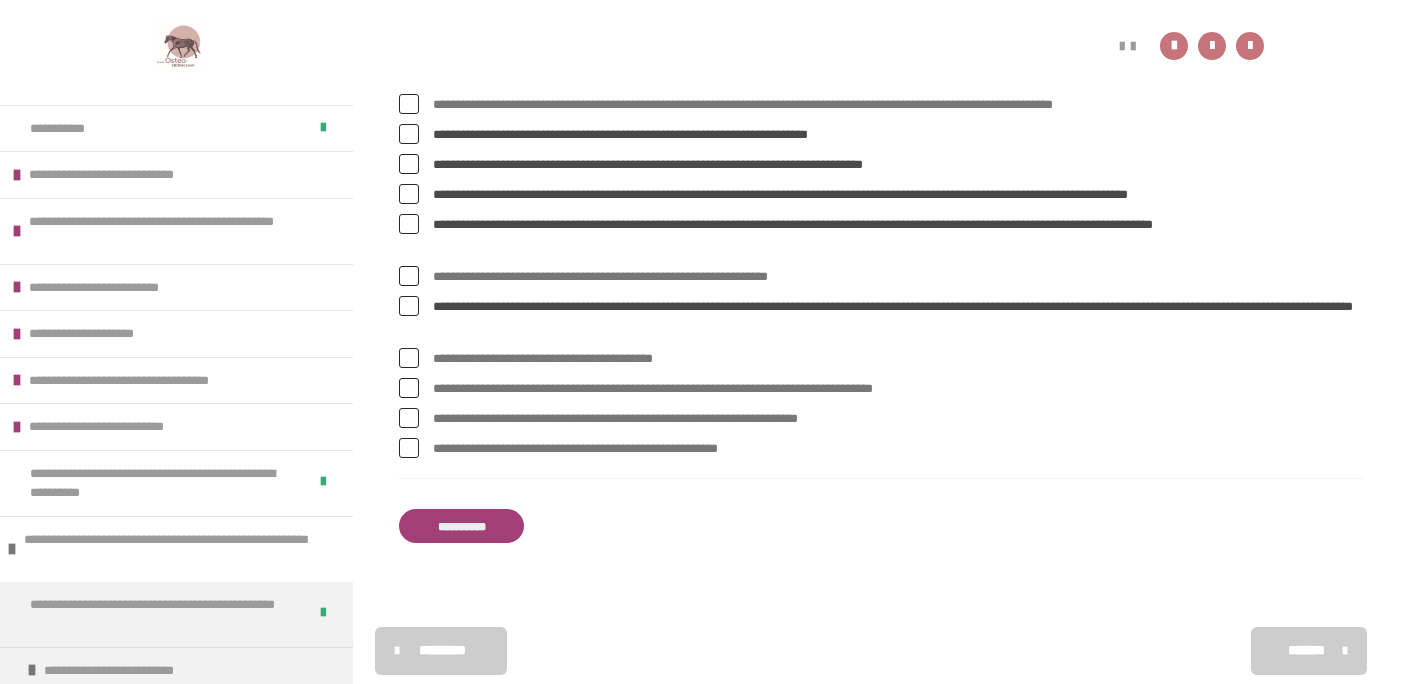 click on "**********" at bounding box center (898, 389) 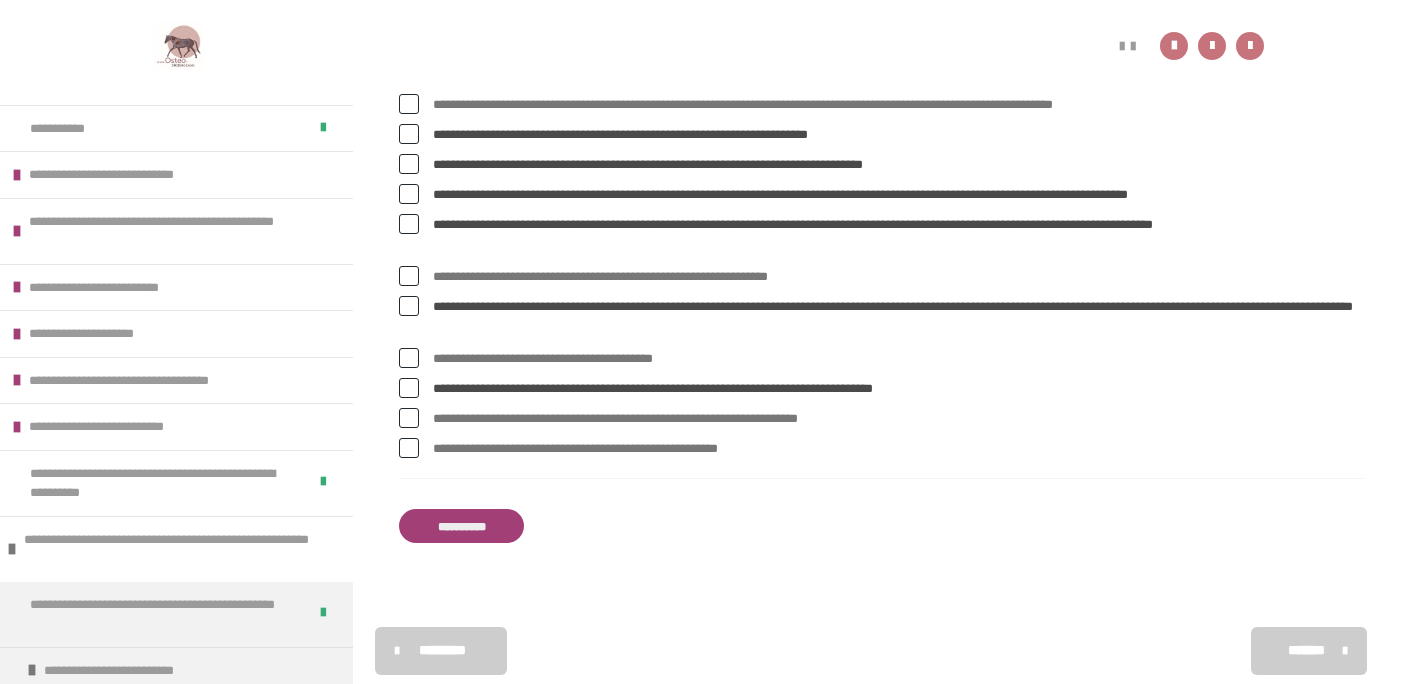 click on "**********" at bounding box center [898, 419] 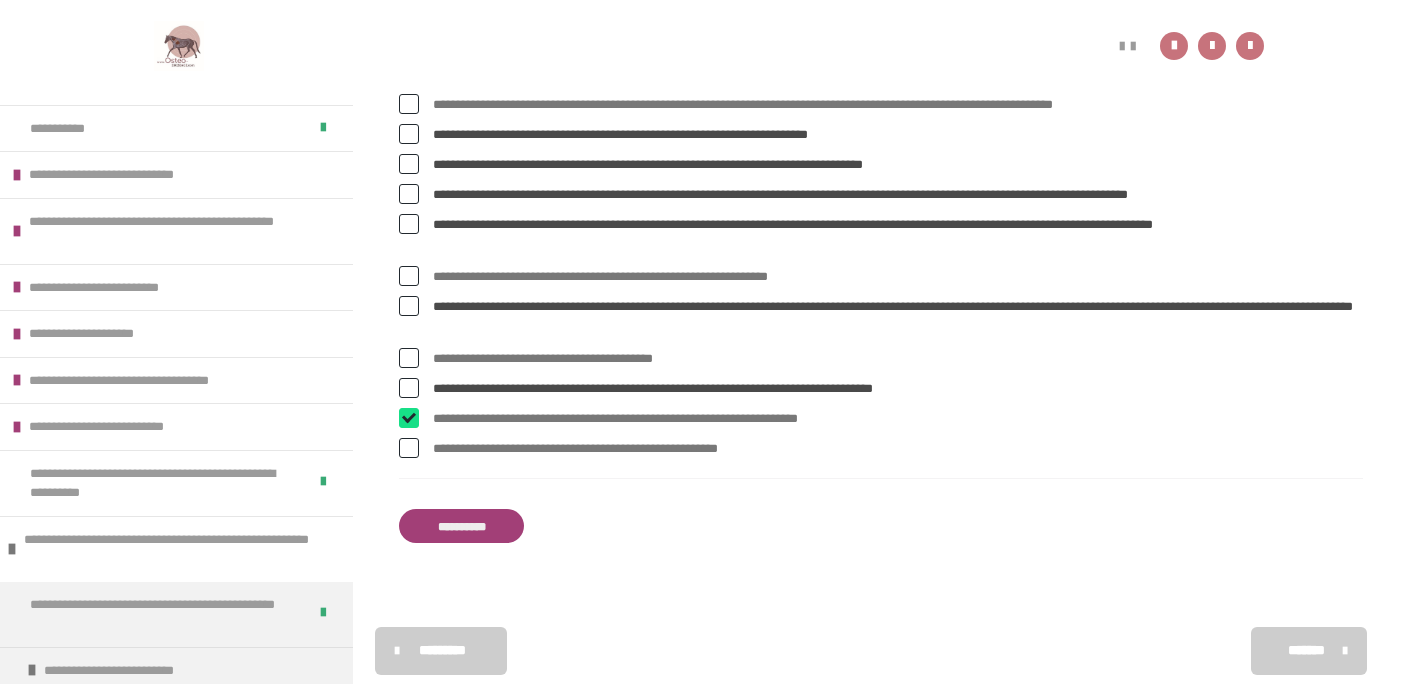 checkbox on "****" 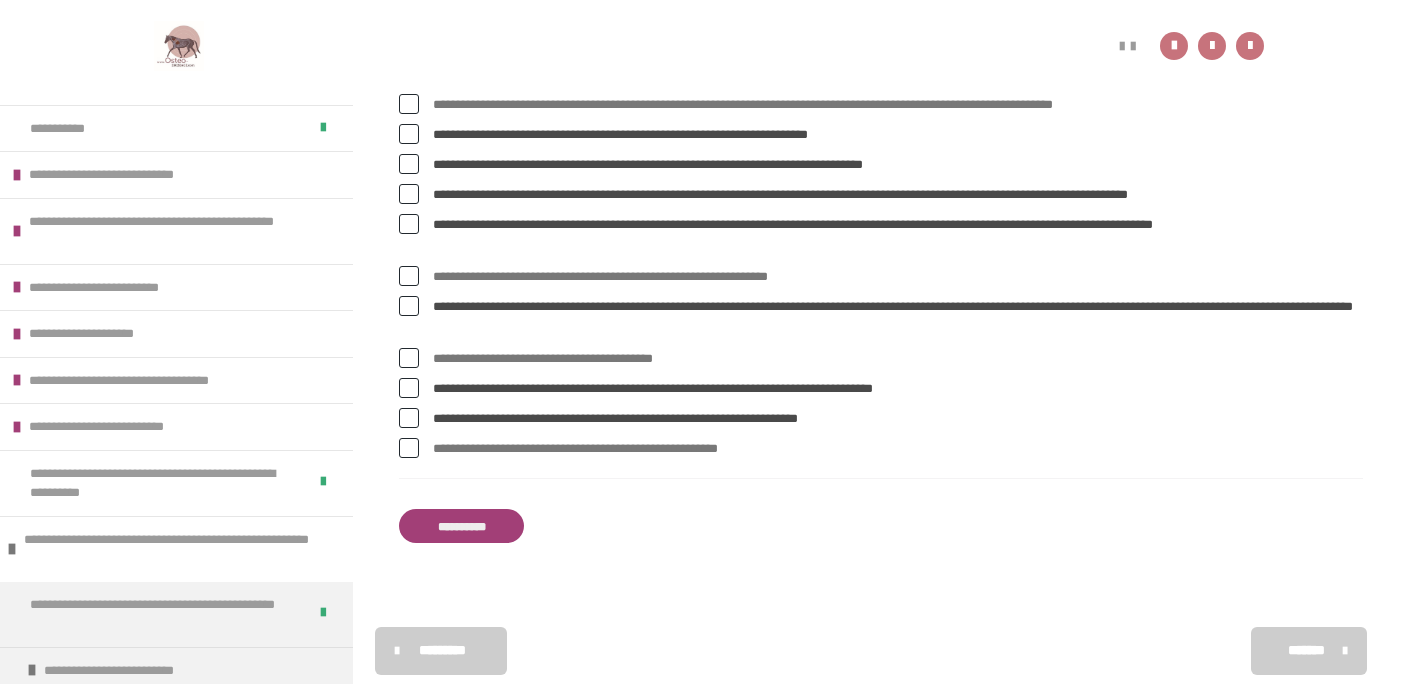 click on "**********" at bounding box center (898, 449) 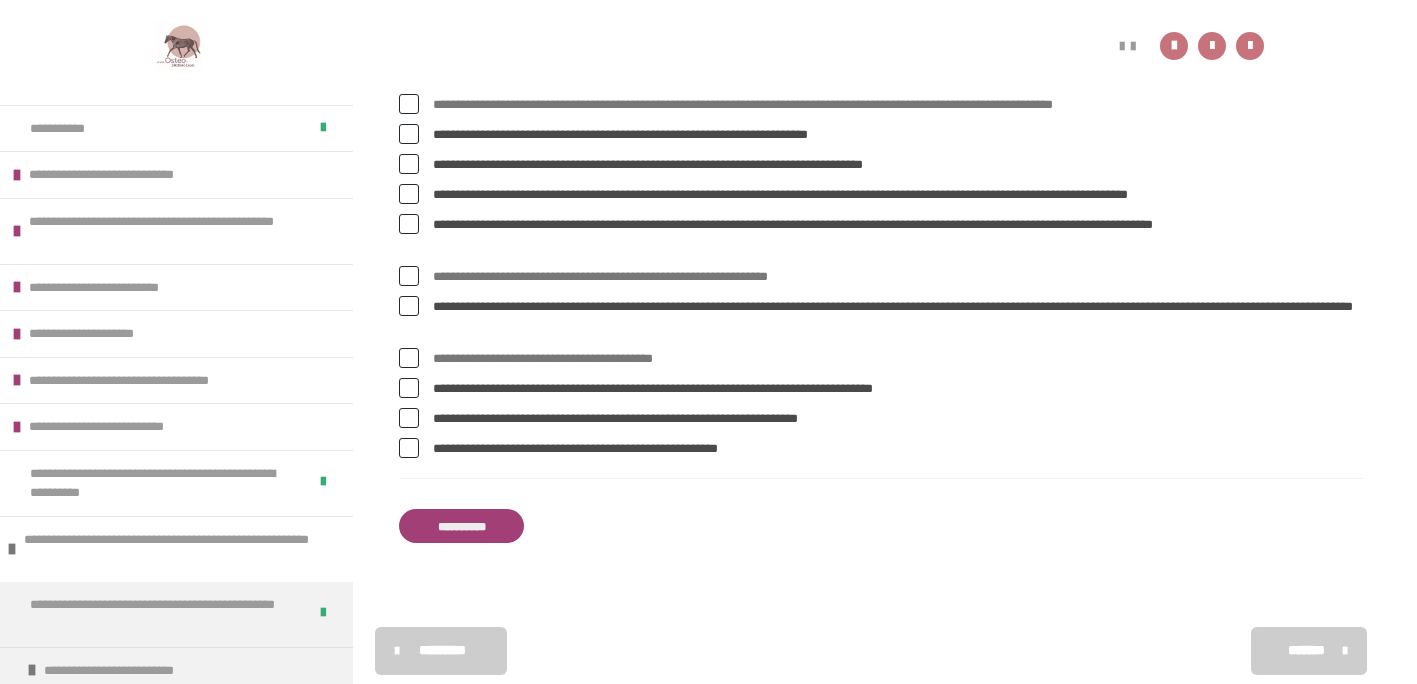 click on "**********" at bounding box center (461, 526) 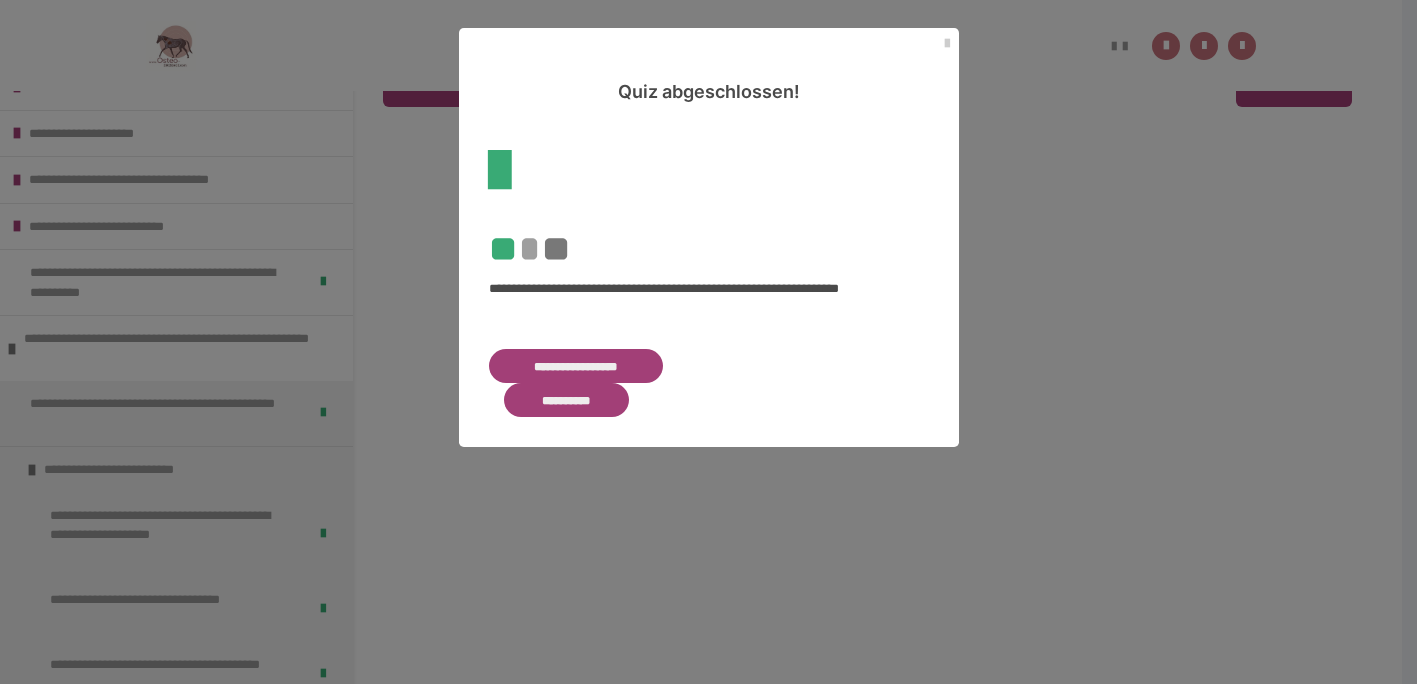 scroll, scrollTop: 0, scrollLeft: 0, axis: both 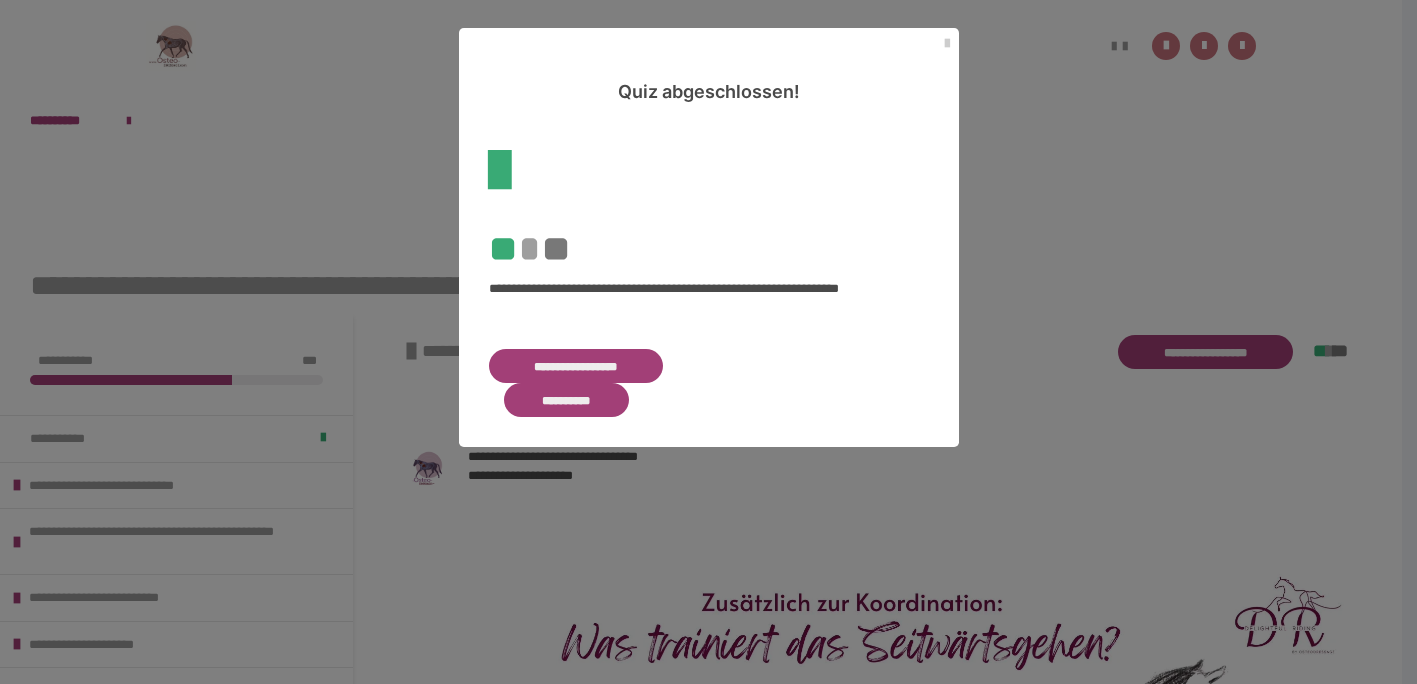 click on "**********" at bounding box center (576, 366) 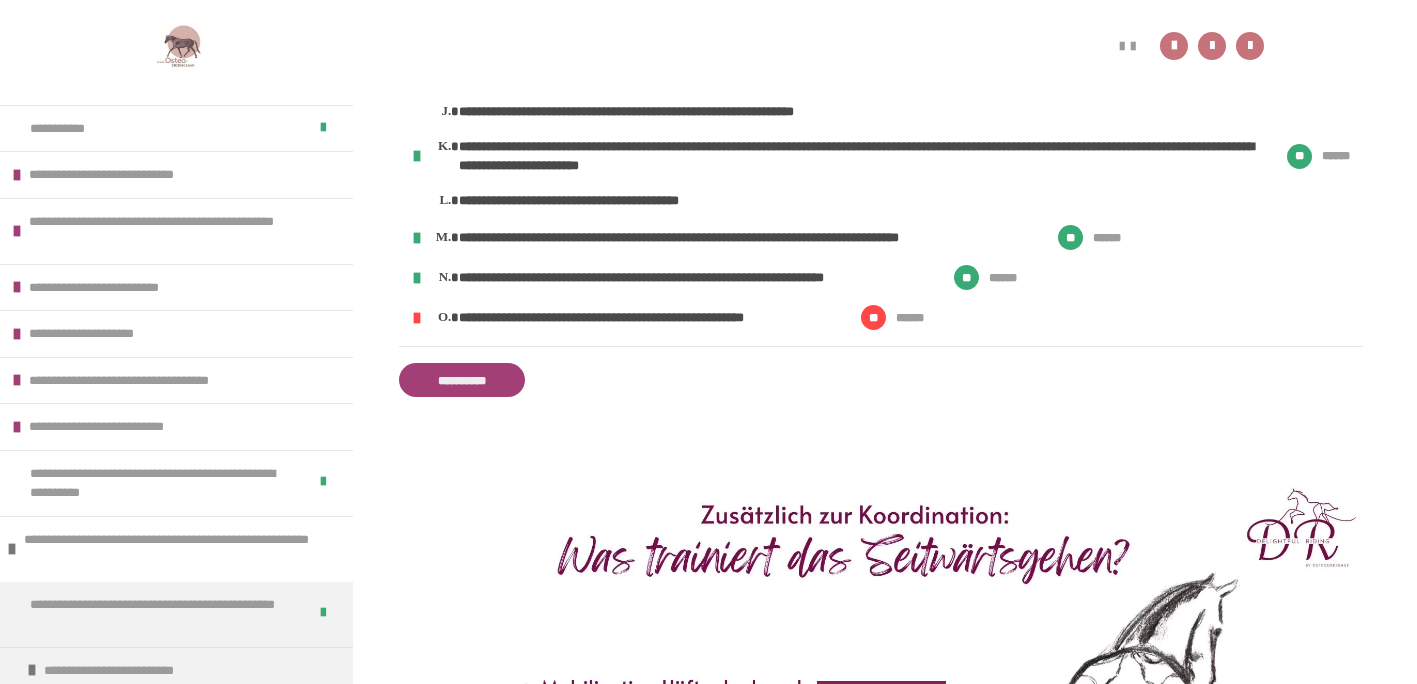 scroll, scrollTop: 739, scrollLeft: 0, axis: vertical 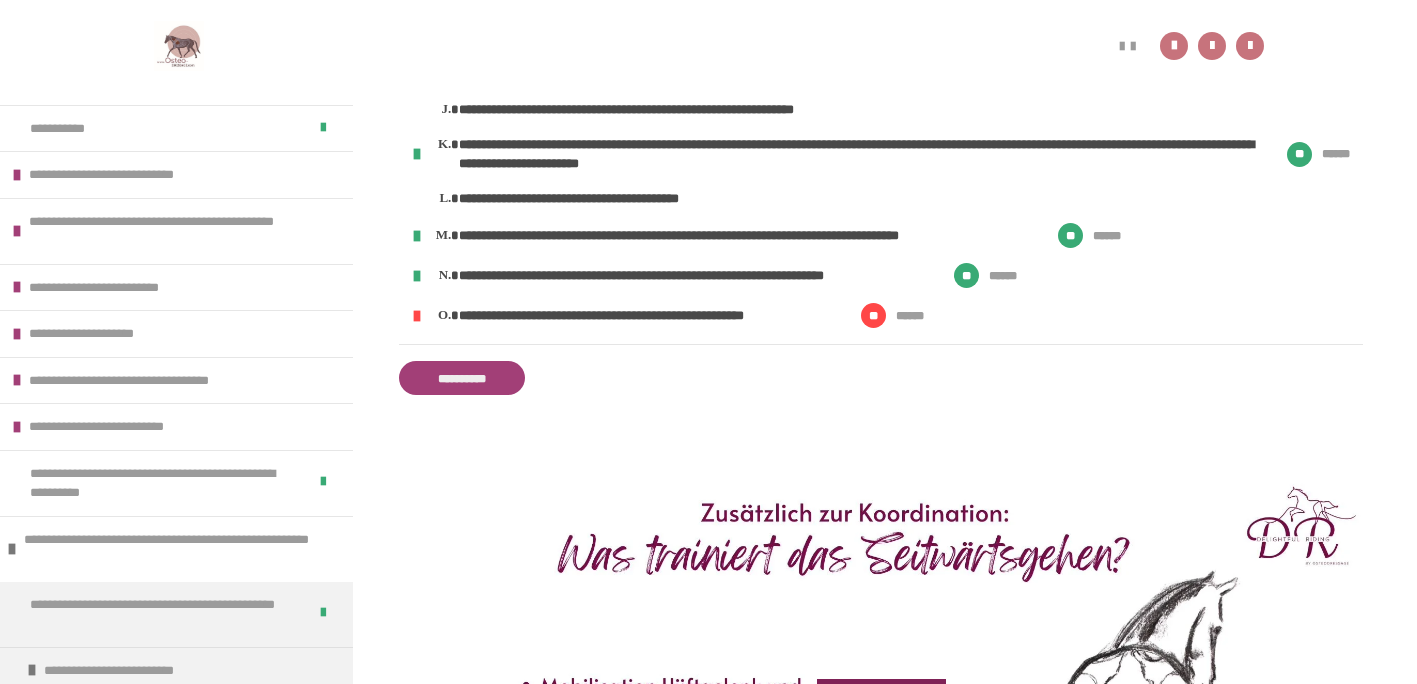 click on "**********" at bounding box center (462, 378) 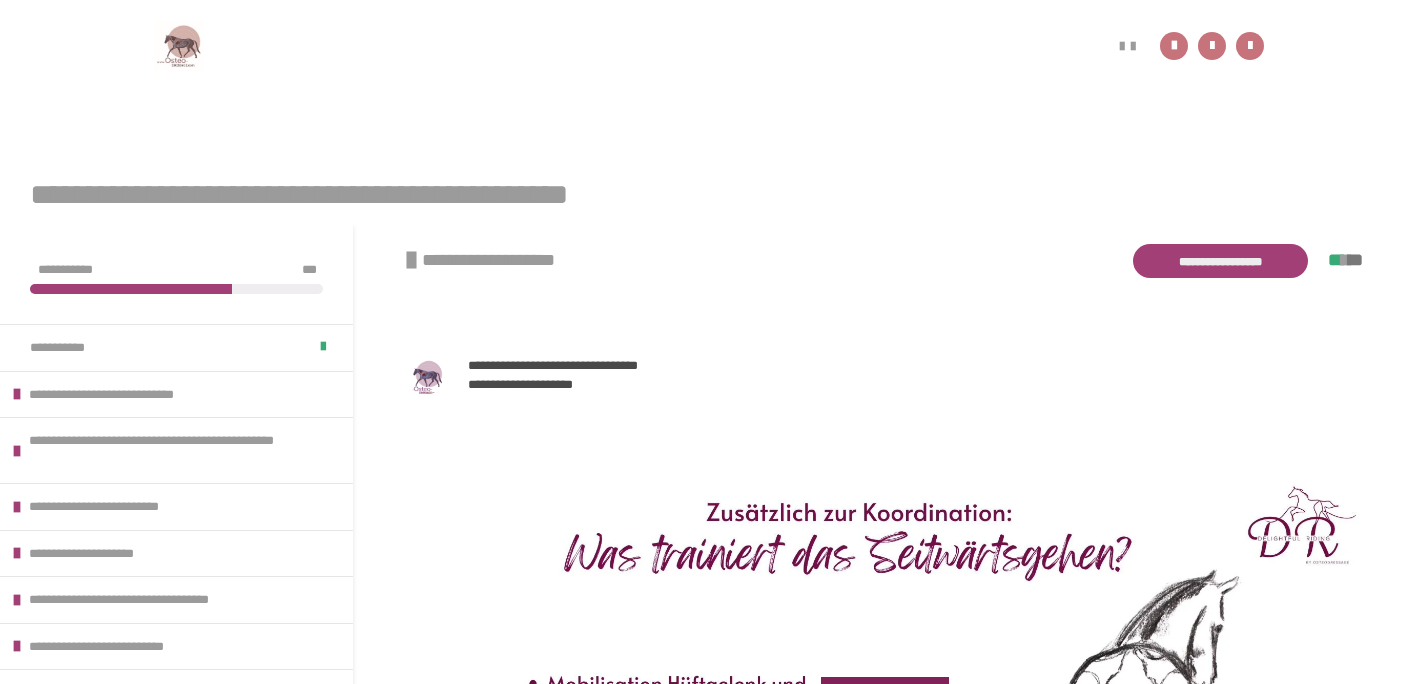 click on "**********" at bounding box center (1220, 261) 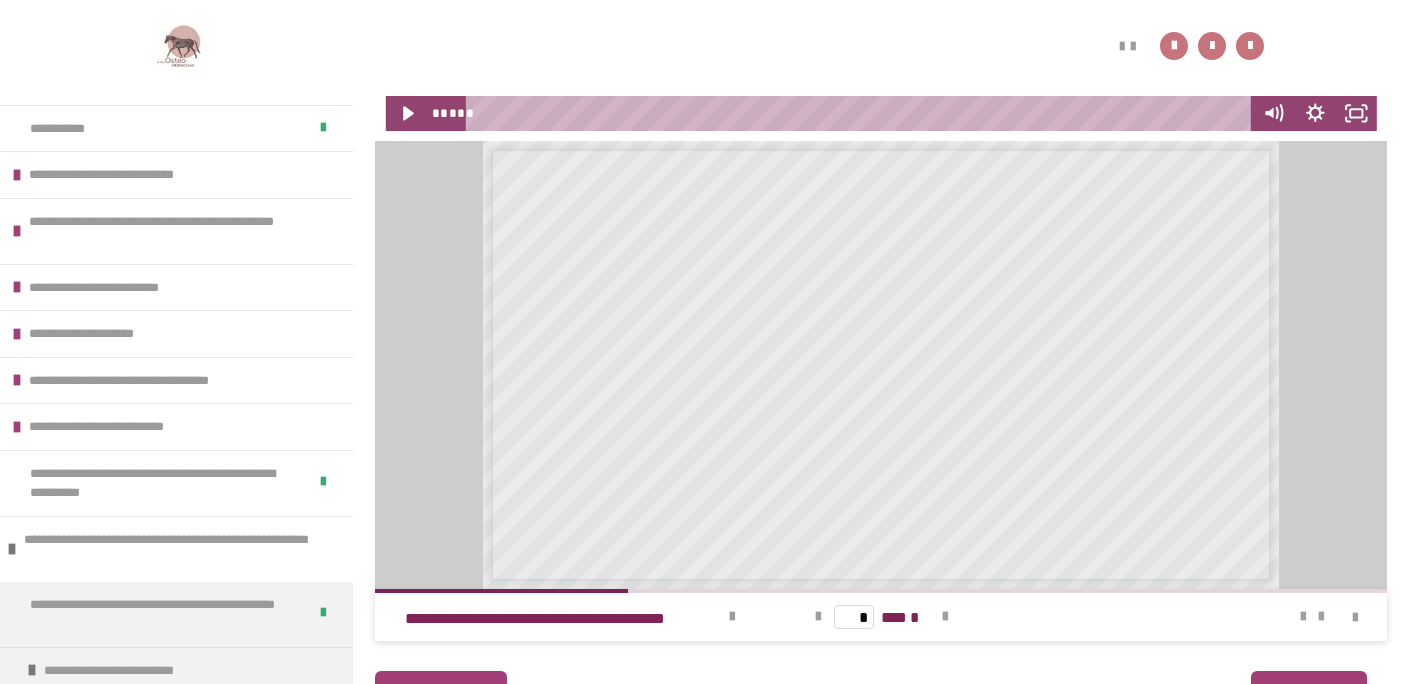 scroll, scrollTop: 1720, scrollLeft: 0, axis: vertical 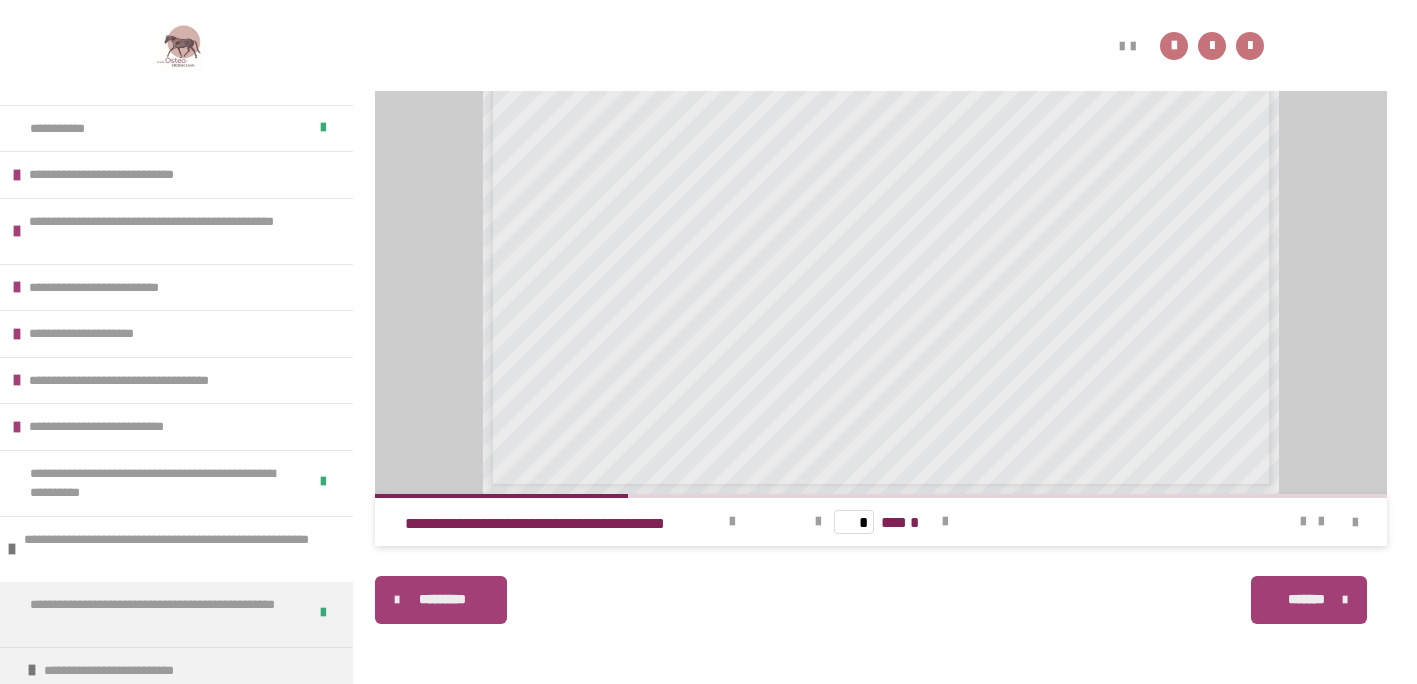 click on "*******" at bounding box center [1309, 600] 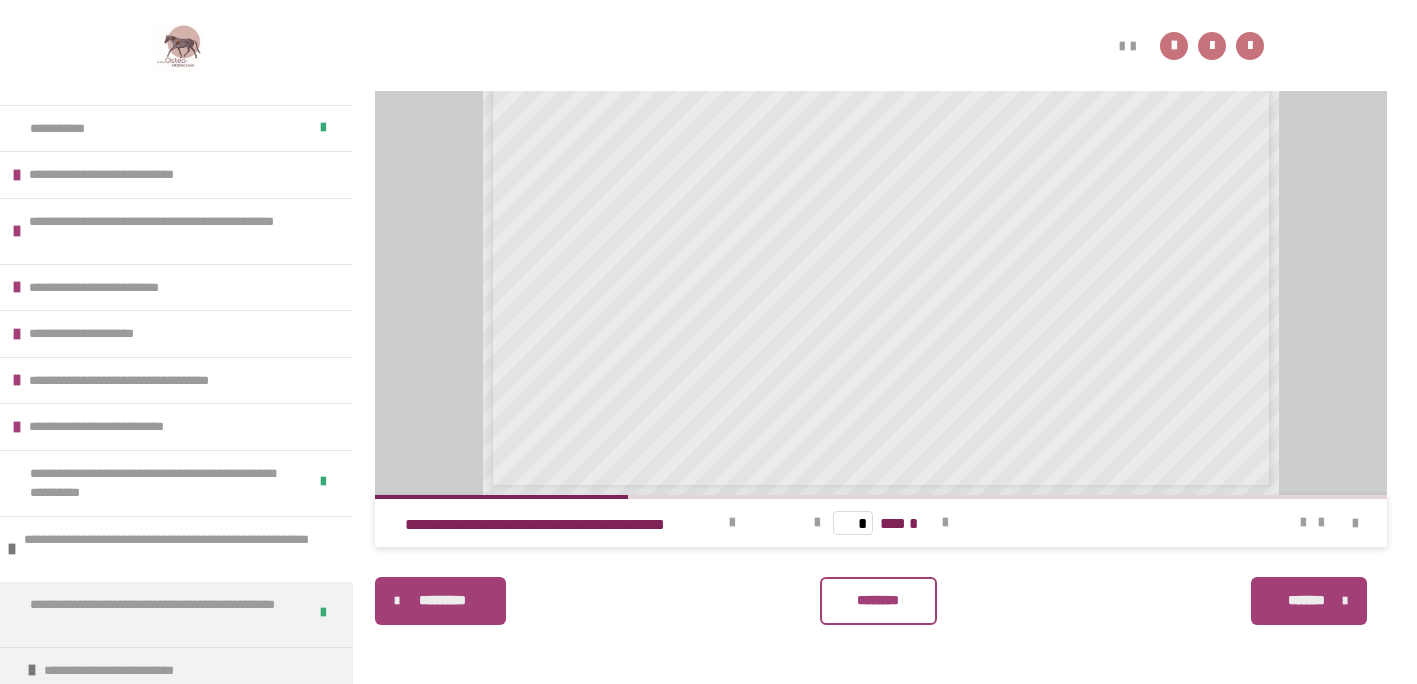 scroll, scrollTop: 439, scrollLeft: 0, axis: vertical 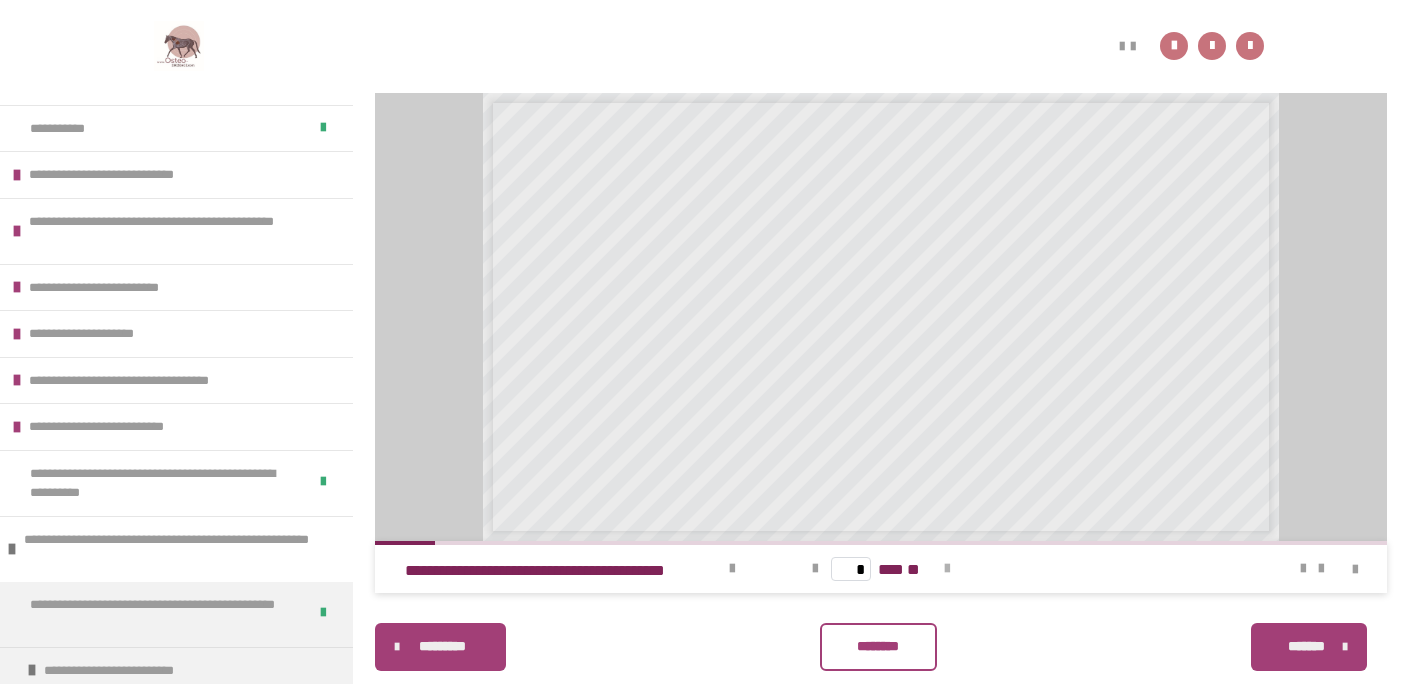 click at bounding box center [947, 569] 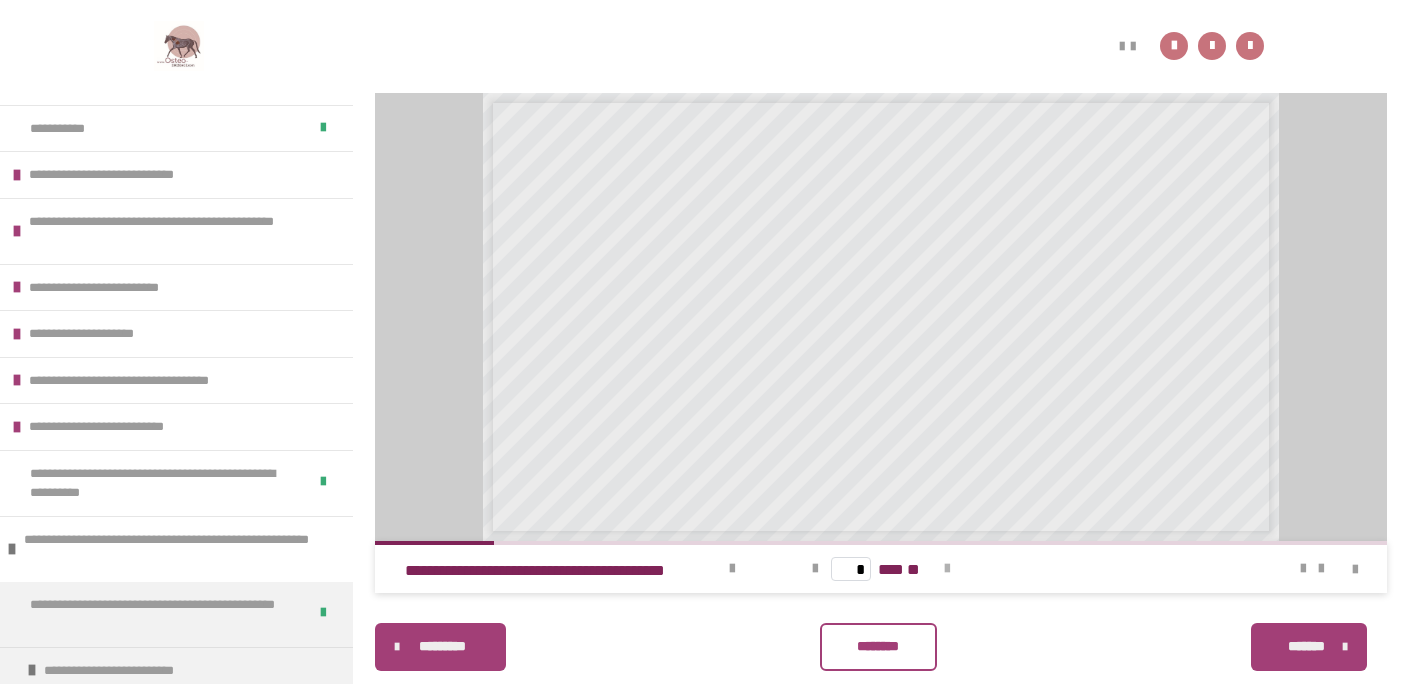 click at bounding box center (947, 569) 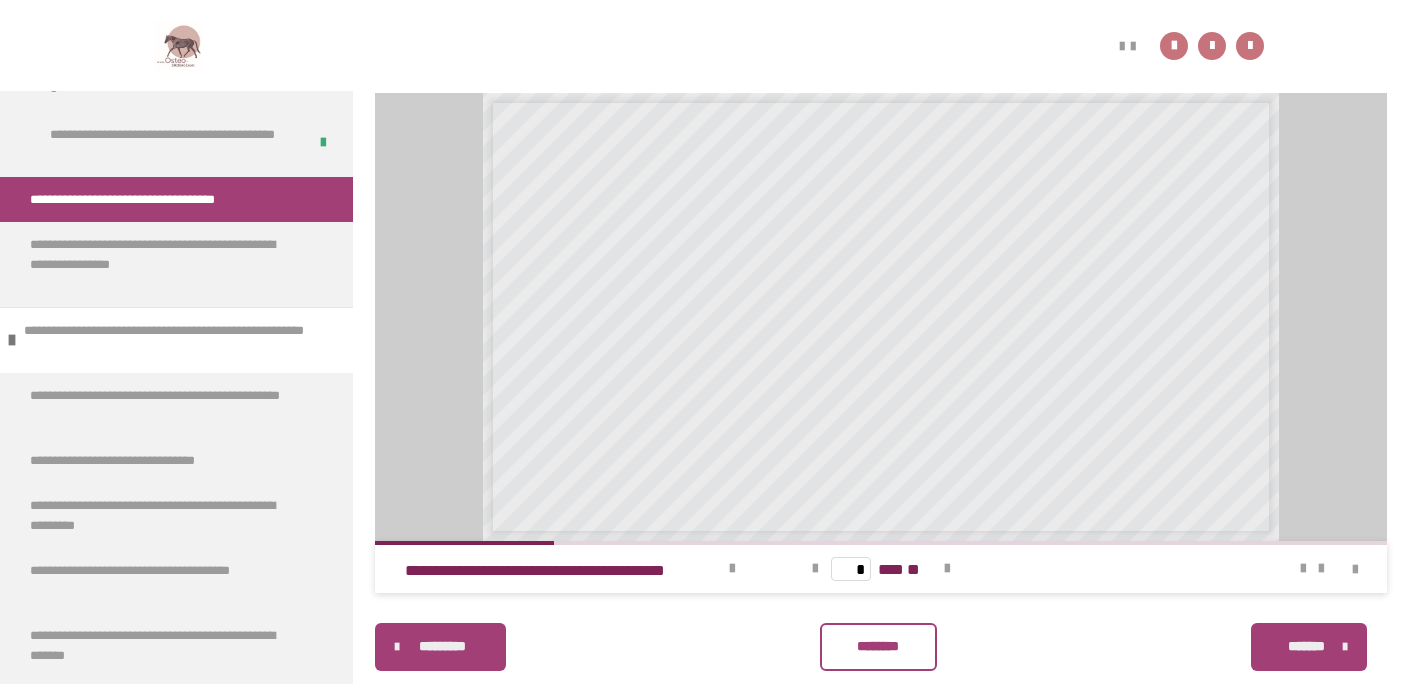 scroll, scrollTop: 866, scrollLeft: 0, axis: vertical 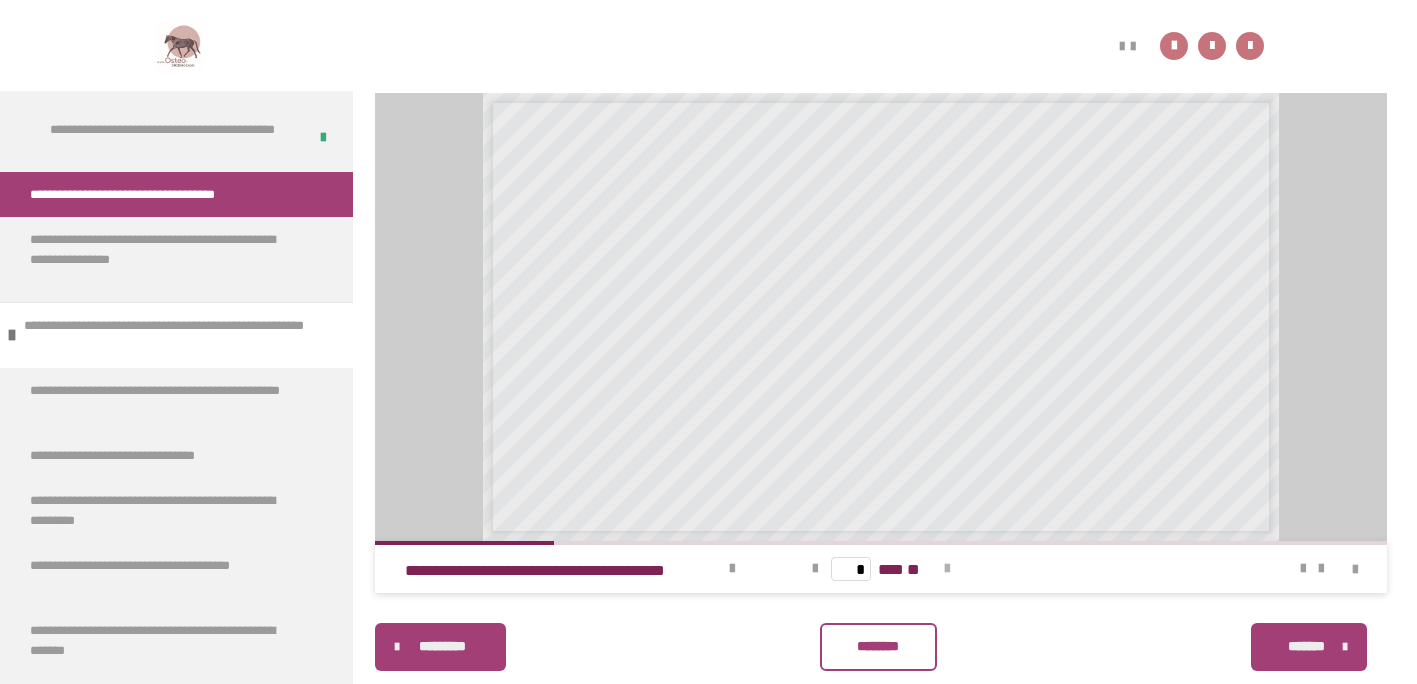 click at bounding box center (947, 569) 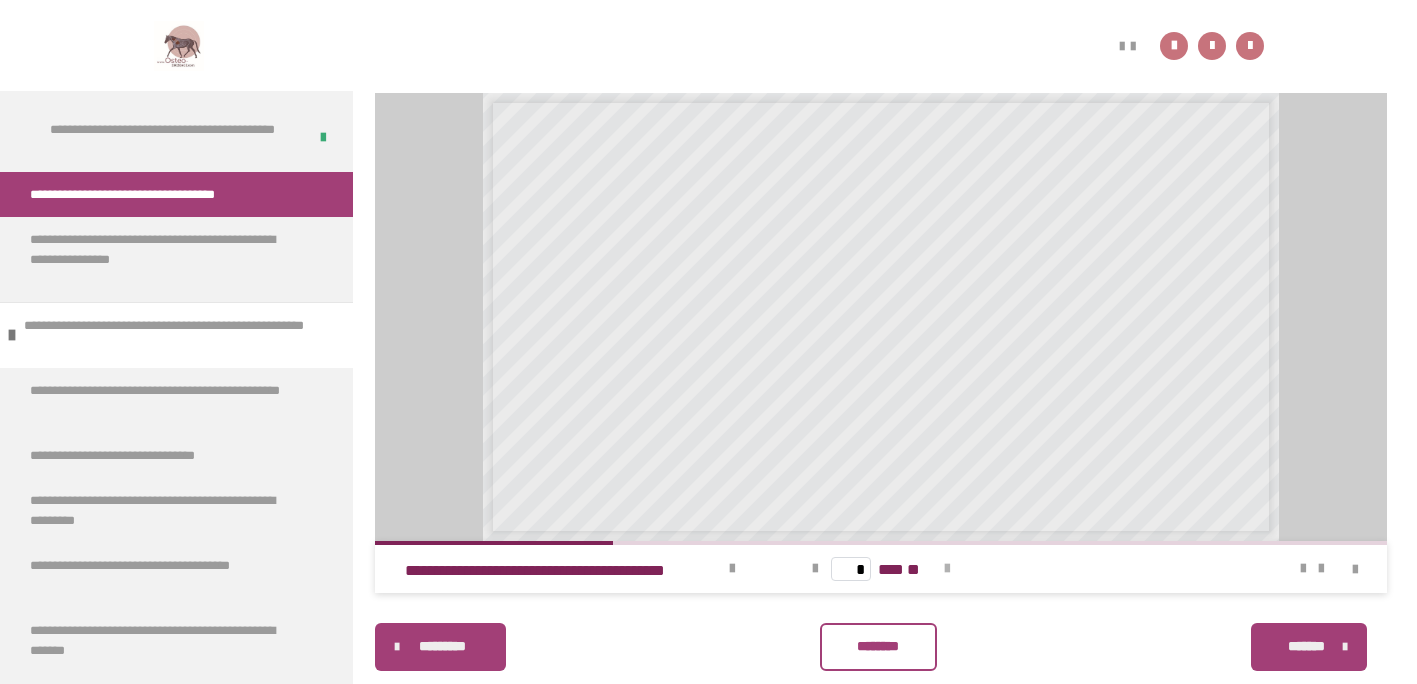 click at bounding box center [947, 569] 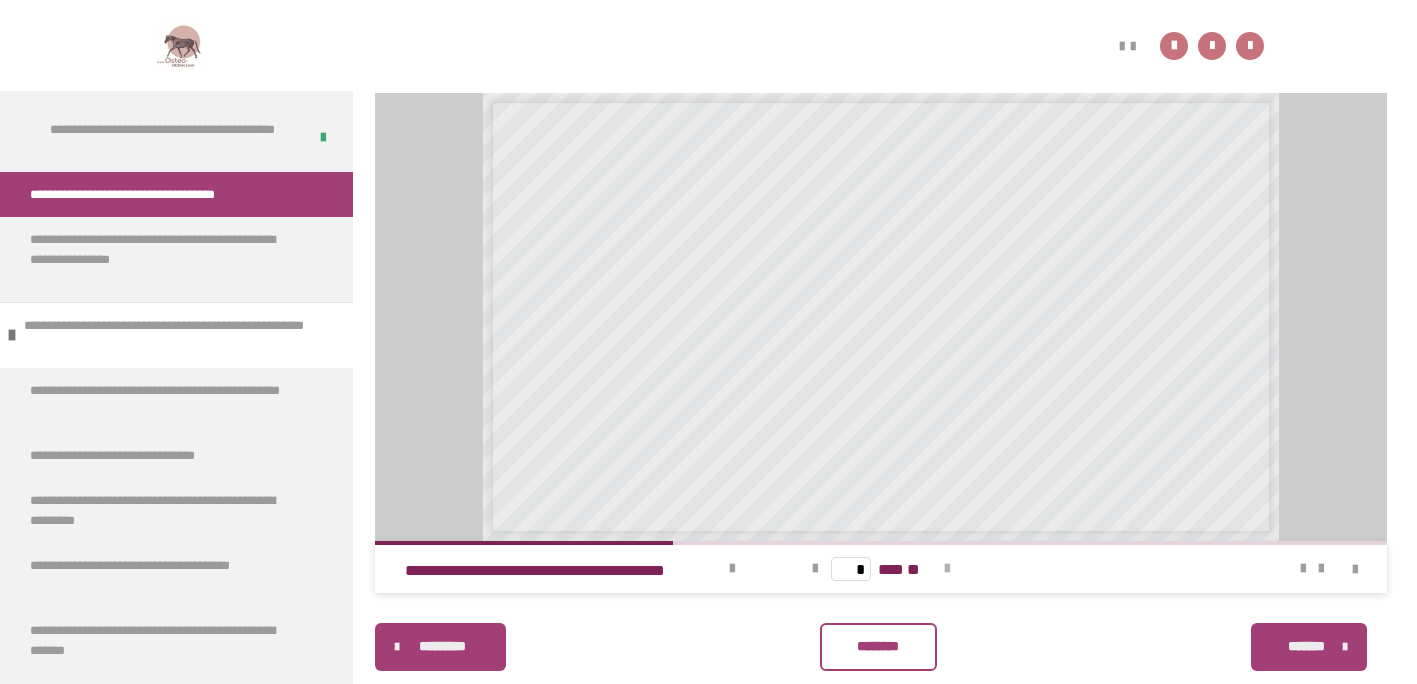 click at bounding box center (947, 569) 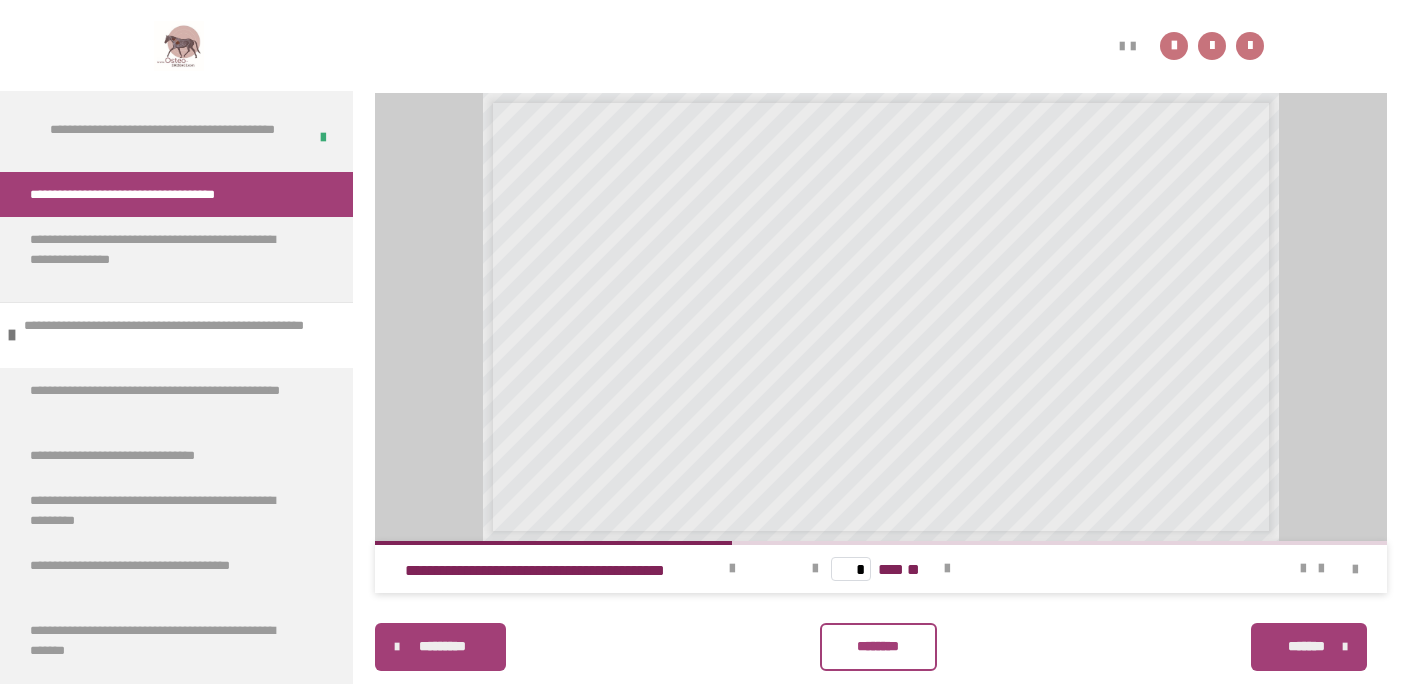 click on "**********" at bounding box center (708, 182) 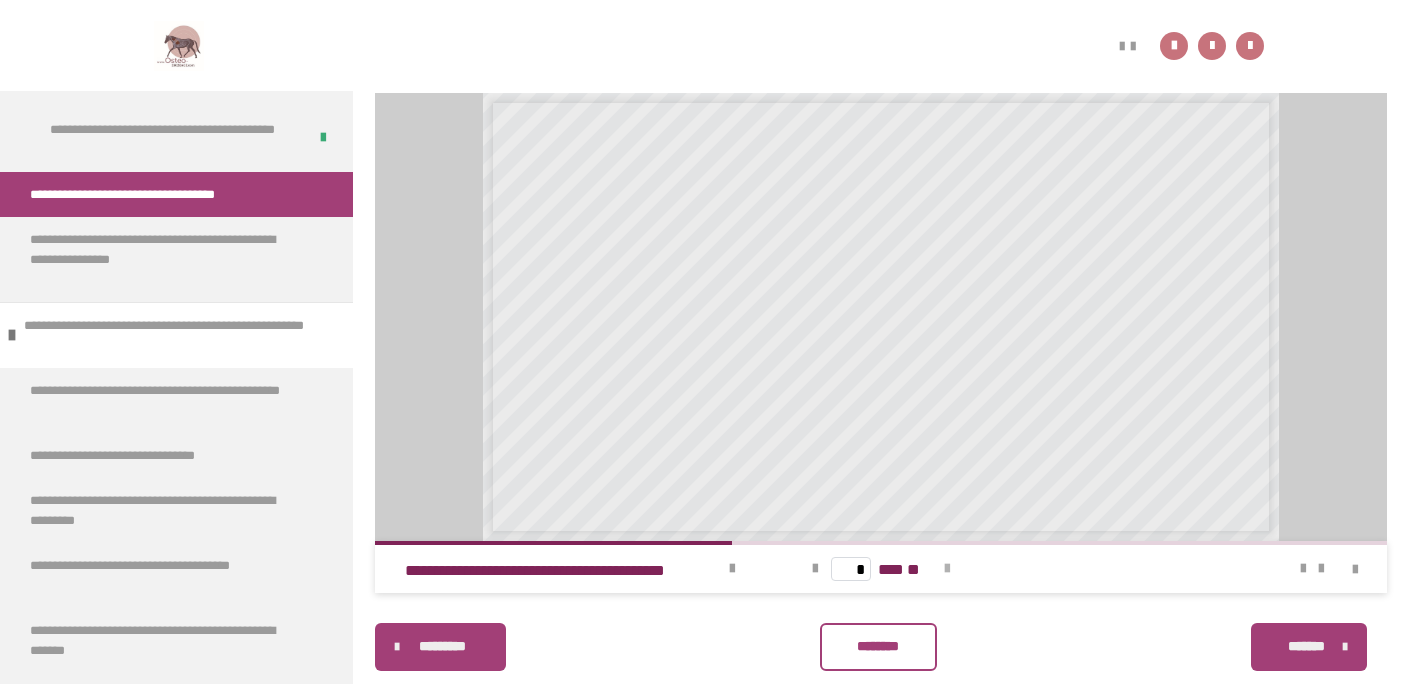 click at bounding box center (947, 569) 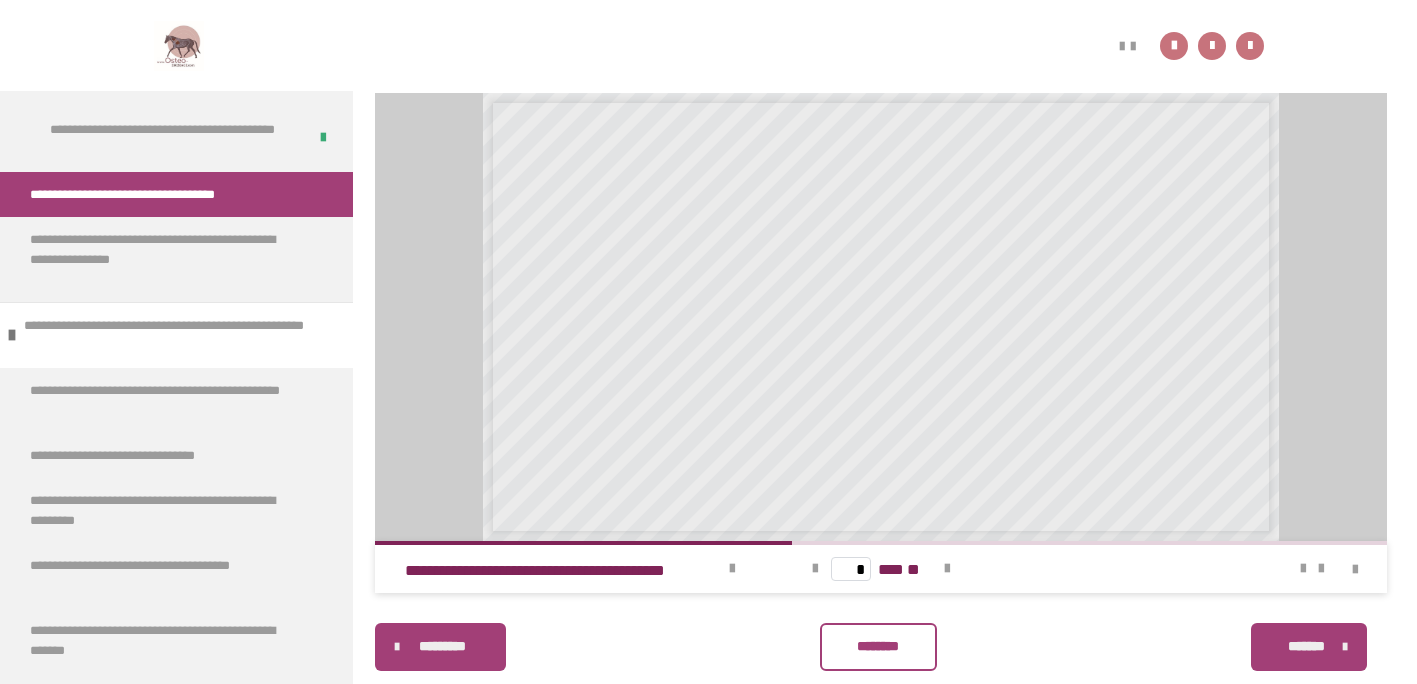 click on "* *** **" at bounding box center (881, 569) 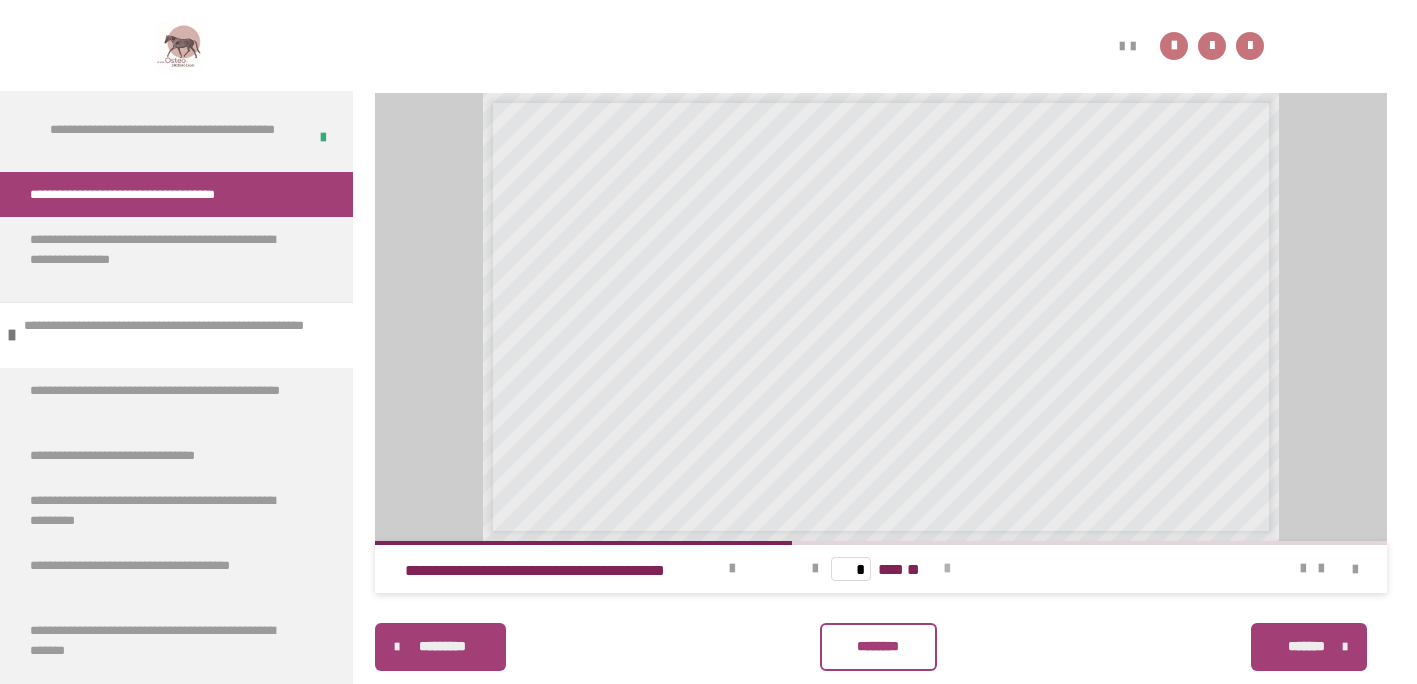 click at bounding box center [947, 569] 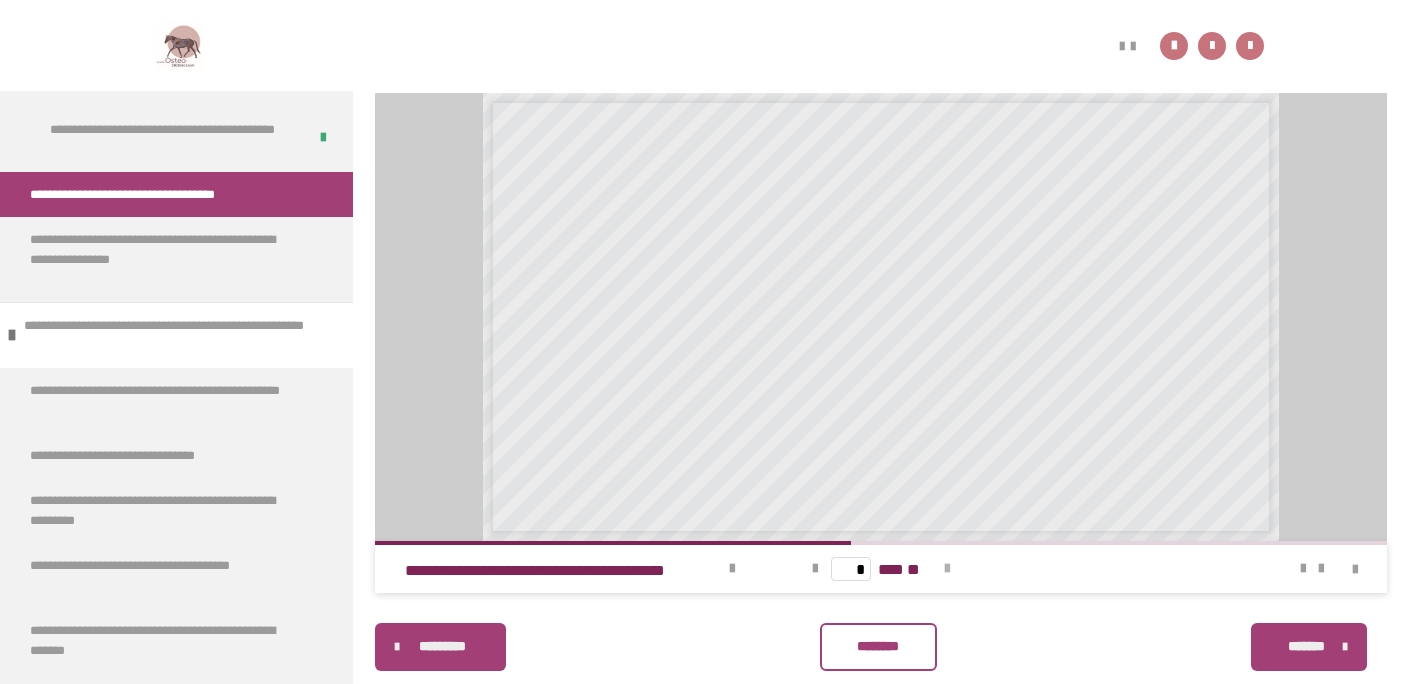 click at bounding box center [947, 569] 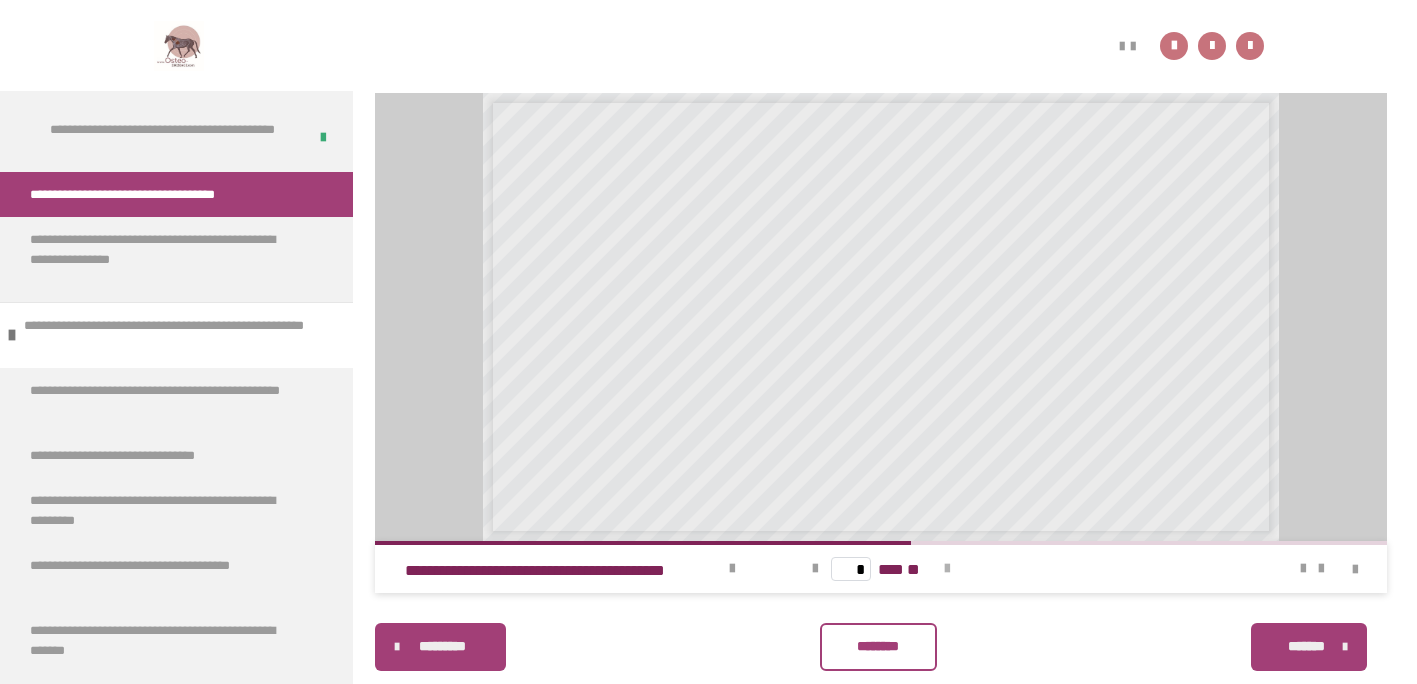 click at bounding box center [947, 569] 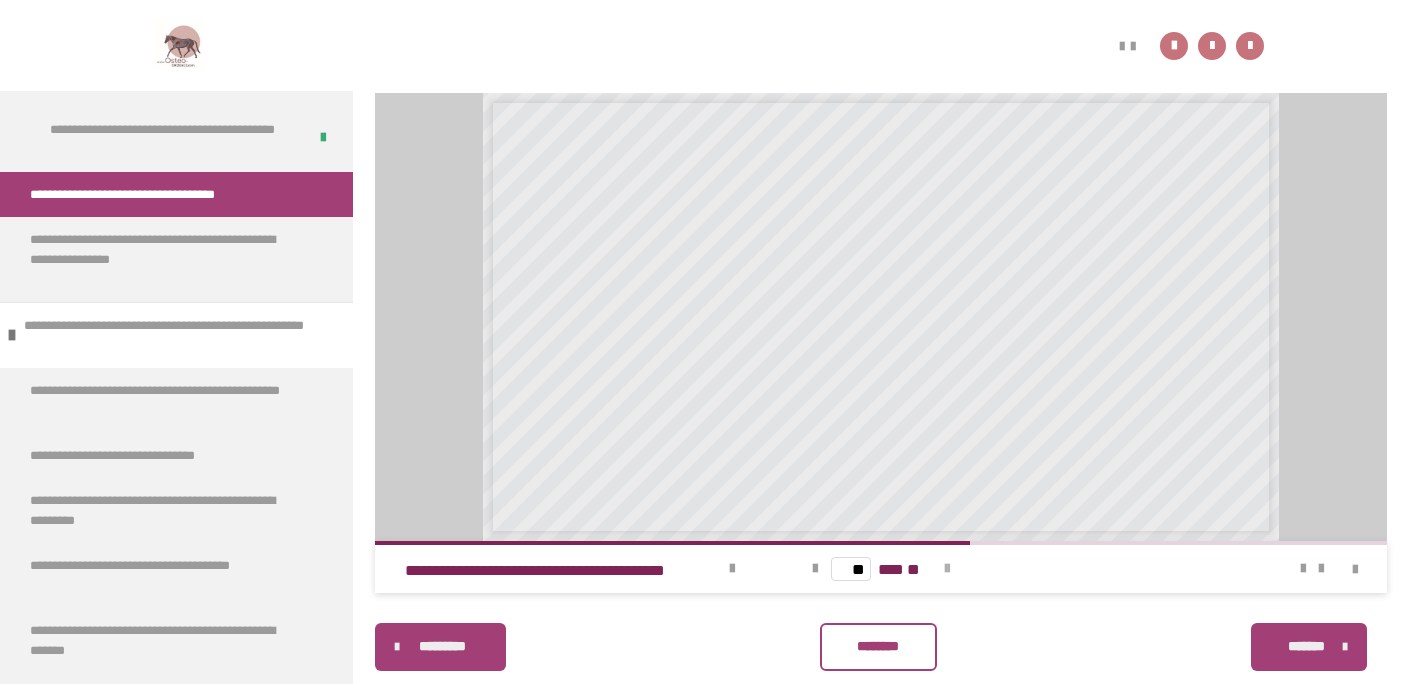 click at bounding box center [947, 569] 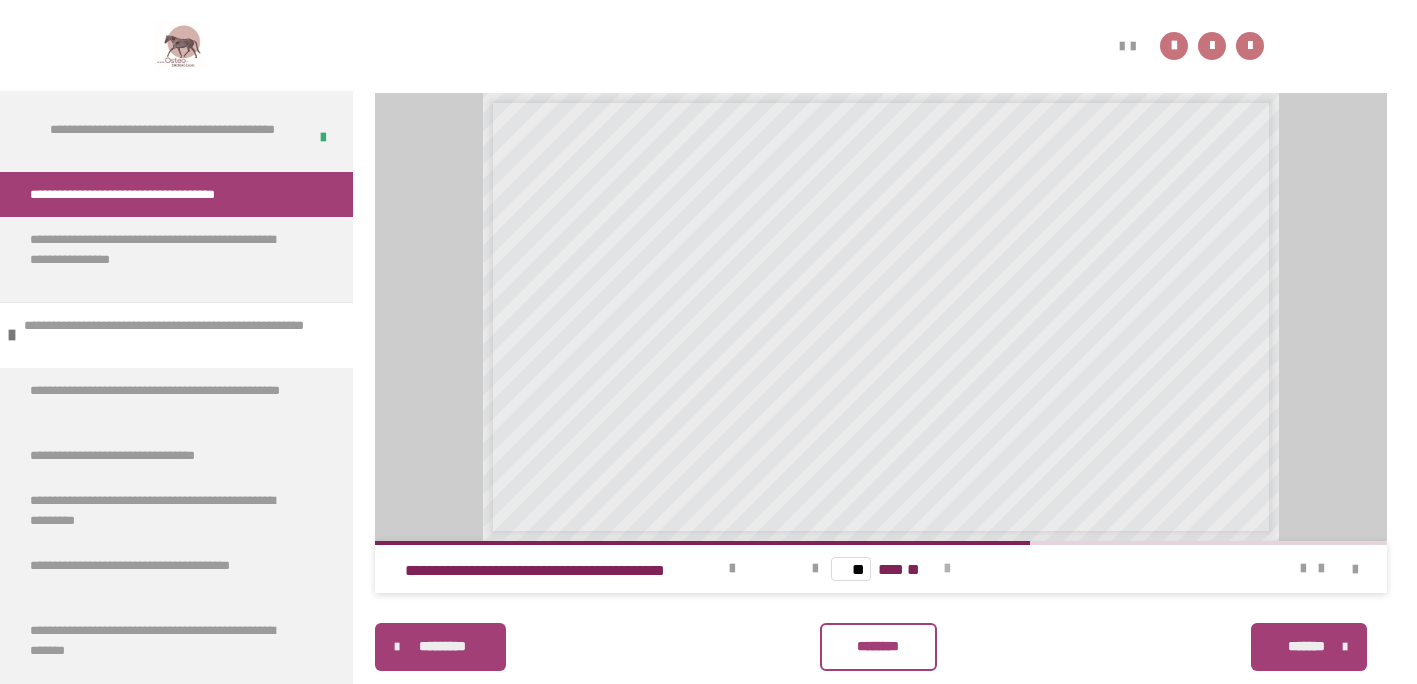 click at bounding box center [947, 569] 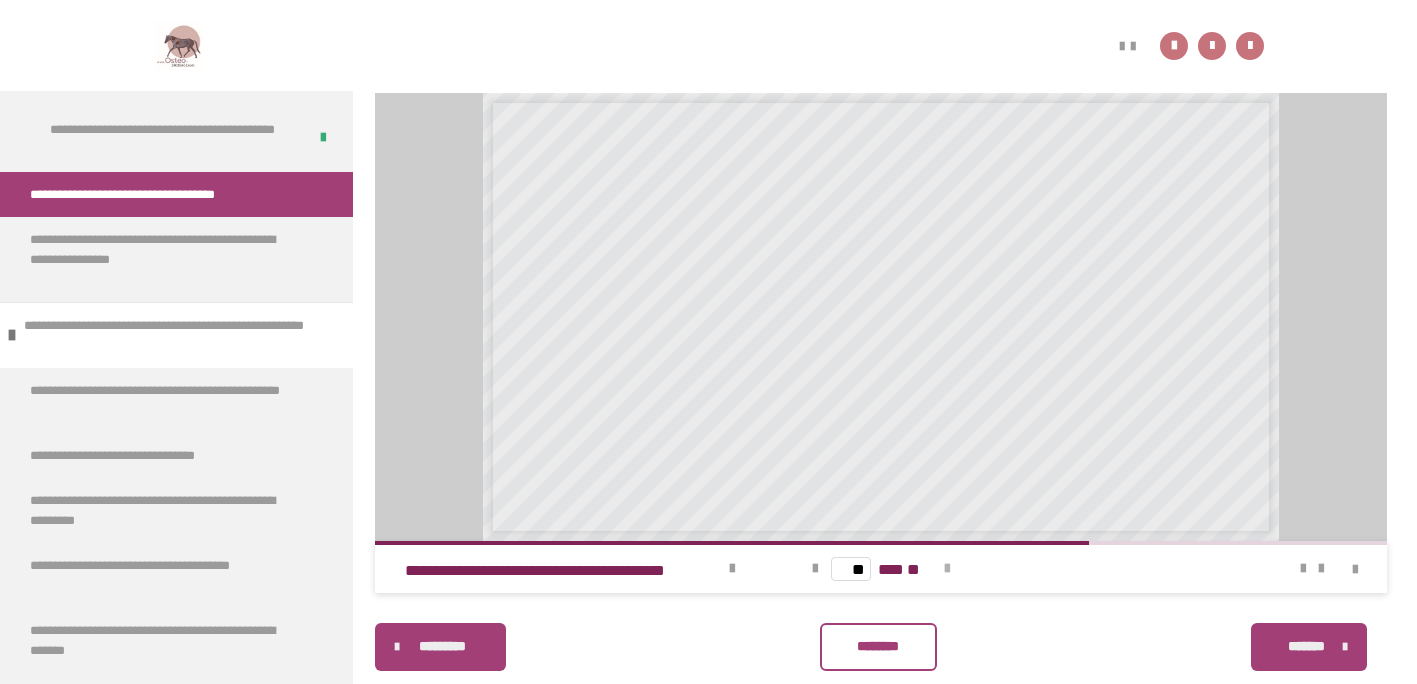 click at bounding box center [947, 569] 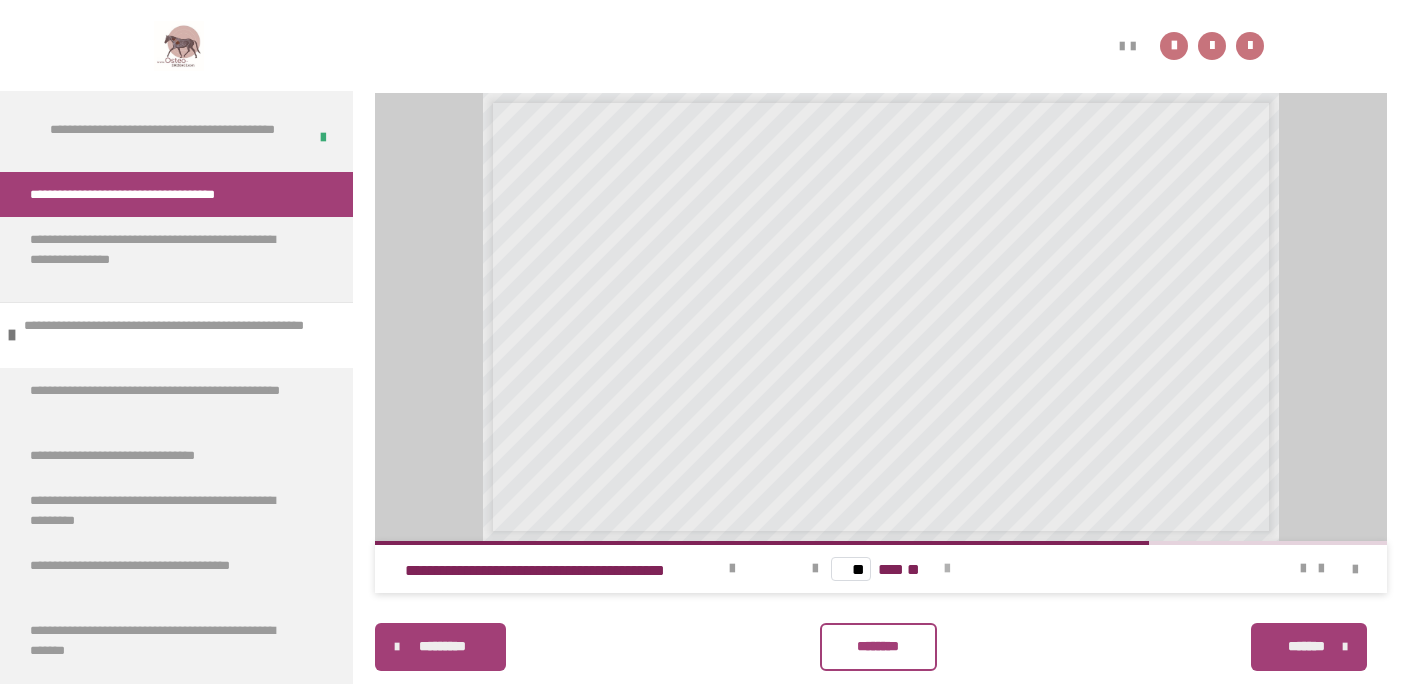 click at bounding box center (947, 569) 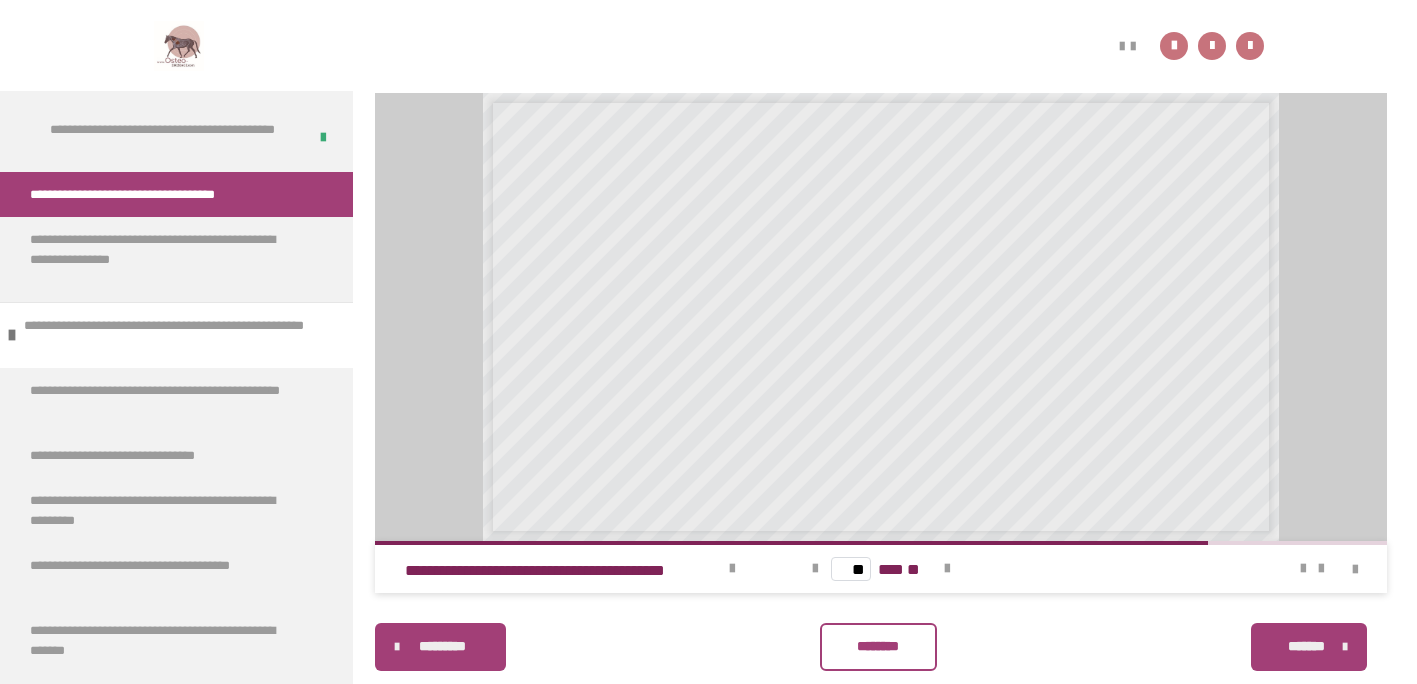 click on "** *** **" at bounding box center (881, 569) 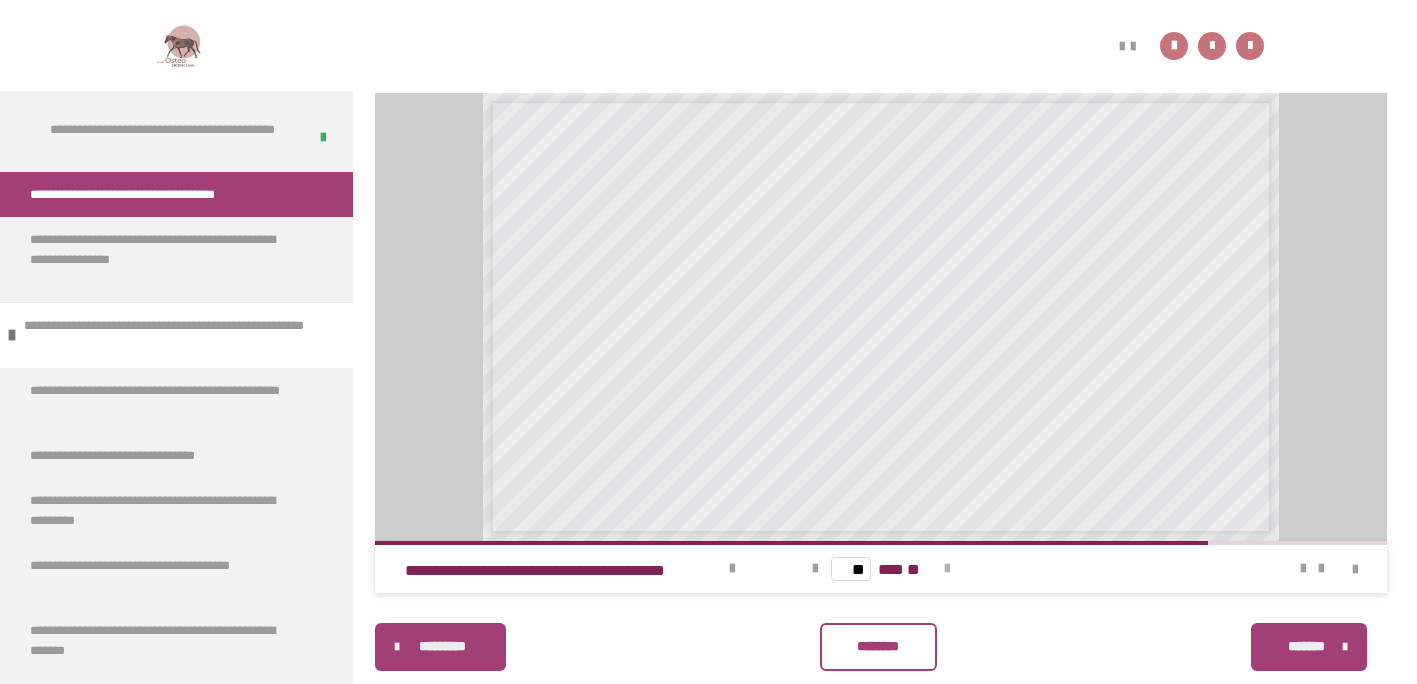 click at bounding box center (947, 569) 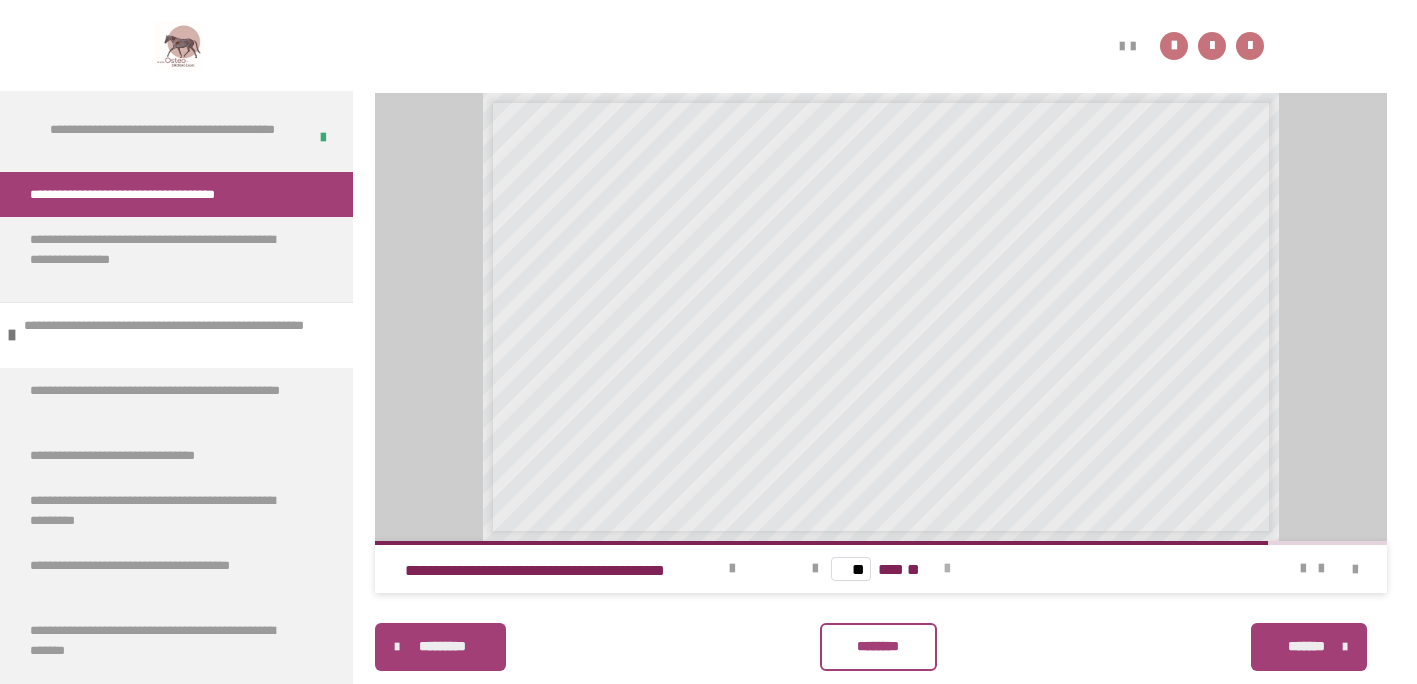 click at bounding box center [947, 569] 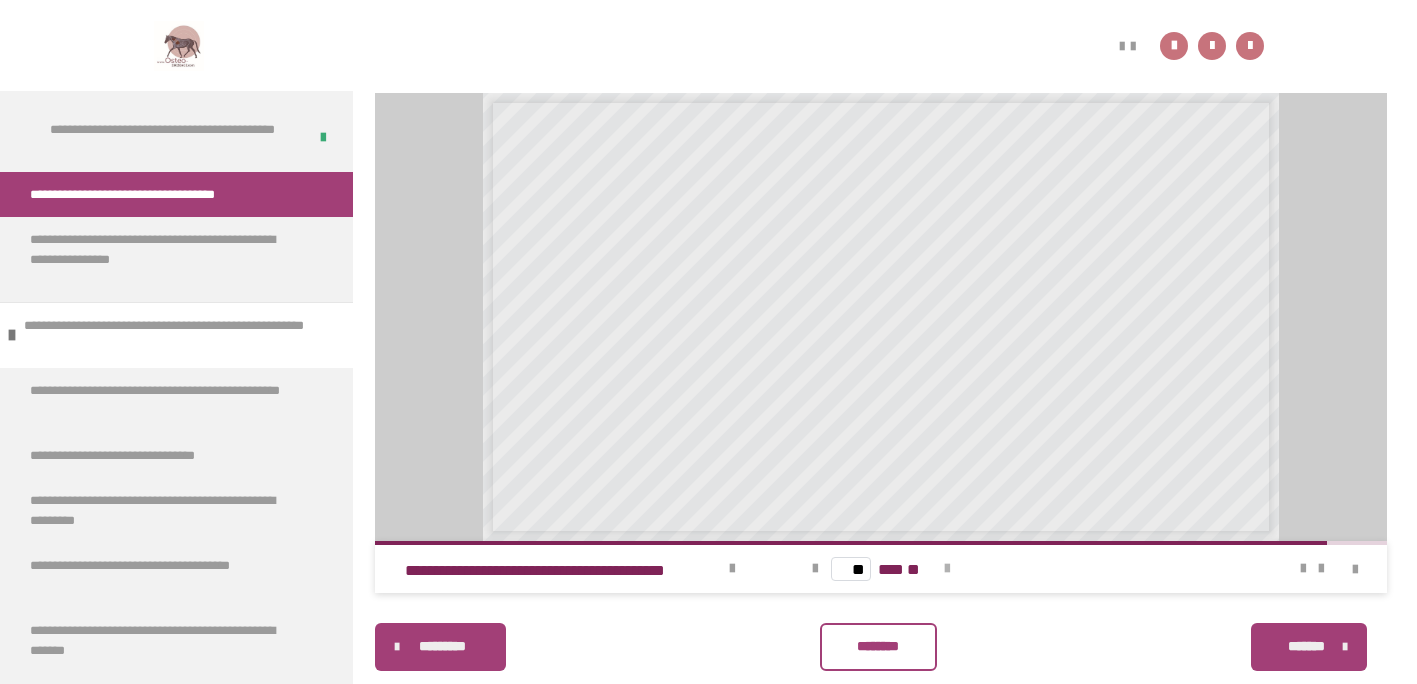 click at bounding box center (947, 569) 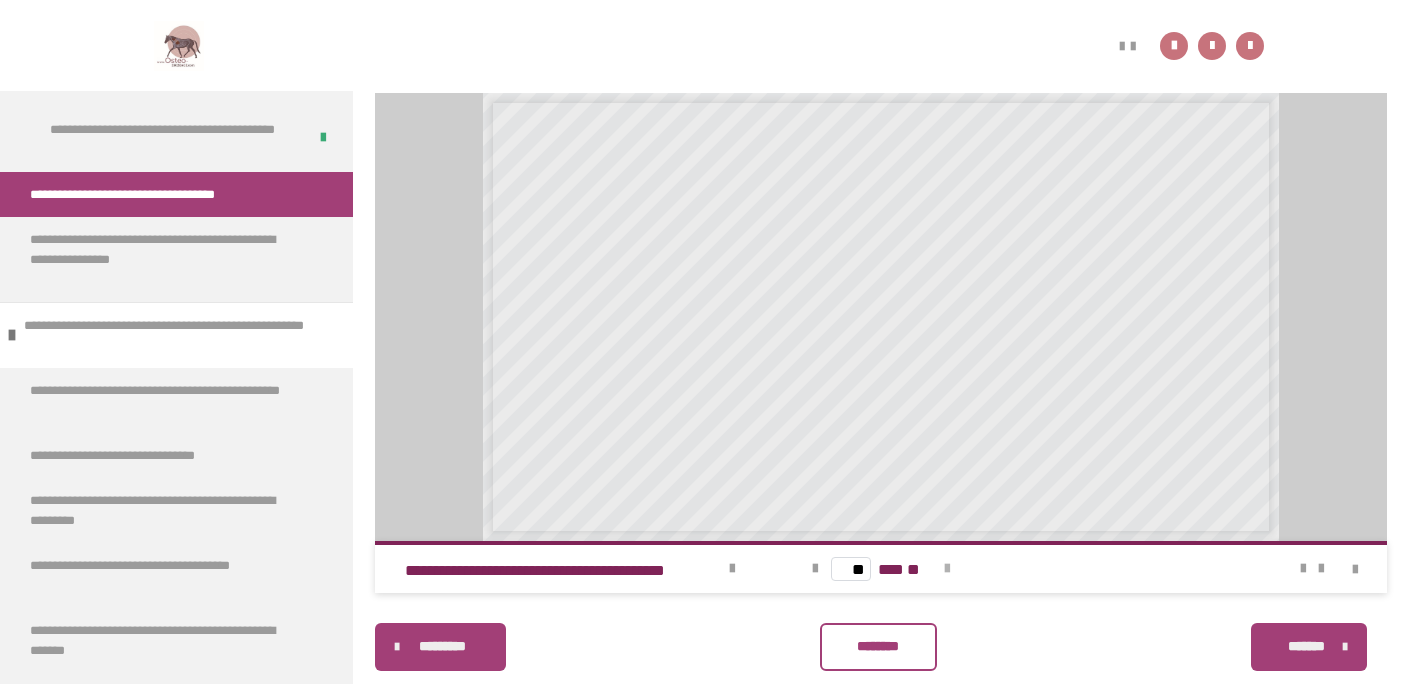 click on "** *** **" at bounding box center [881, 569] 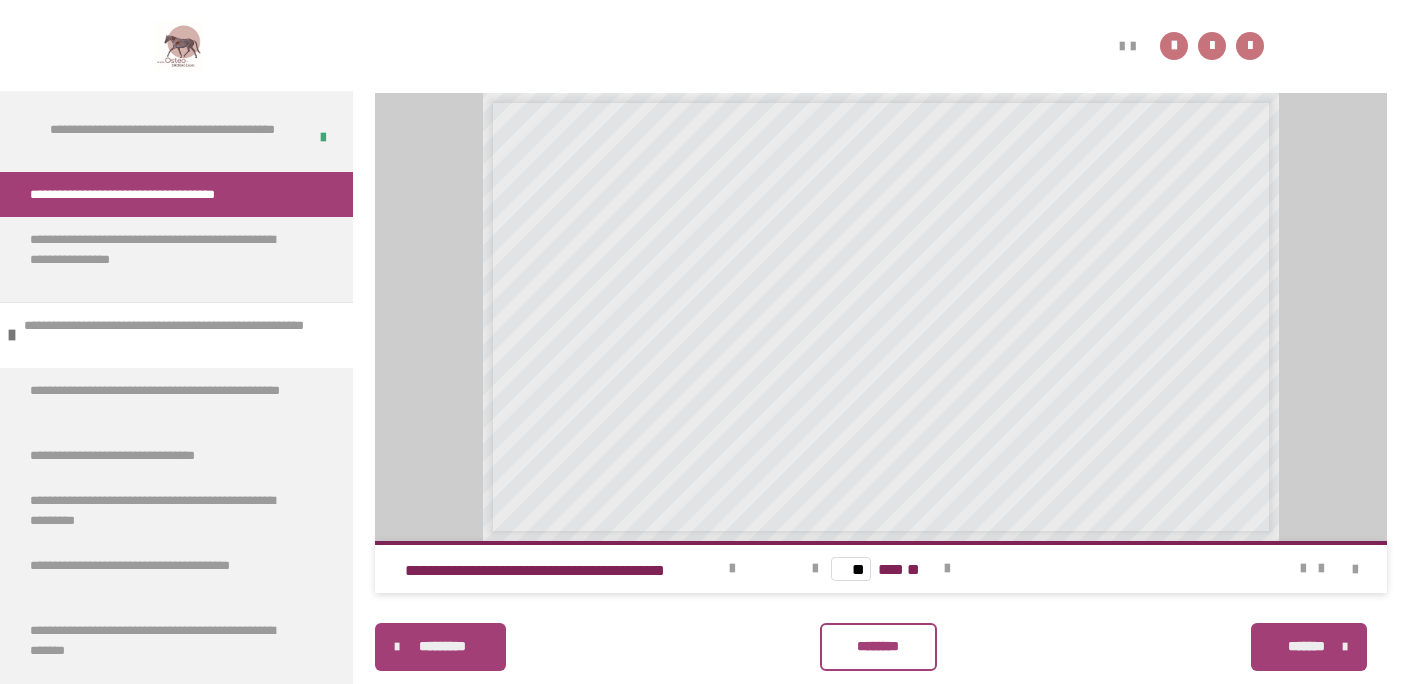 click on "********" at bounding box center [878, 646] 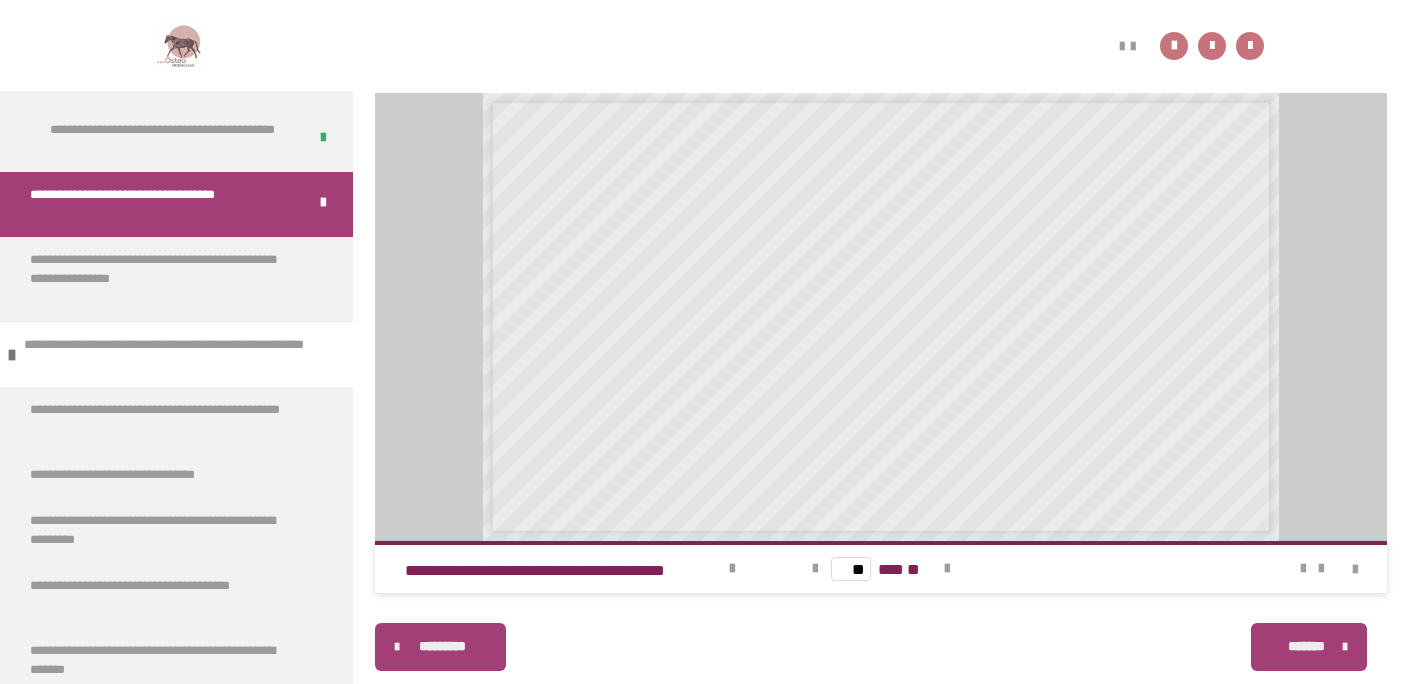 click on "*******" at bounding box center (1309, 647) 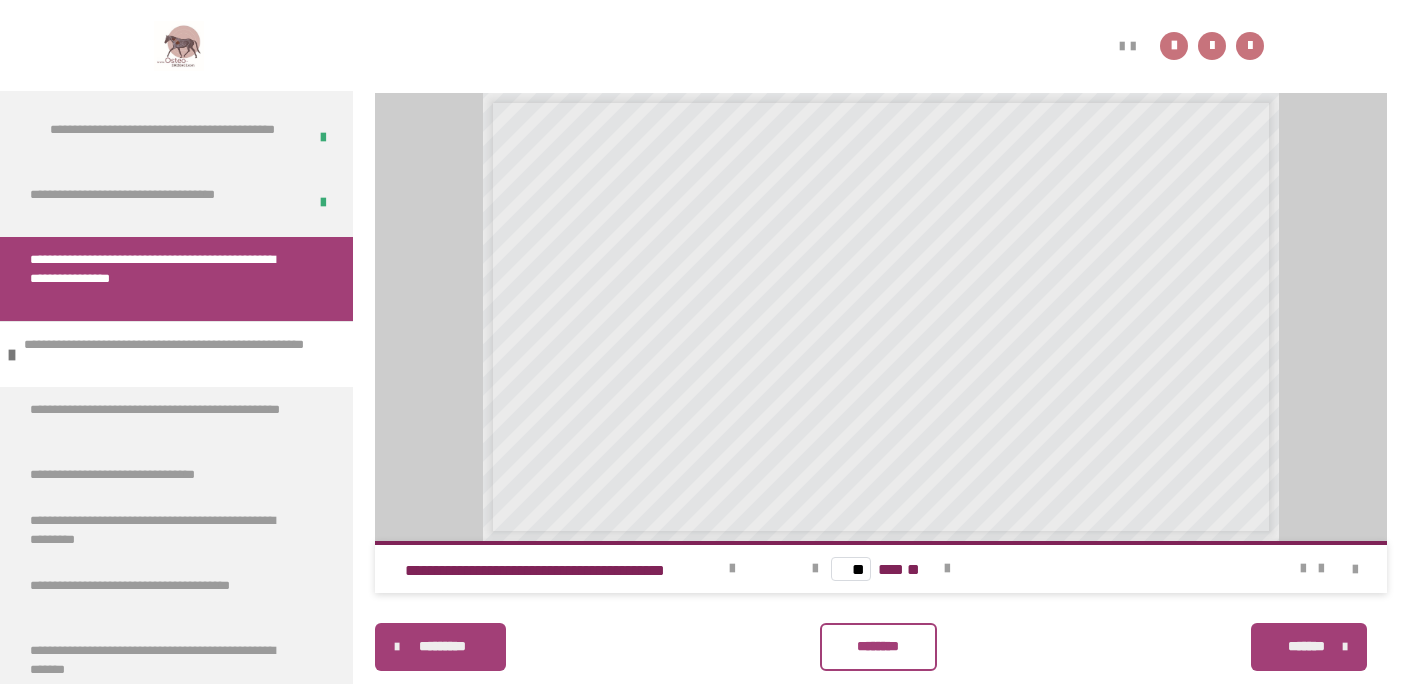 scroll, scrollTop: 340, scrollLeft: 0, axis: vertical 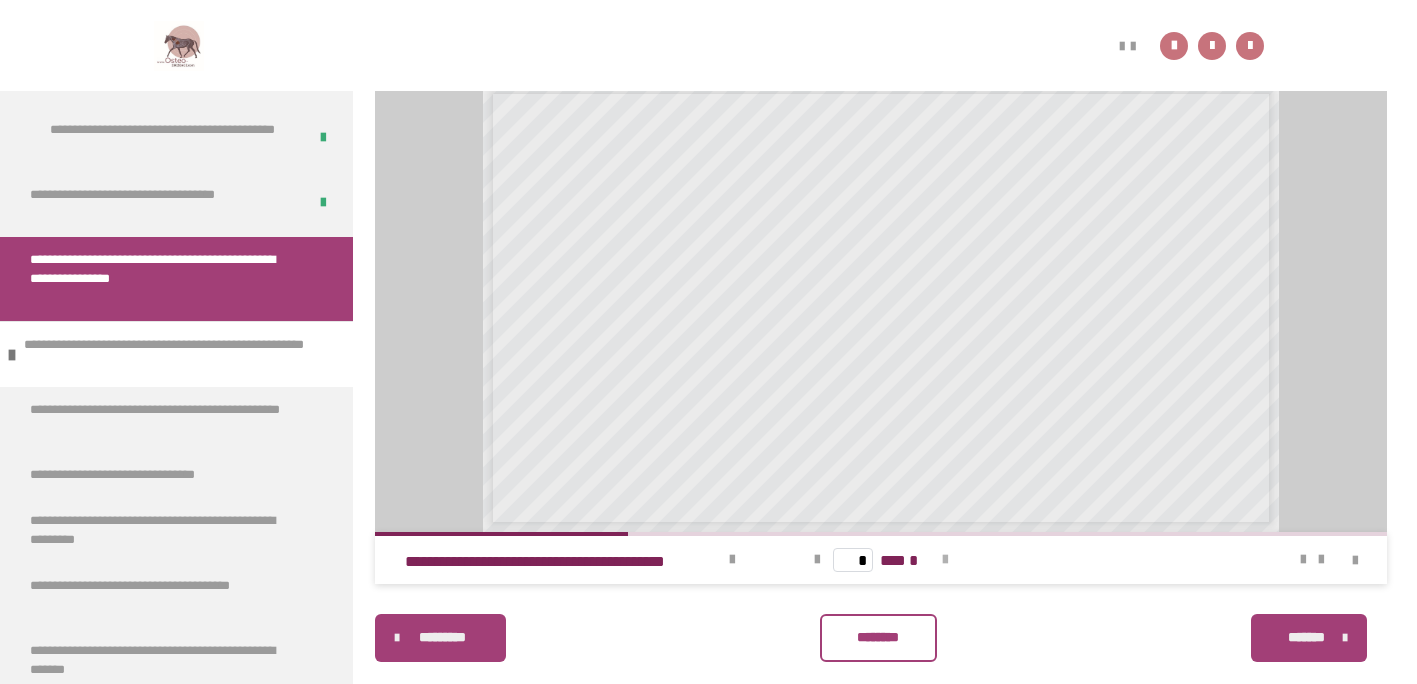click at bounding box center (945, 560) 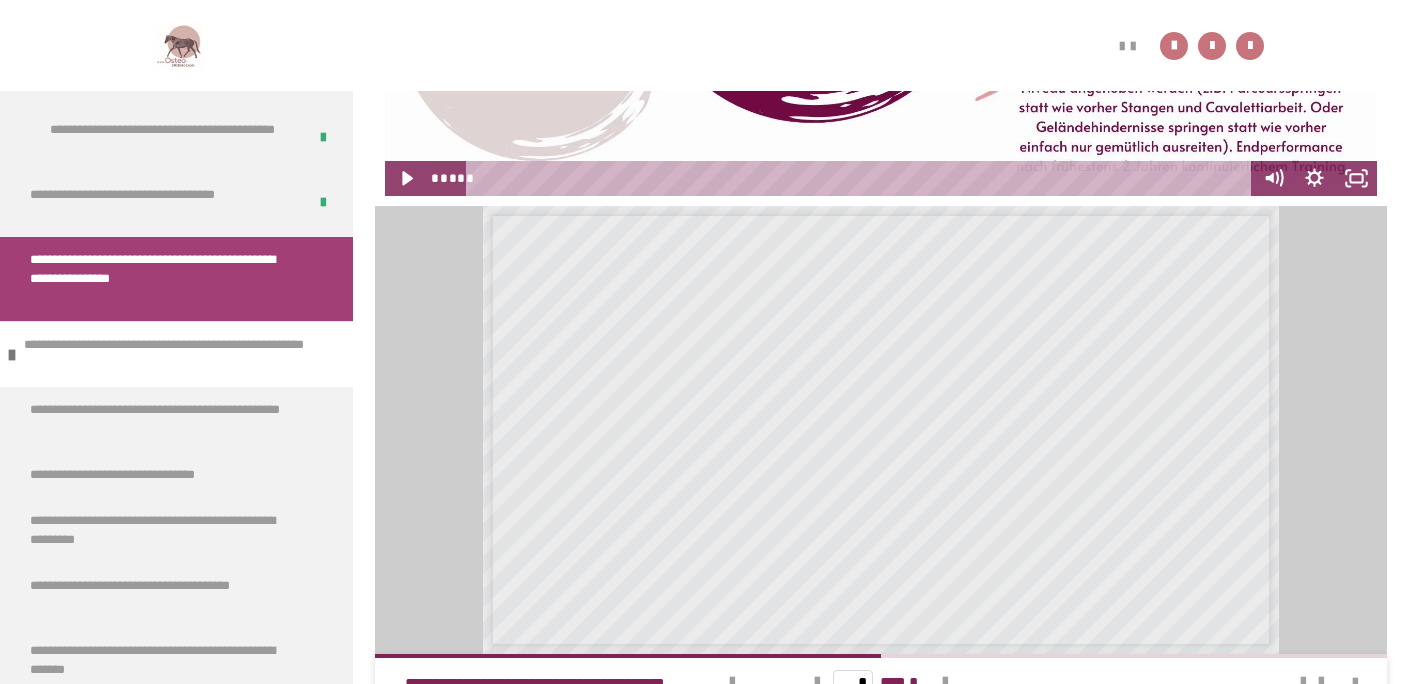 scroll, scrollTop: 696, scrollLeft: 0, axis: vertical 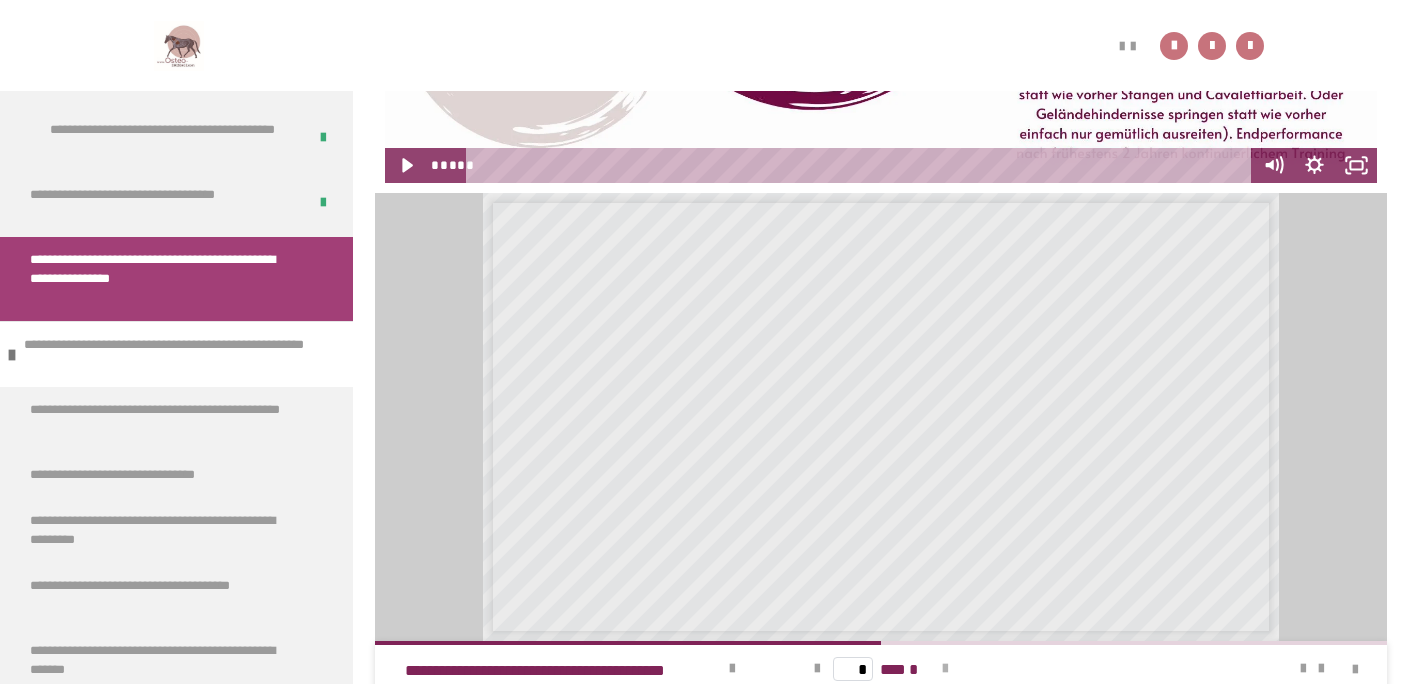 click at bounding box center (945, 669) 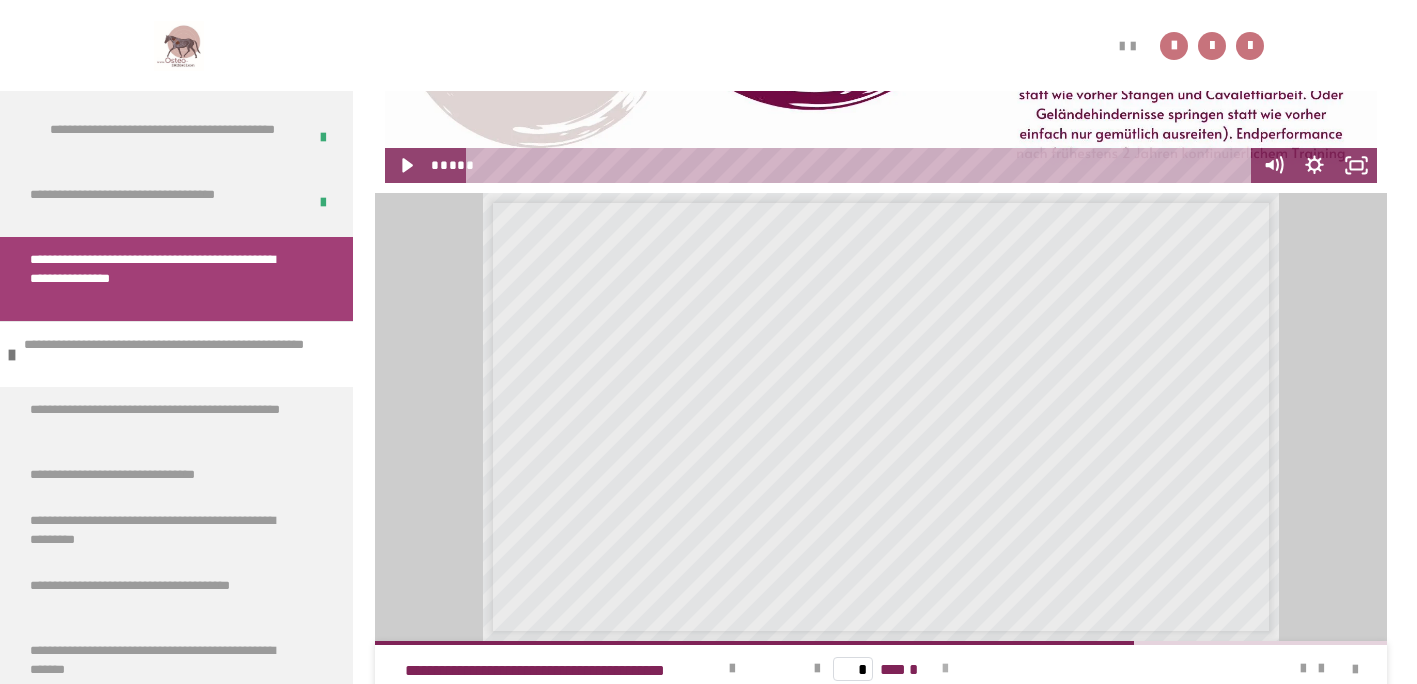 click at bounding box center (945, 669) 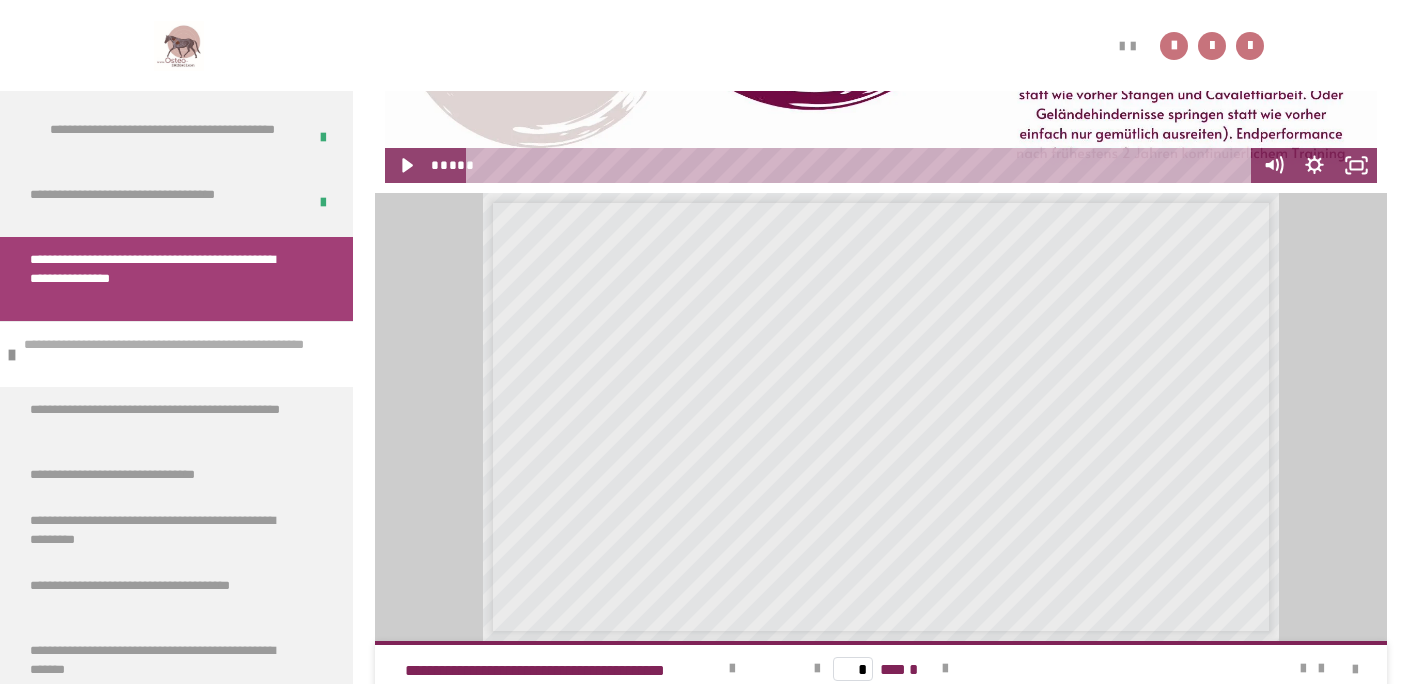 click on "**********" at bounding box center [173, 354] 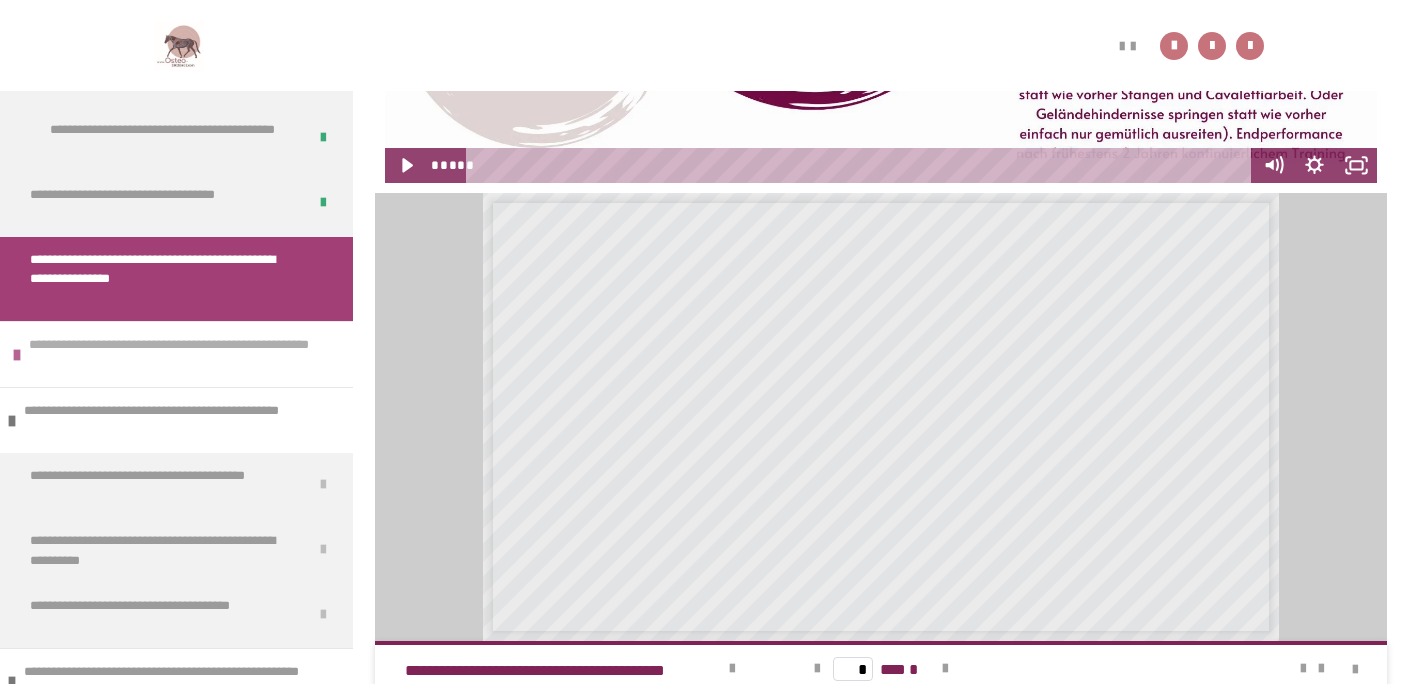 click on "**********" at bounding box center [178, 354] 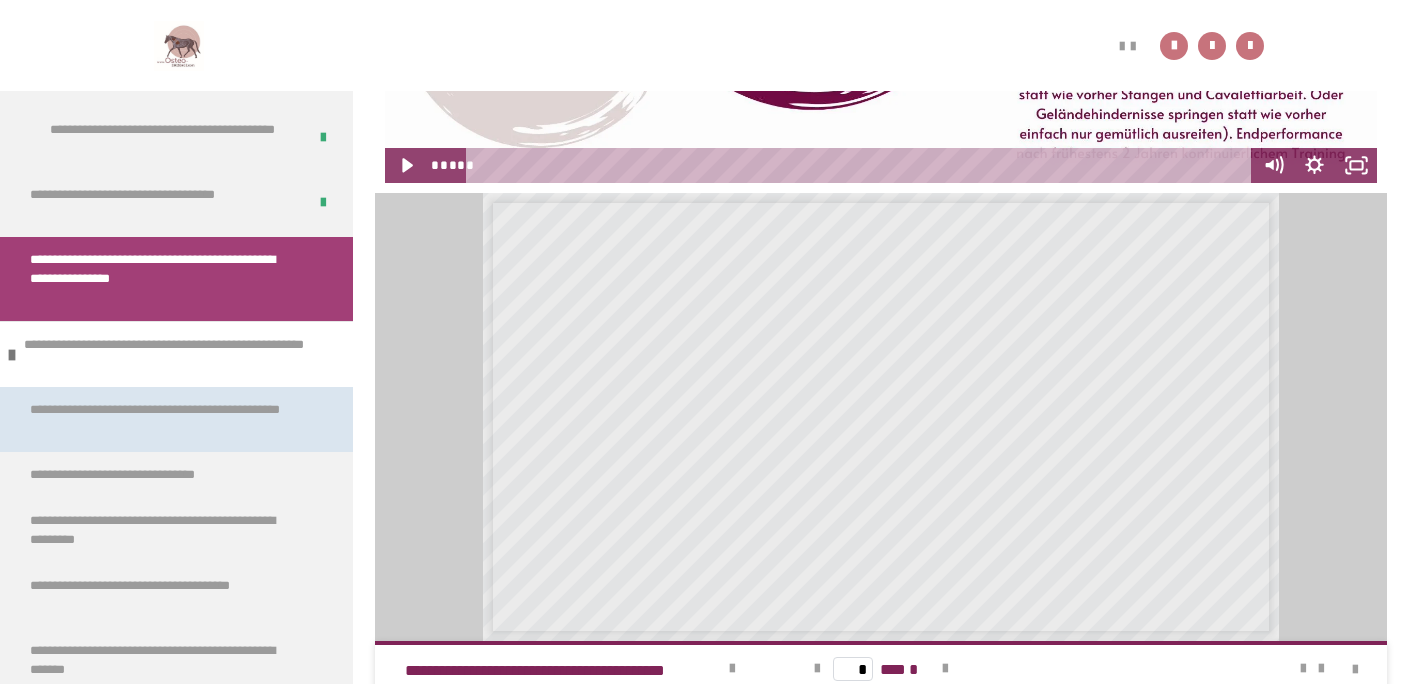 click on "**********" at bounding box center (161, 419) 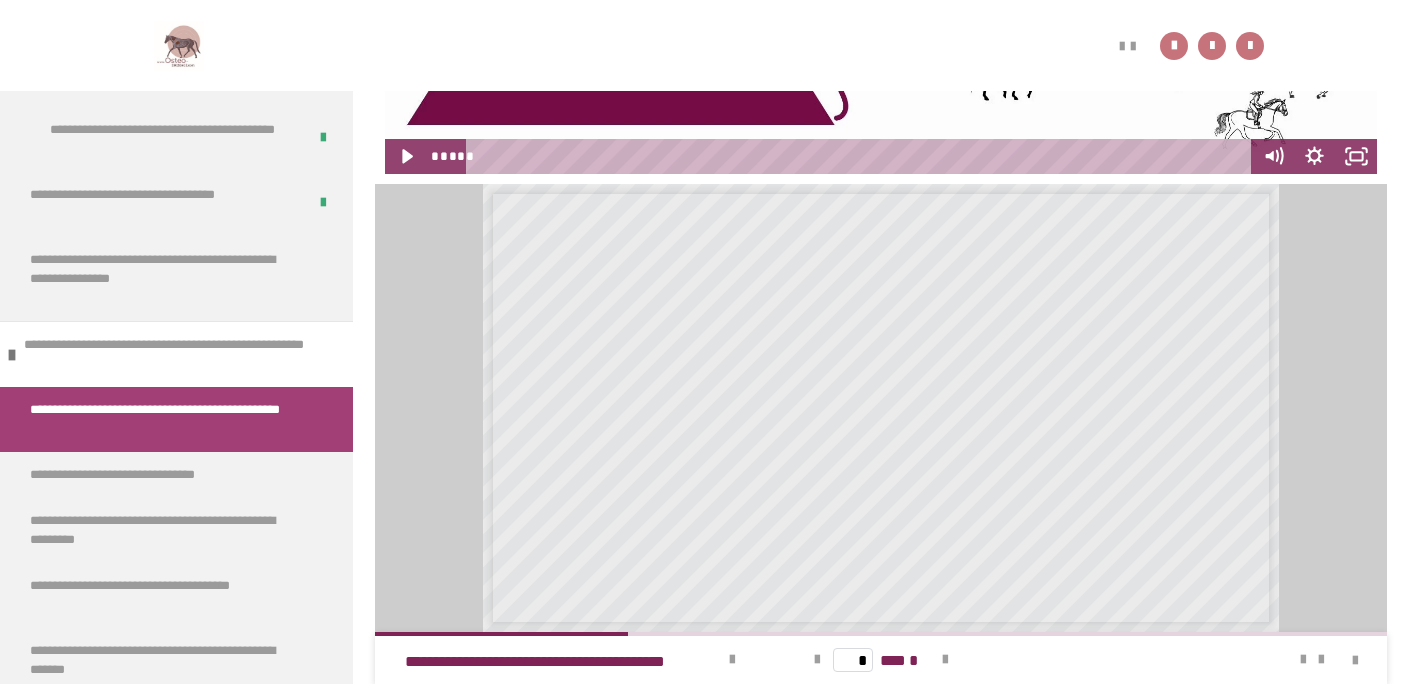 scroll, scrollTop: 842, scrollLeft: 0, axis: vertical 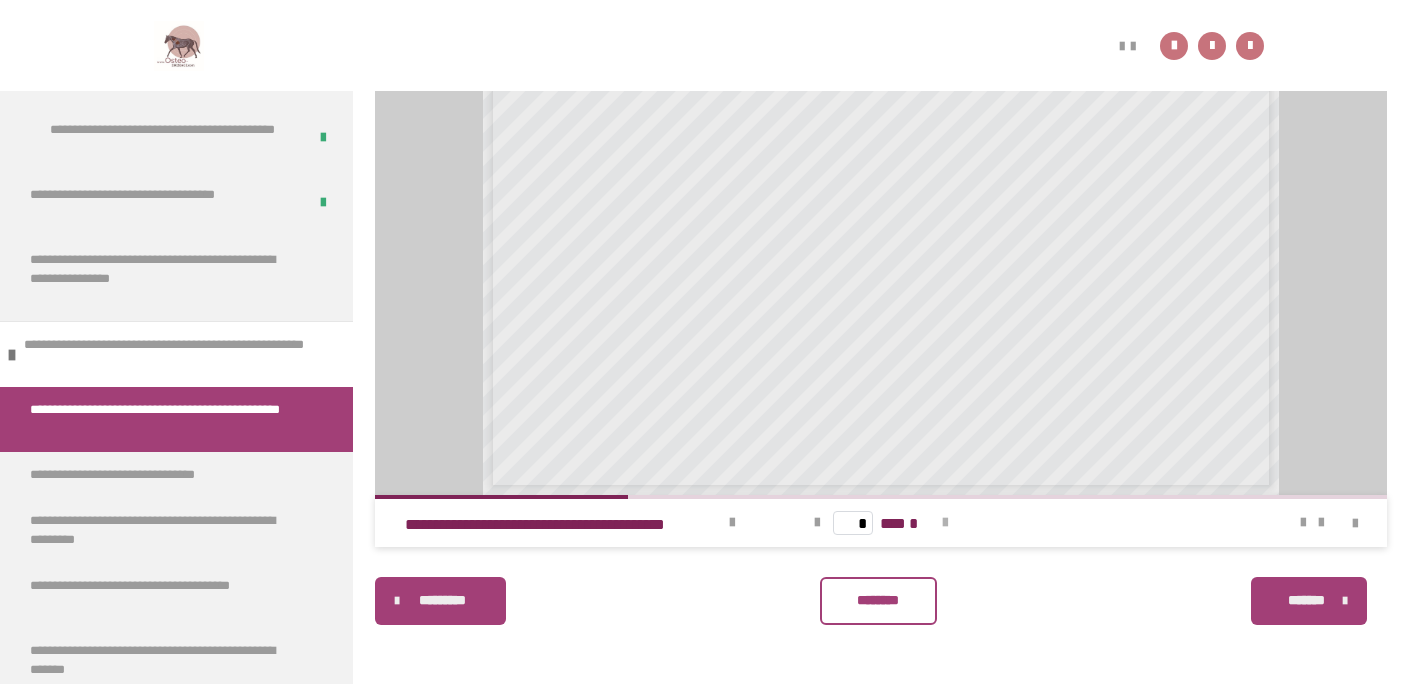 click at bounding box center (945, 523) 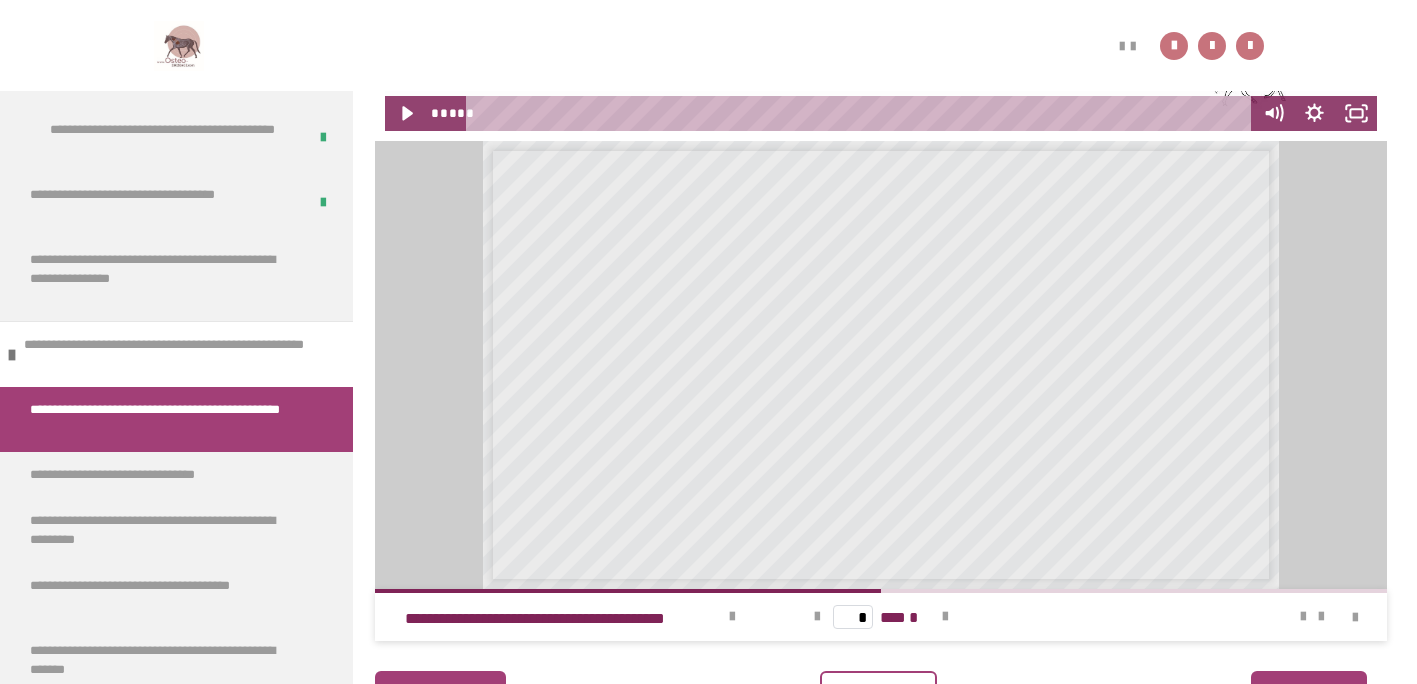 scroll, scrollTop: 732, scrollLeft: 0, axis: vertical 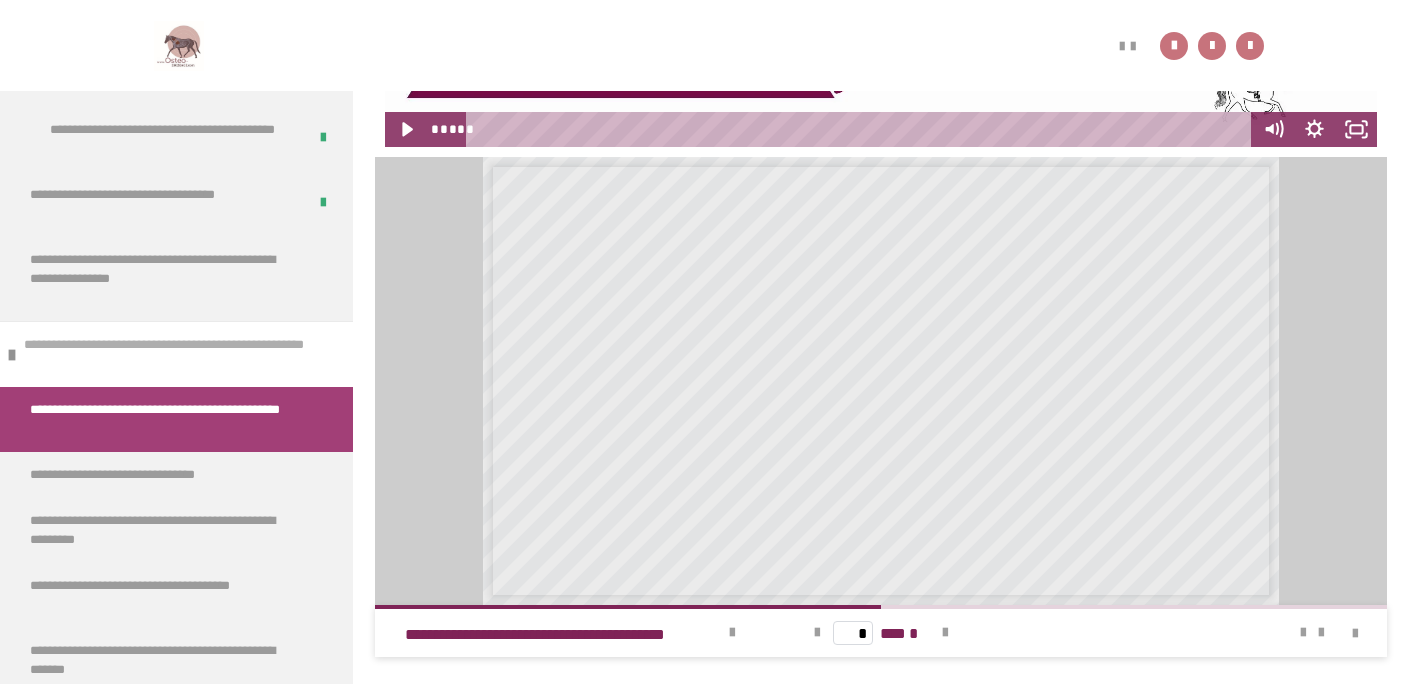 click on "**********" at bounding box center (173, 354) 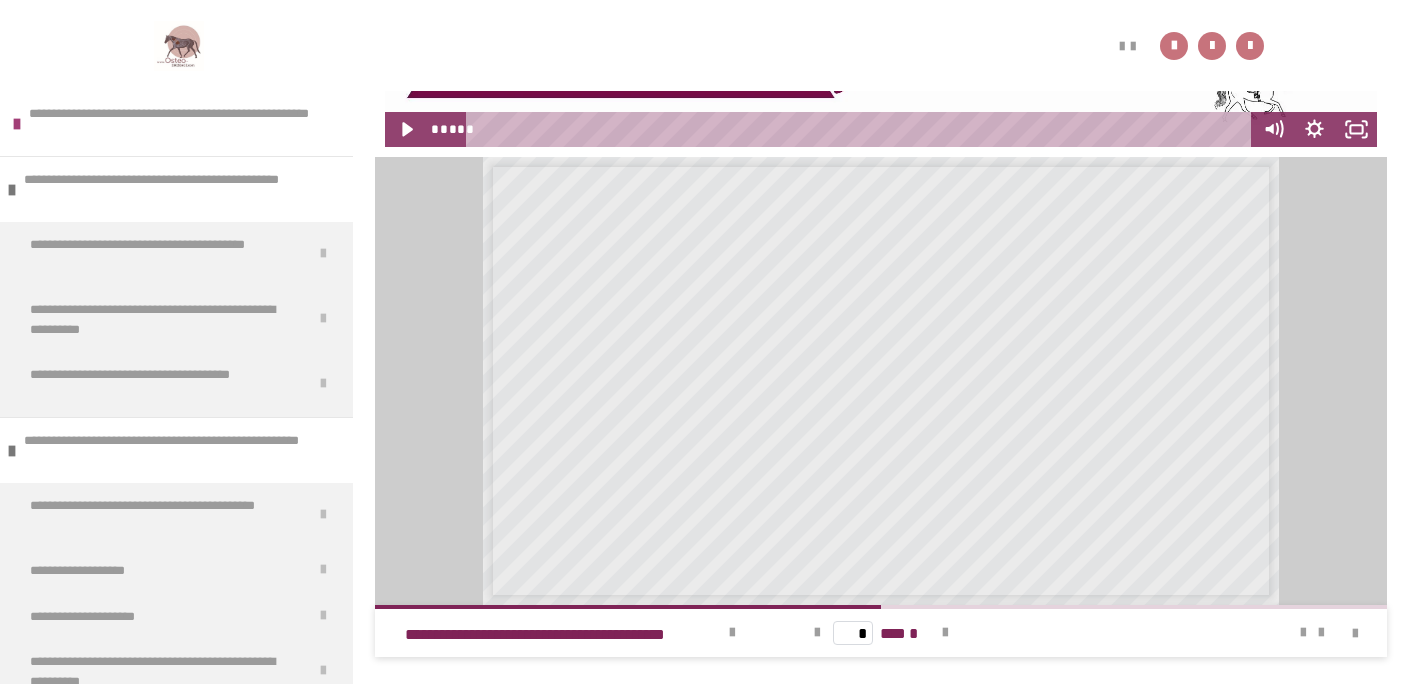 scroll, scrollTop: 1096, scrollLeft: 0, axis: vertical 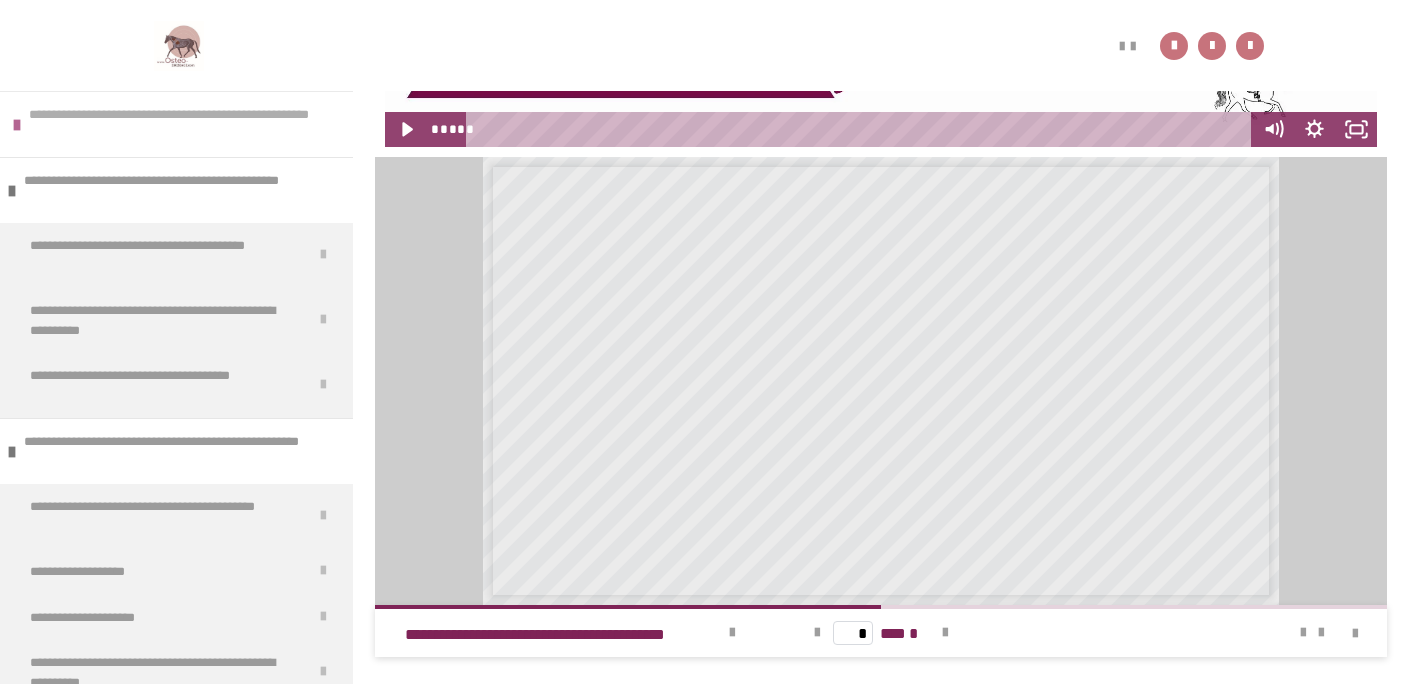 click on "**********" at bounding box center (178, 124) 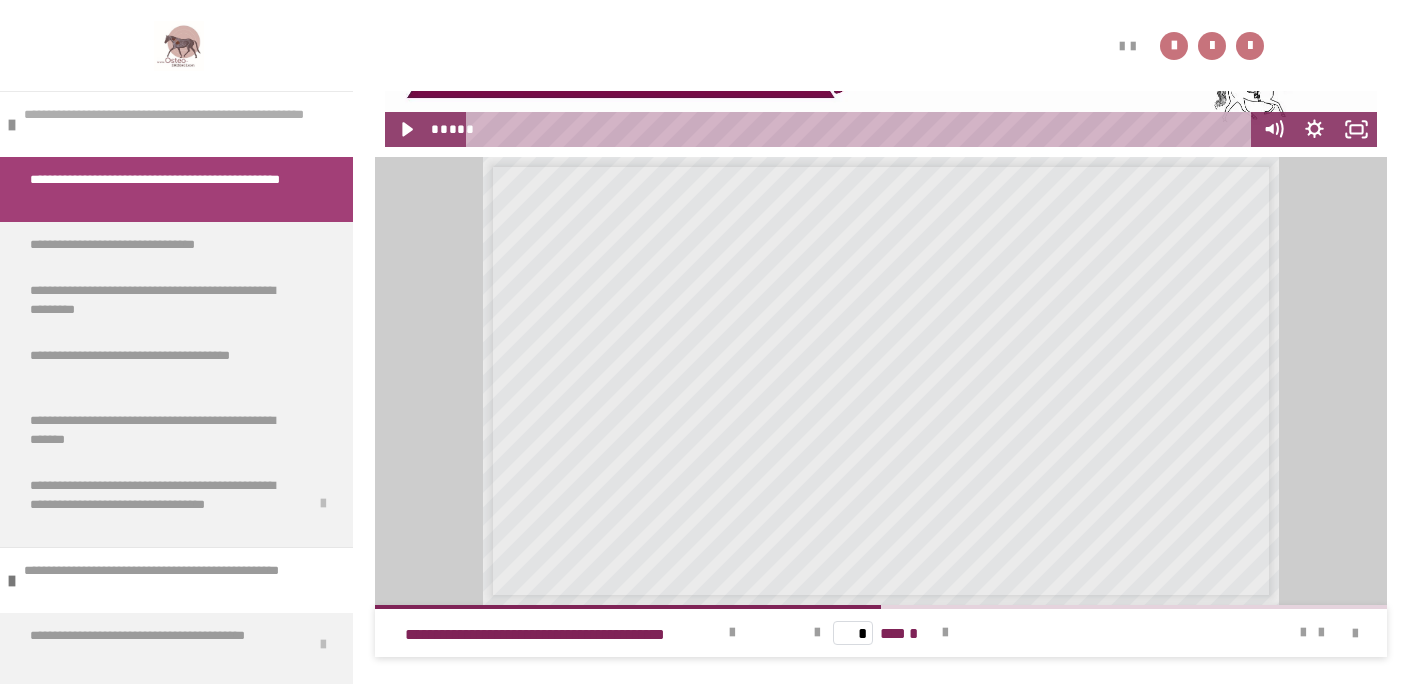 click on "**********" at bounding box center [173, 124] 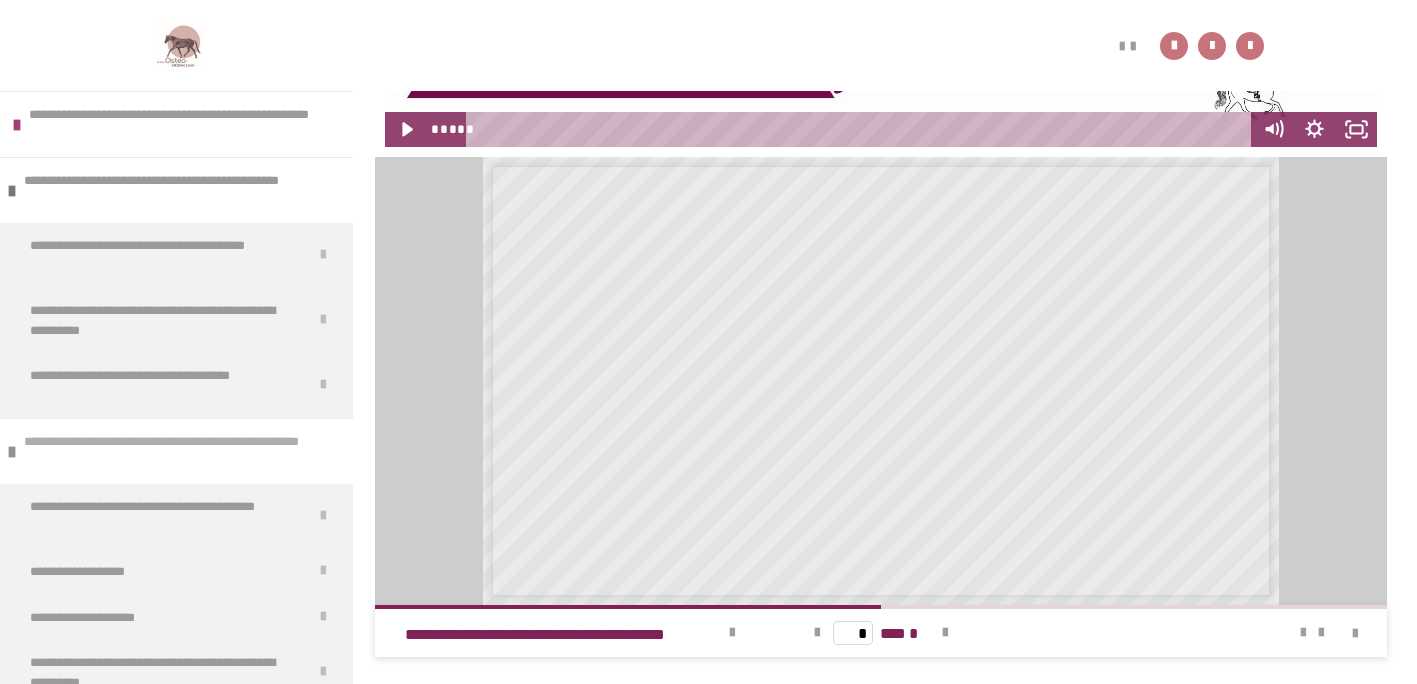 click on "**********" at bounding box center [173, 451] 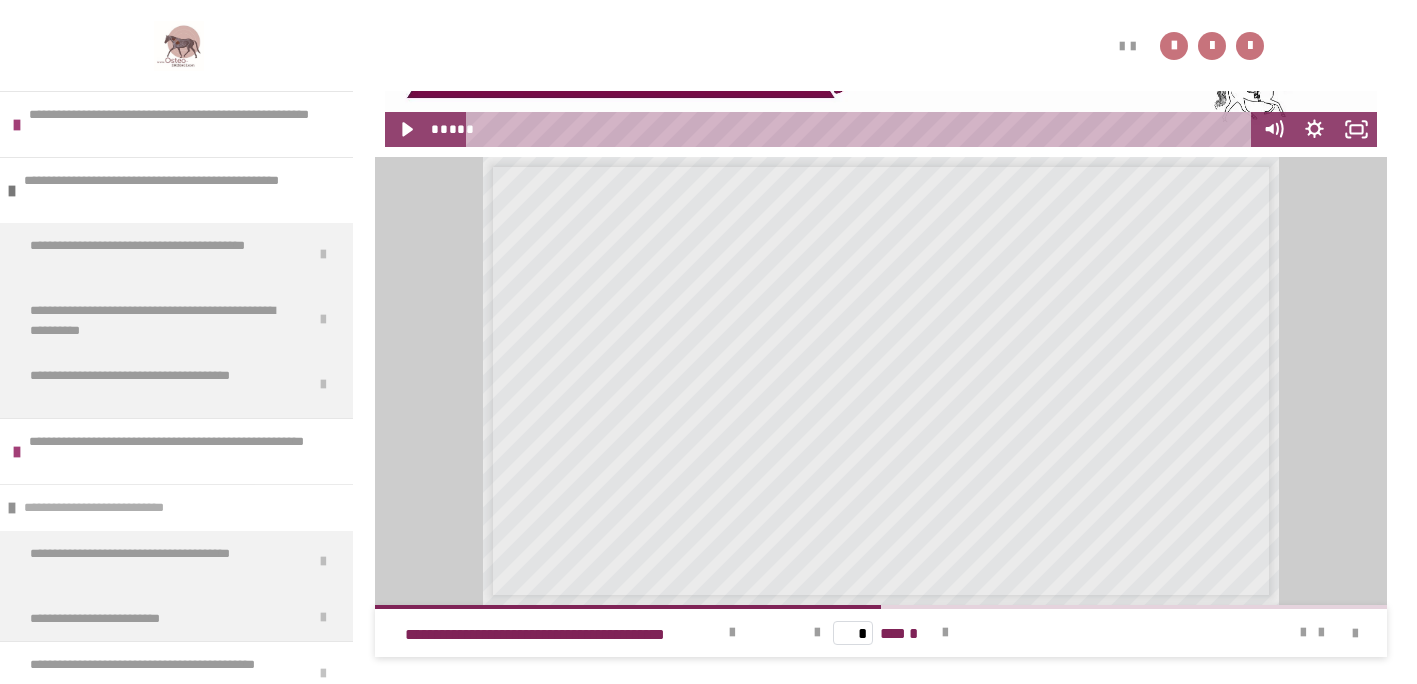 click on "**********" at bounding box center [124, 508] 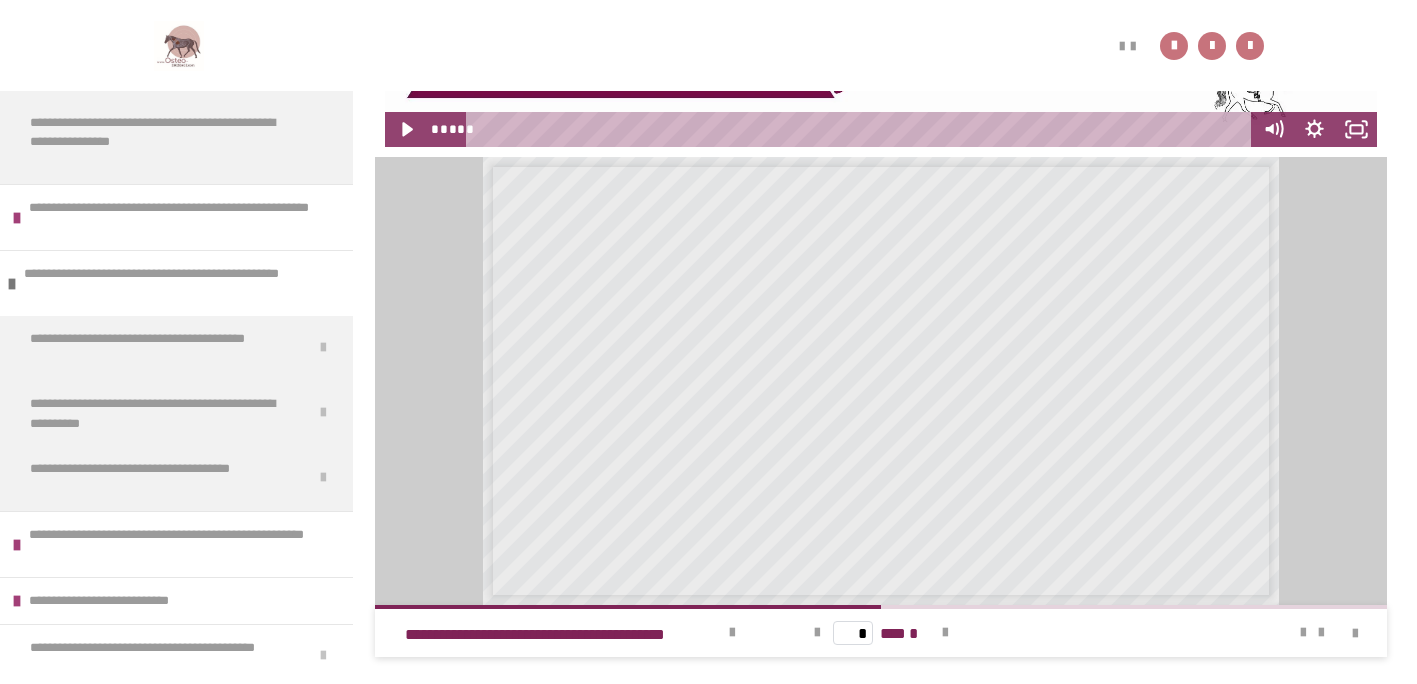 scroll, scrollTop: 1069, scrollLeft: 0, axis: vertical 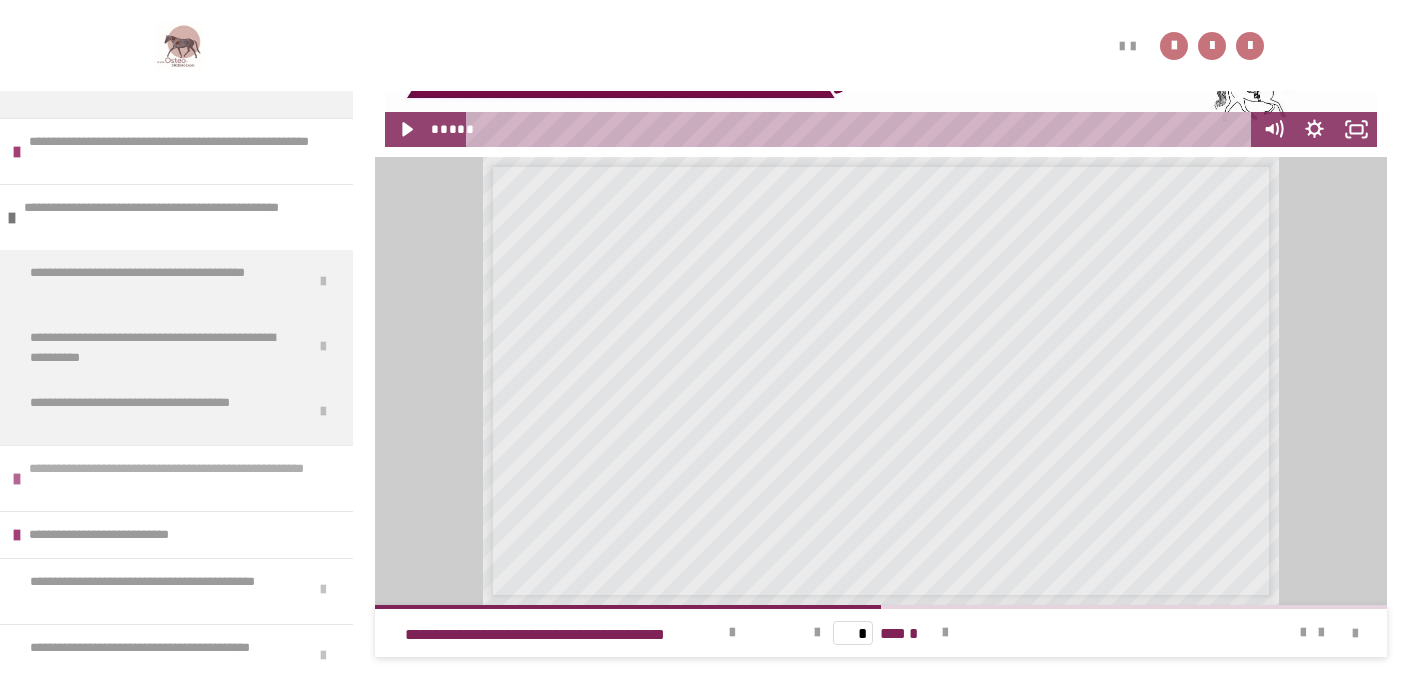 click on "**********" at bounding box center [178, 478] 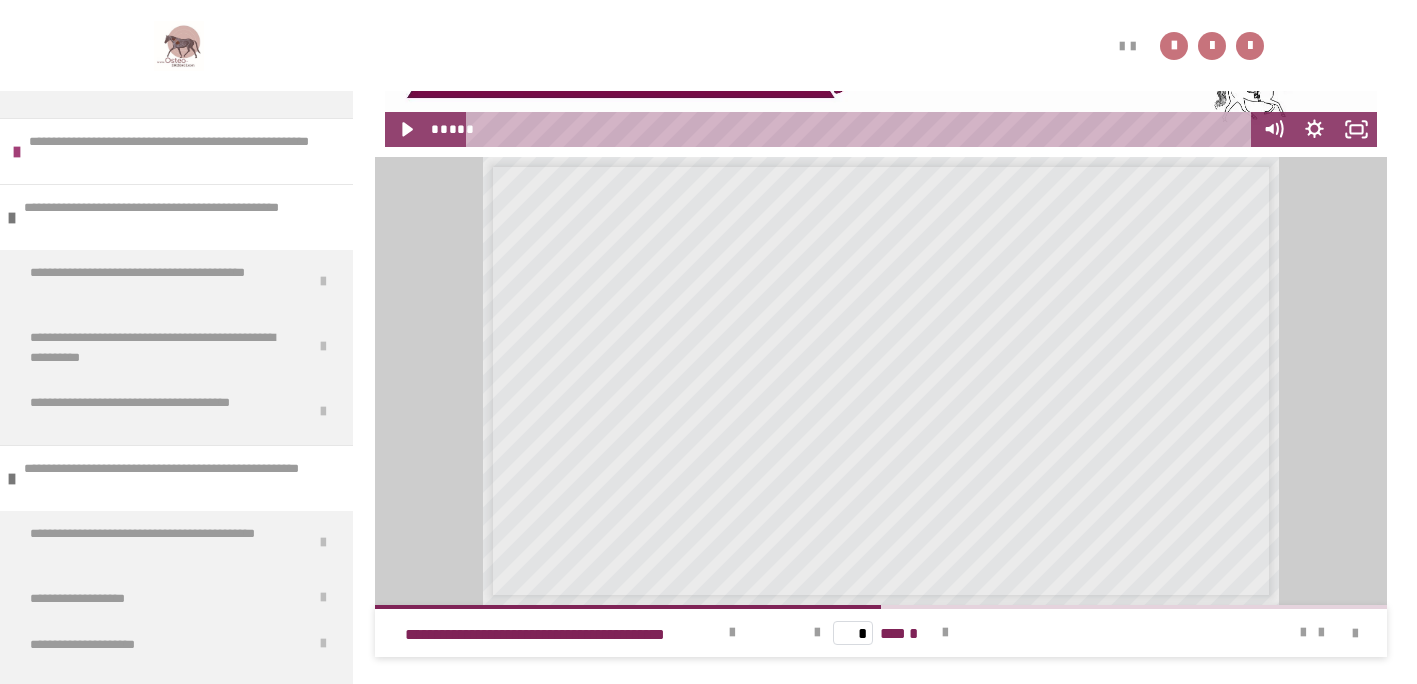 click on "* *** *" at bounding box center (880, 633) 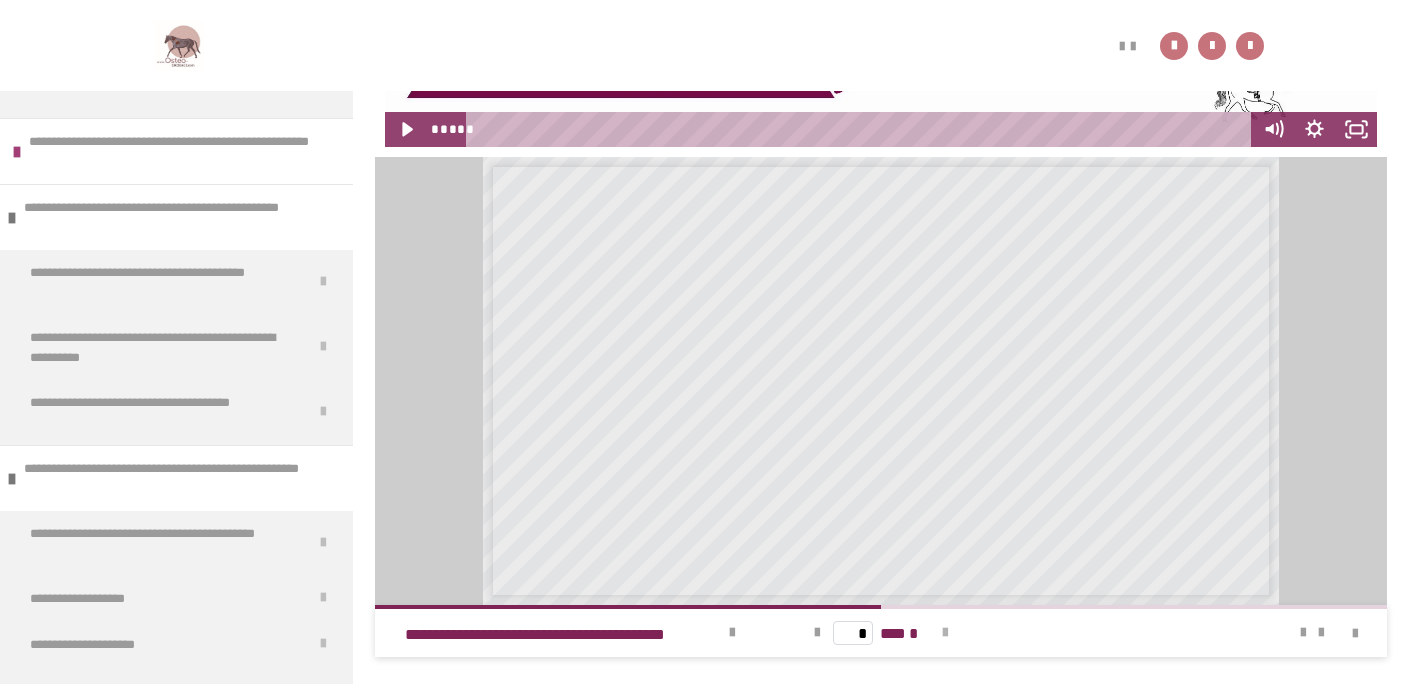 click at bounding box center [945, 633] 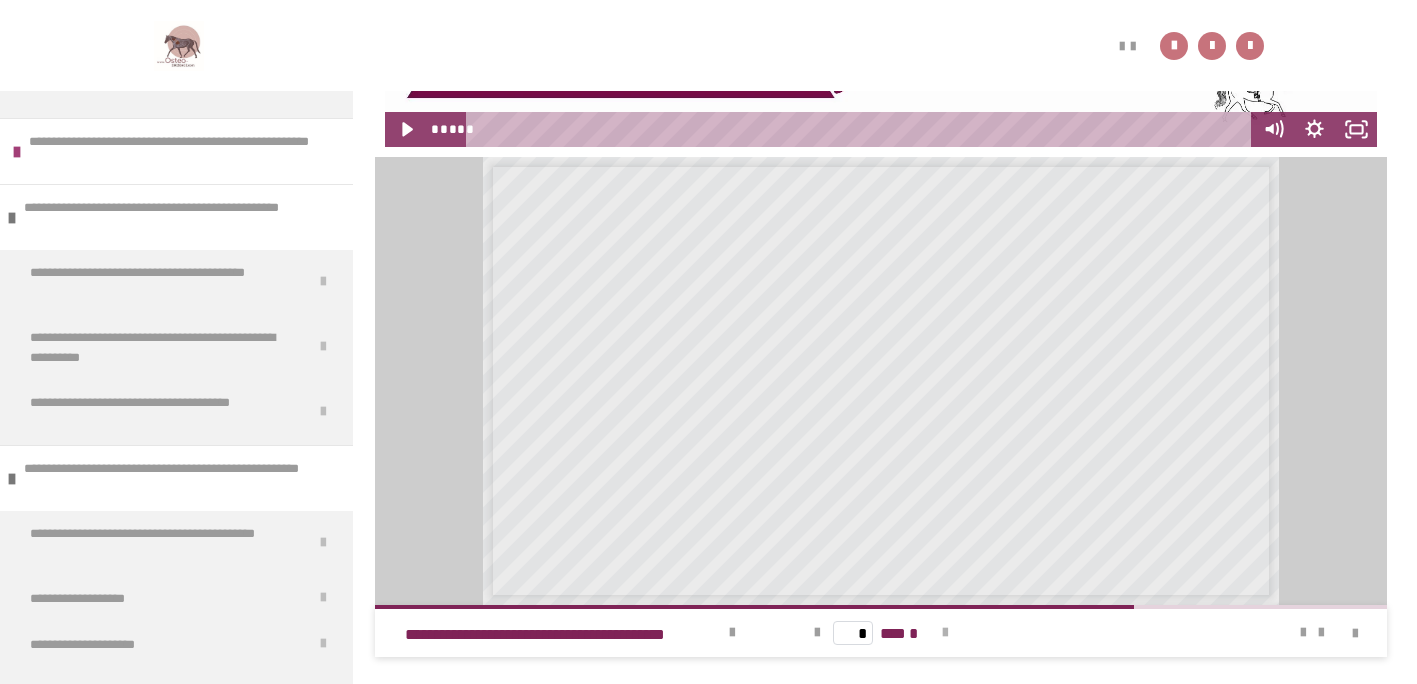 click at bounding box center [945, 633] 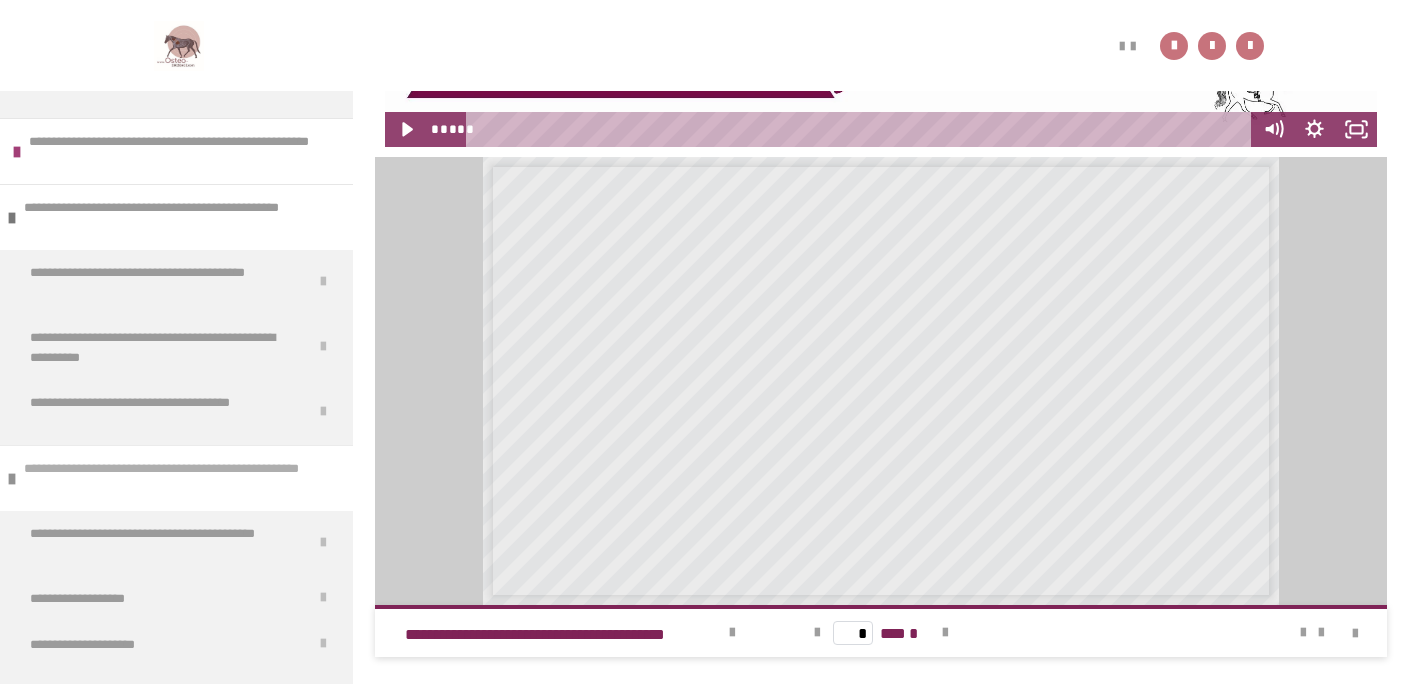 click on "**********" at bounding box center [173, 478] 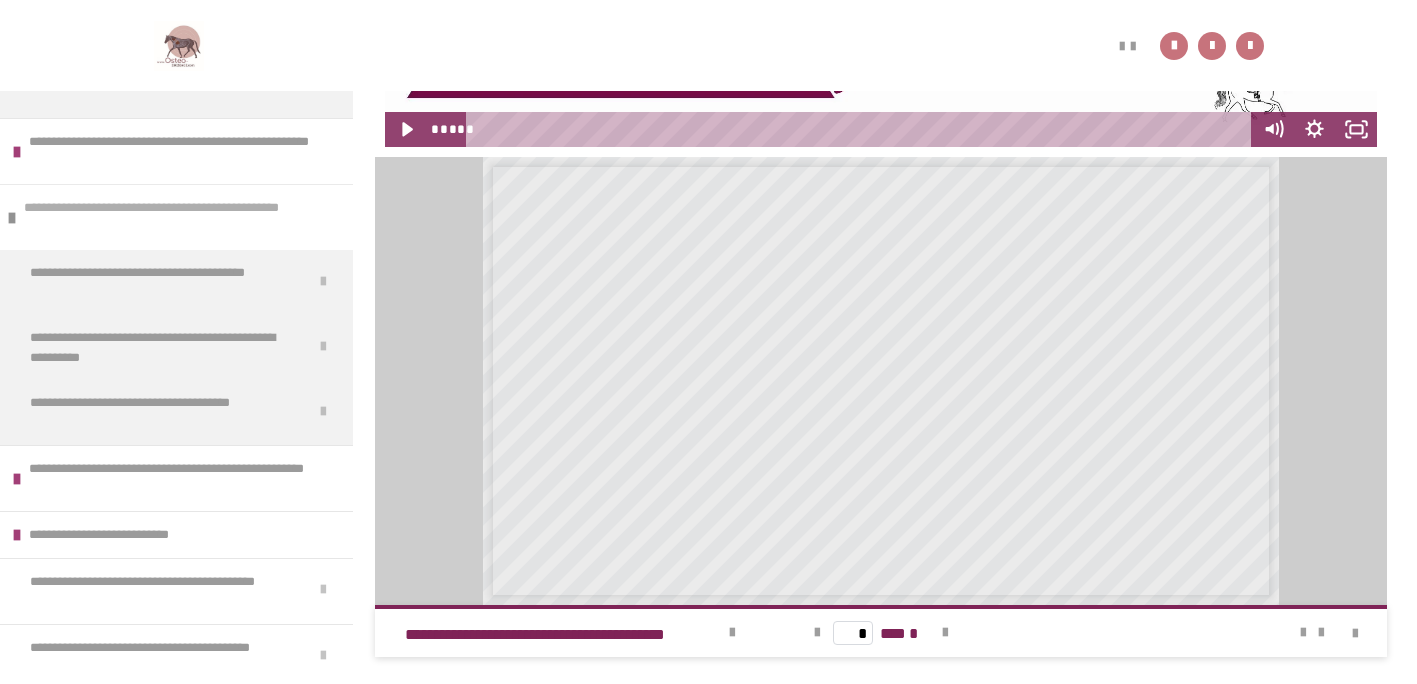 click on "**********" at bounding box center (173, 217) 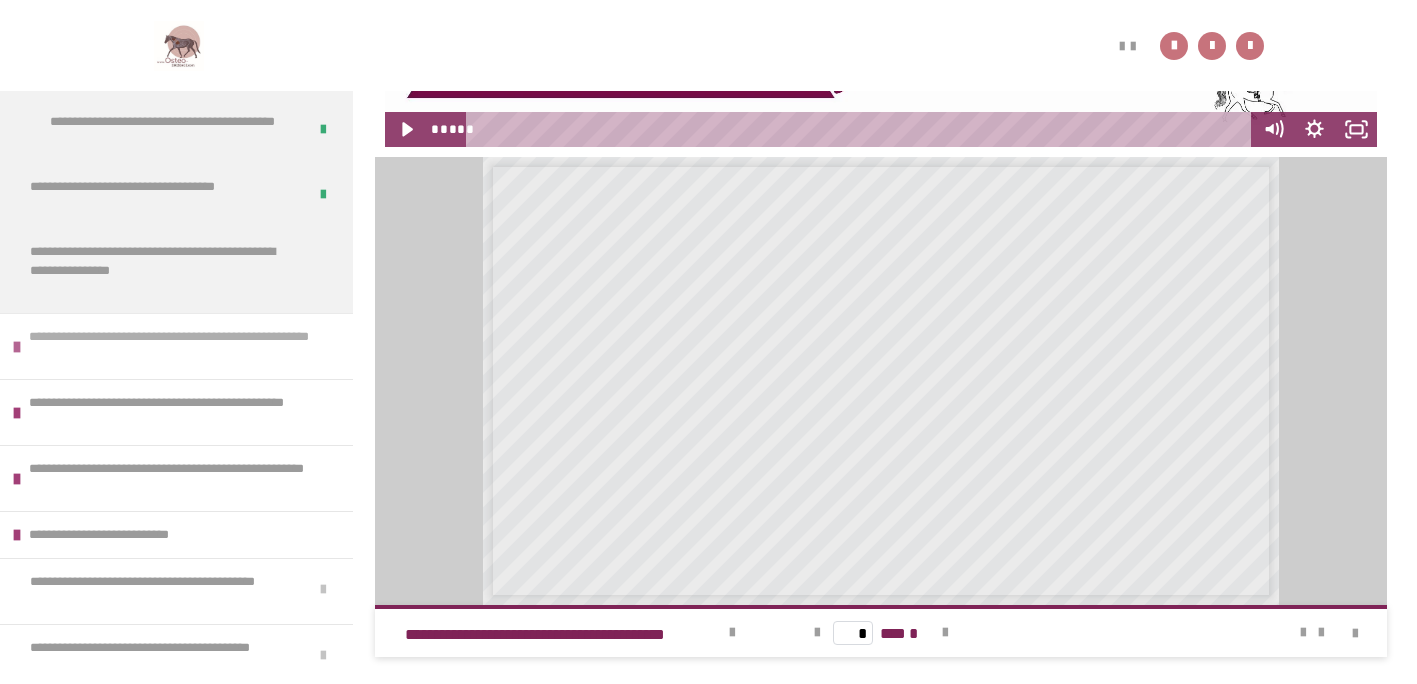 click on "**********" at bounding box center [178, 346] 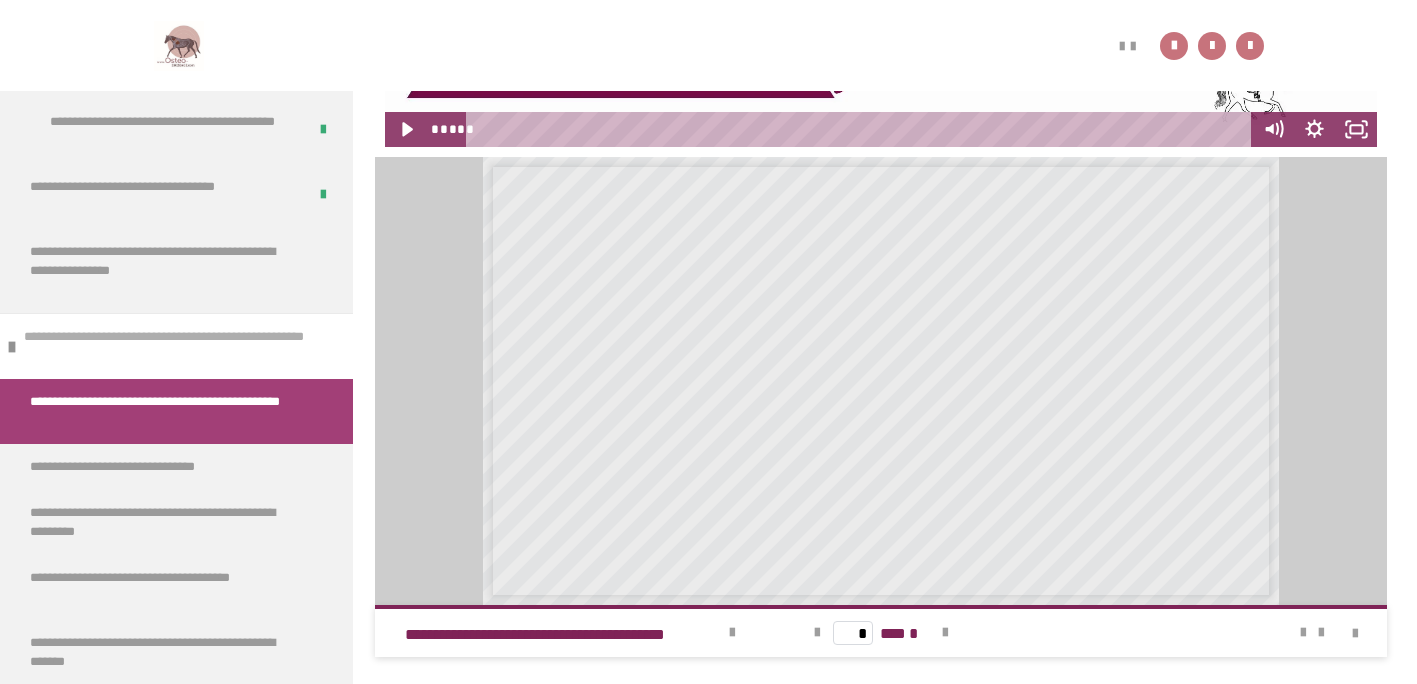 scroll, scrollTop: 1069, scrollLeft: 0, axis: vertical 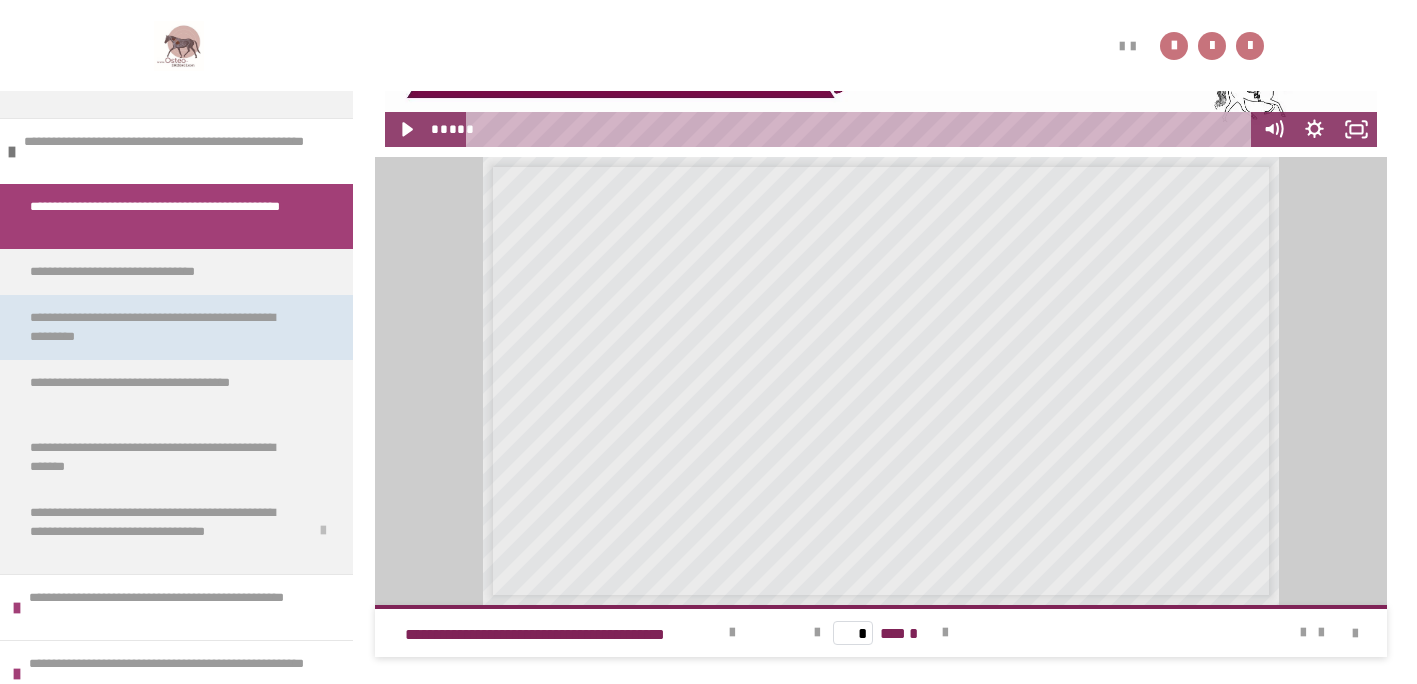 click on "**********" at bounding box center (161, 327) 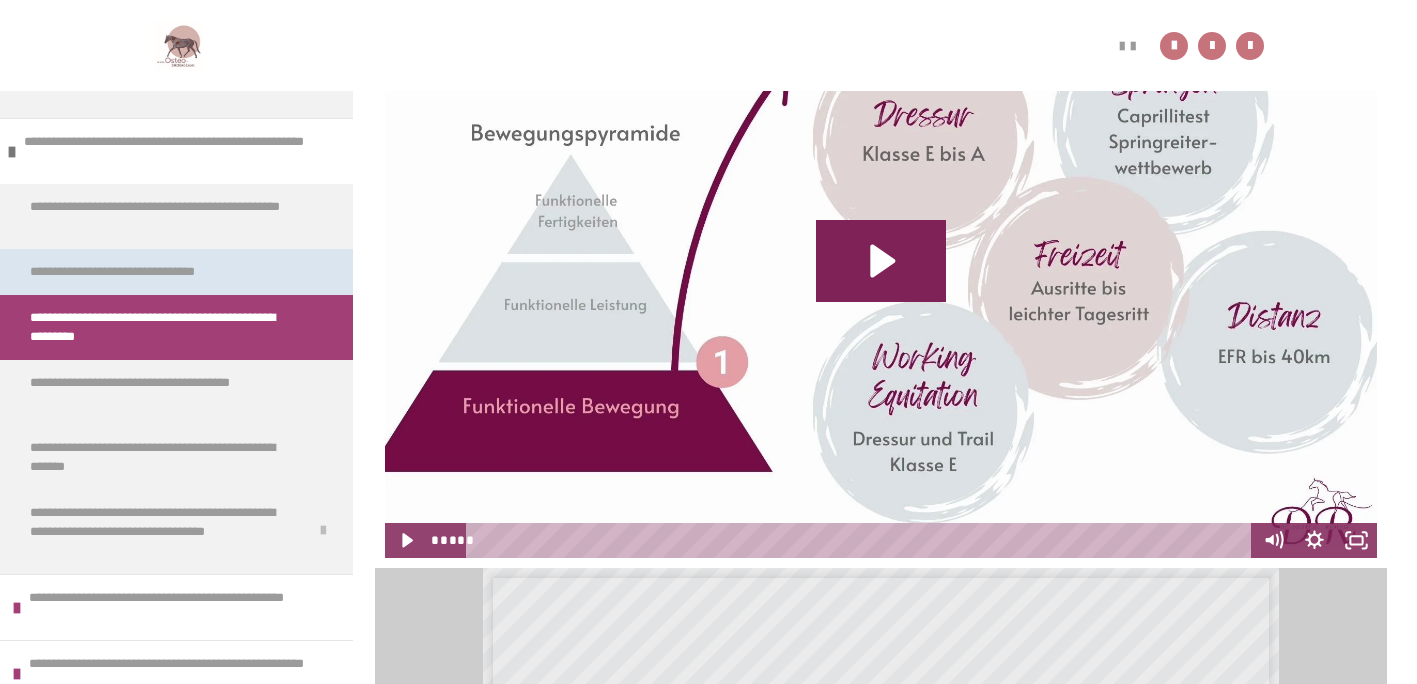 click on "**********" at bounding box center [144, 272] 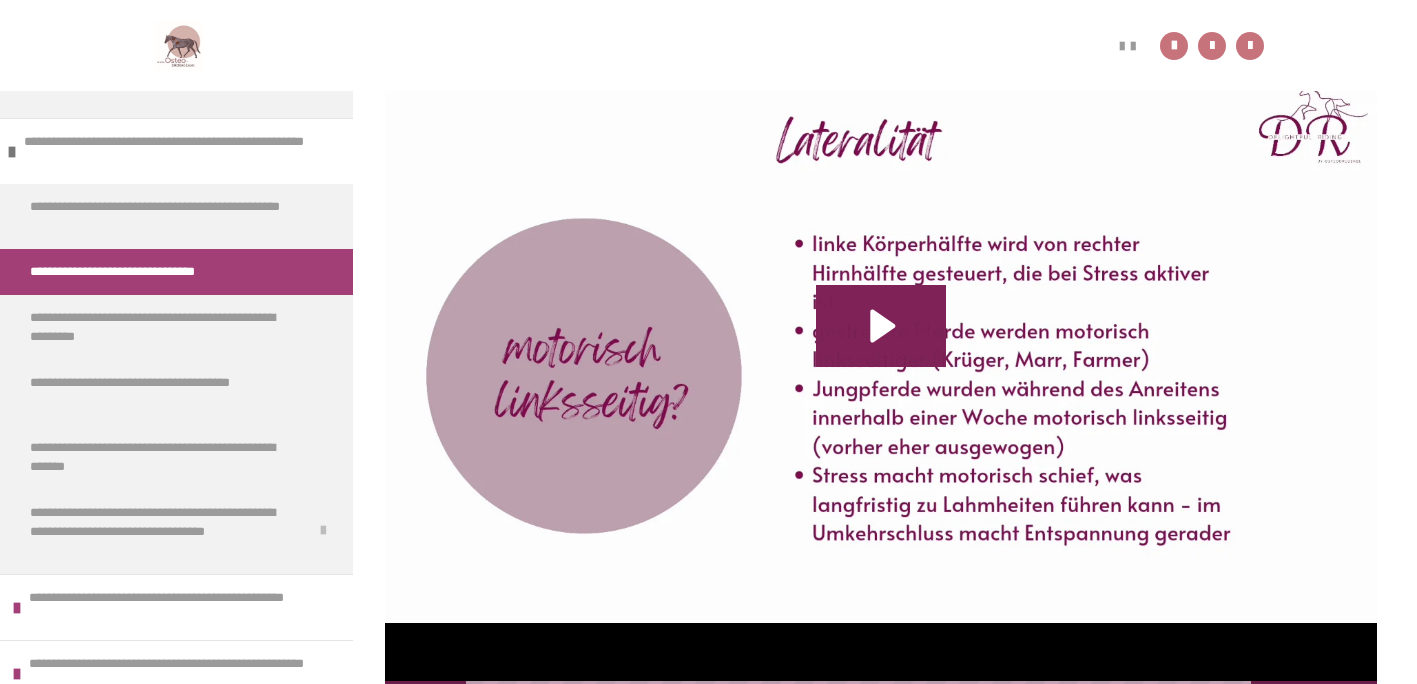 scroll, scrollTop: 183, scrollLeft: 0, axis: vertical 